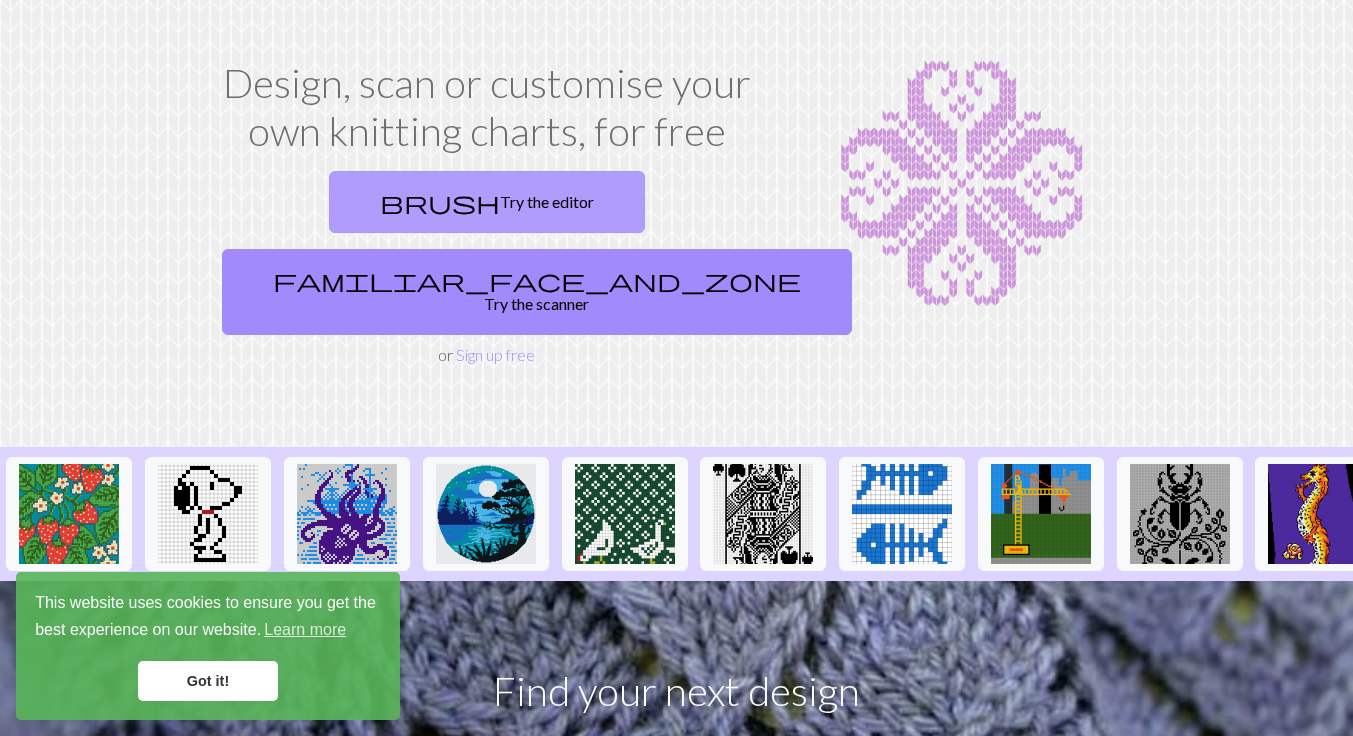 scroll, scrollTop: 90, scrollLeft: 0, axis: vertical 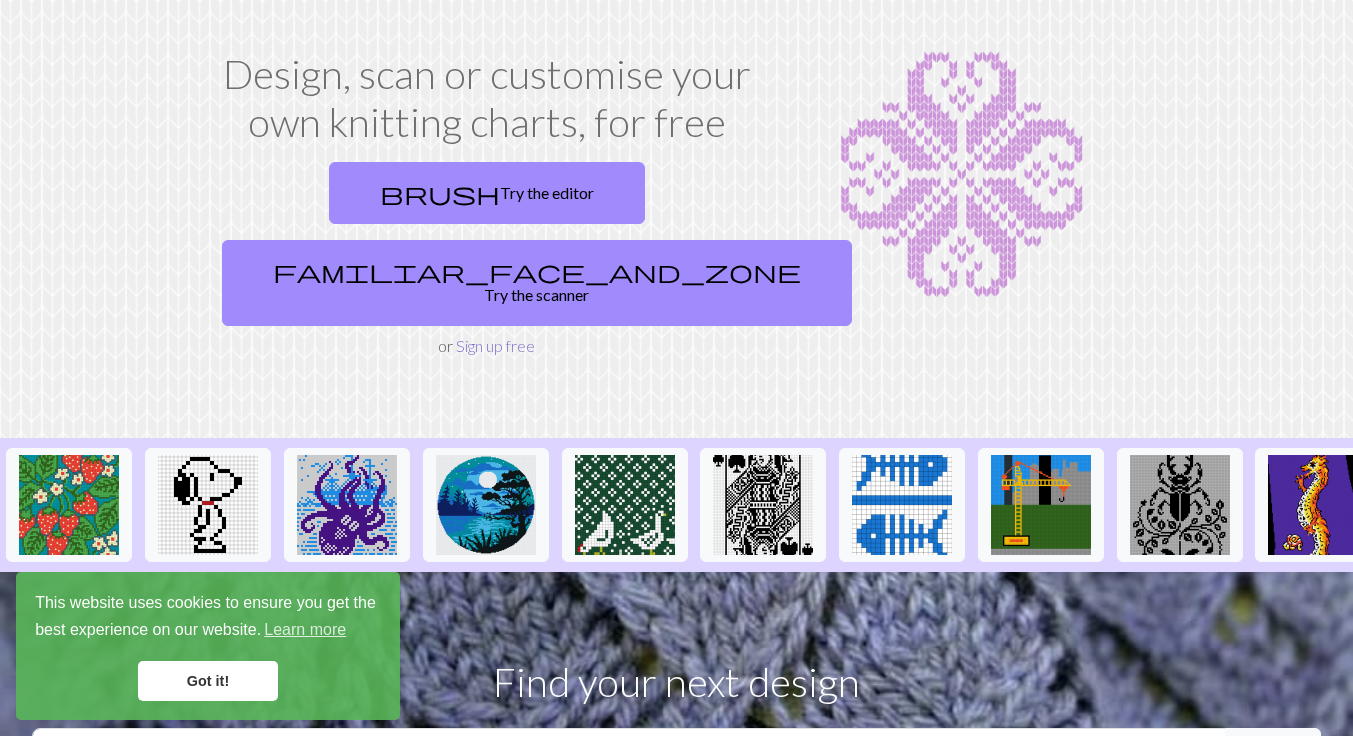 click on "Sign up free" at bounding box center [495, 345] 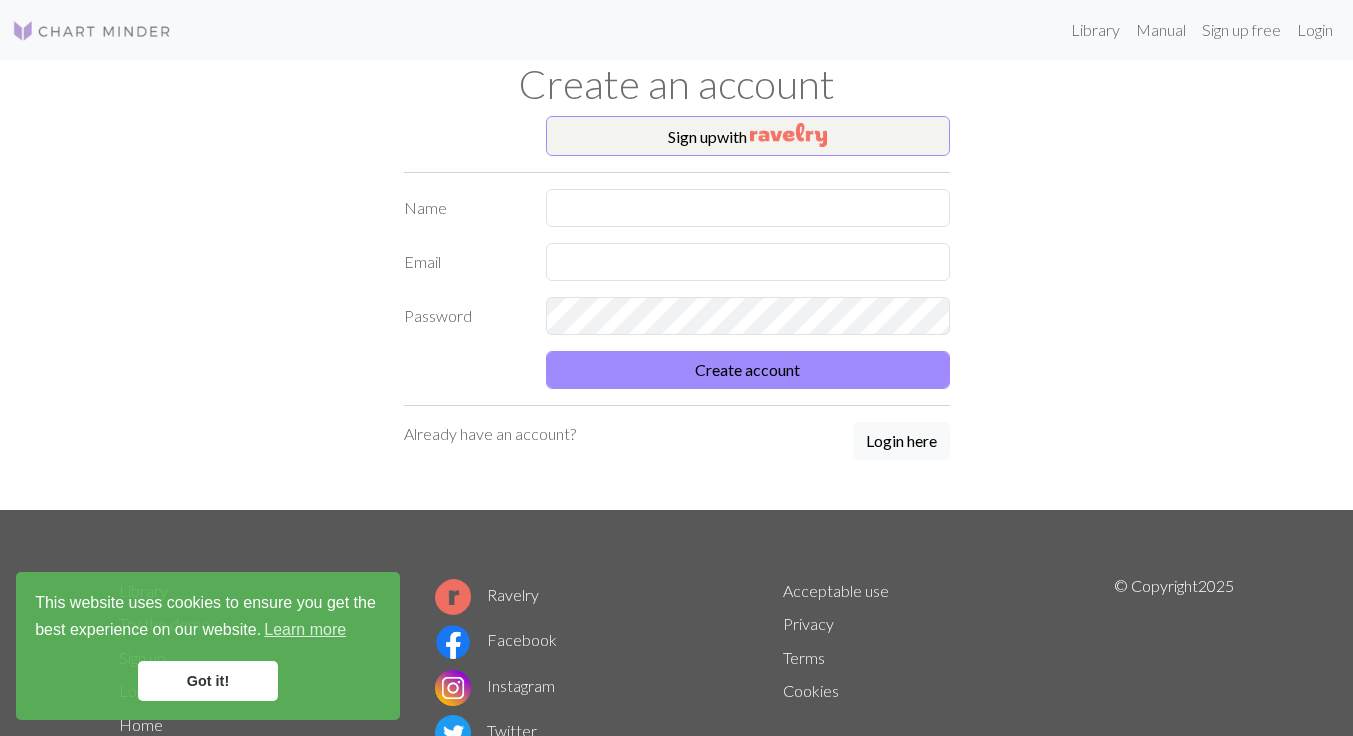 scroll, scrollTop: 0, scrollLeft: 0, axis: both 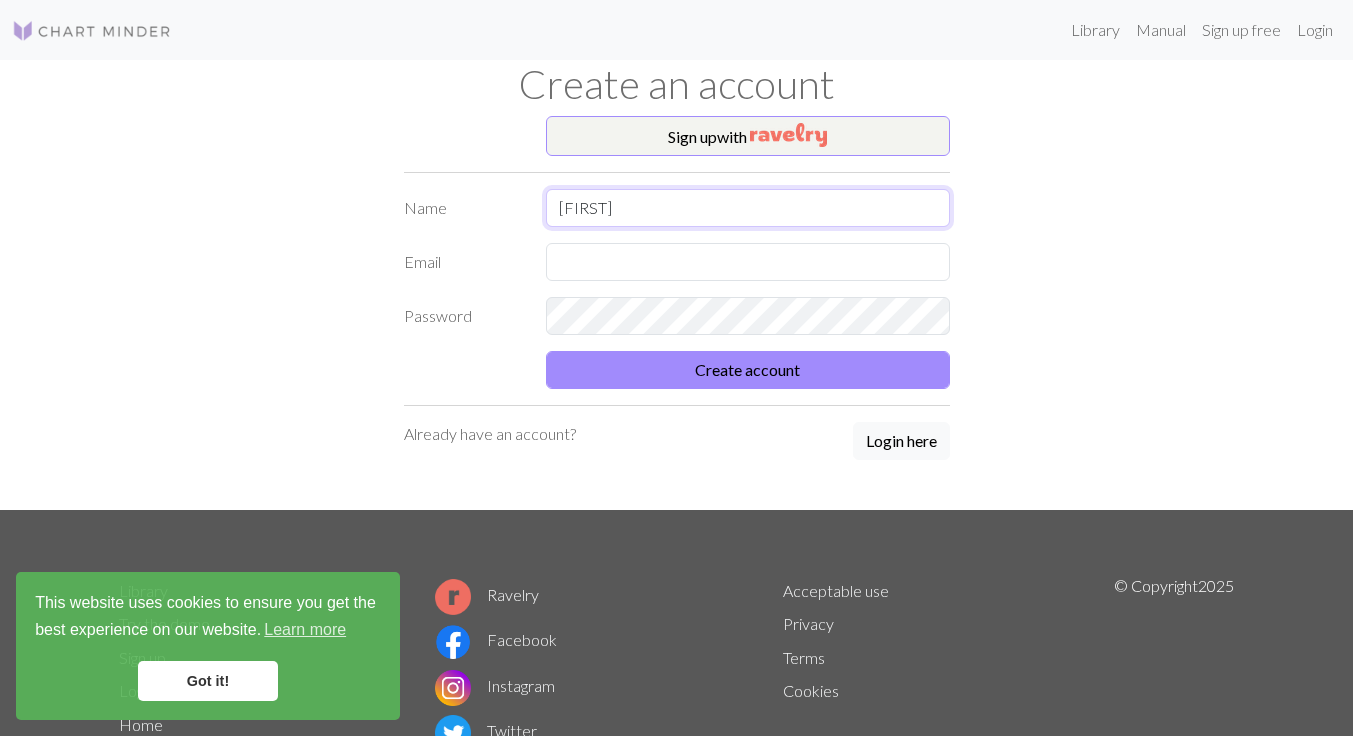 type on "[FIRST]" 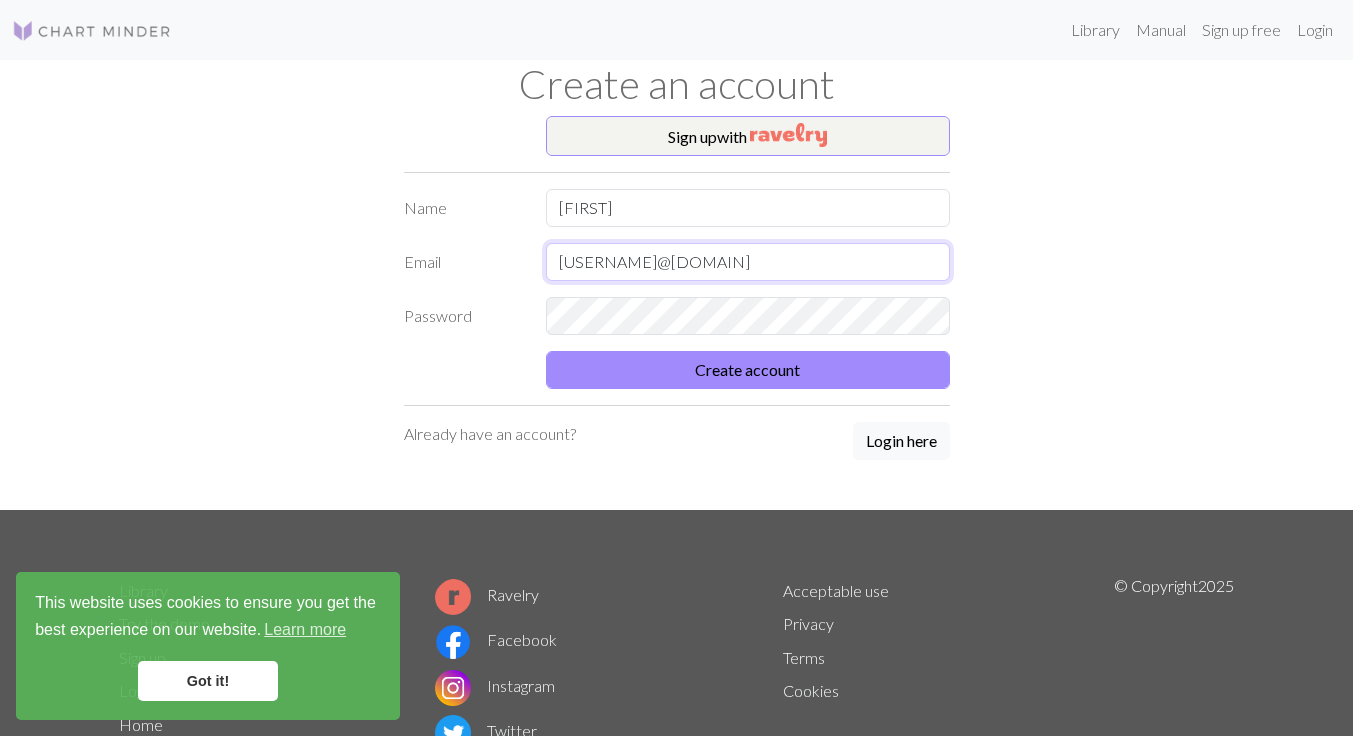 type on "zodie9@gmail.com" 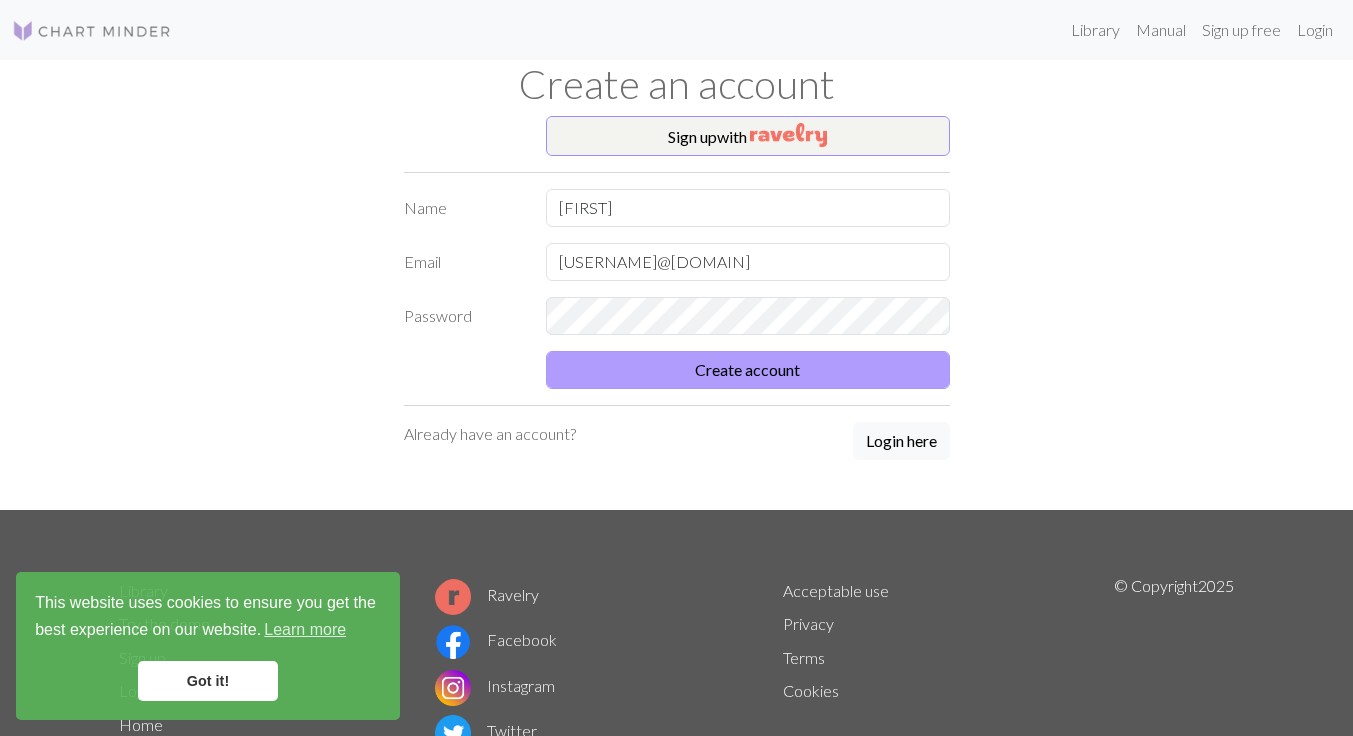 click on "Create account" at bounding box center (748, 370) 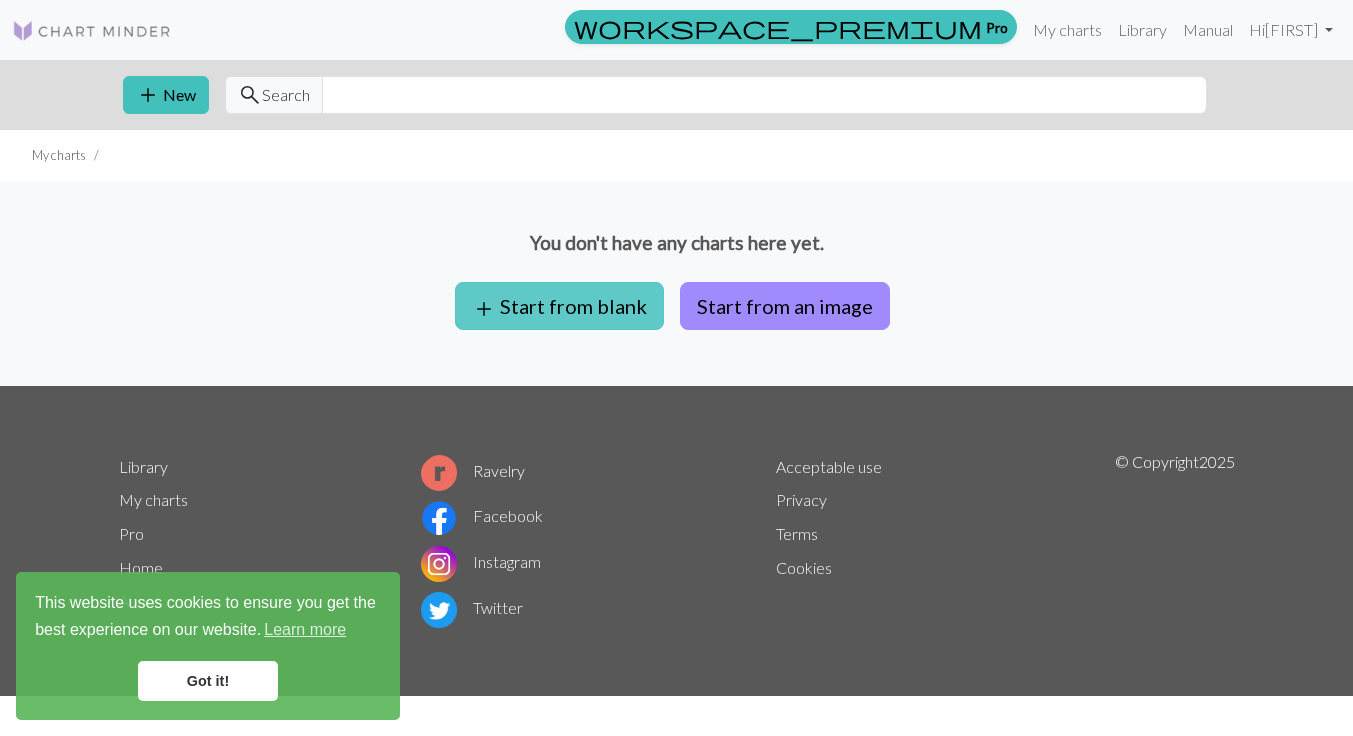 click on "add   Start from blank" at bounding box center (559, 306) 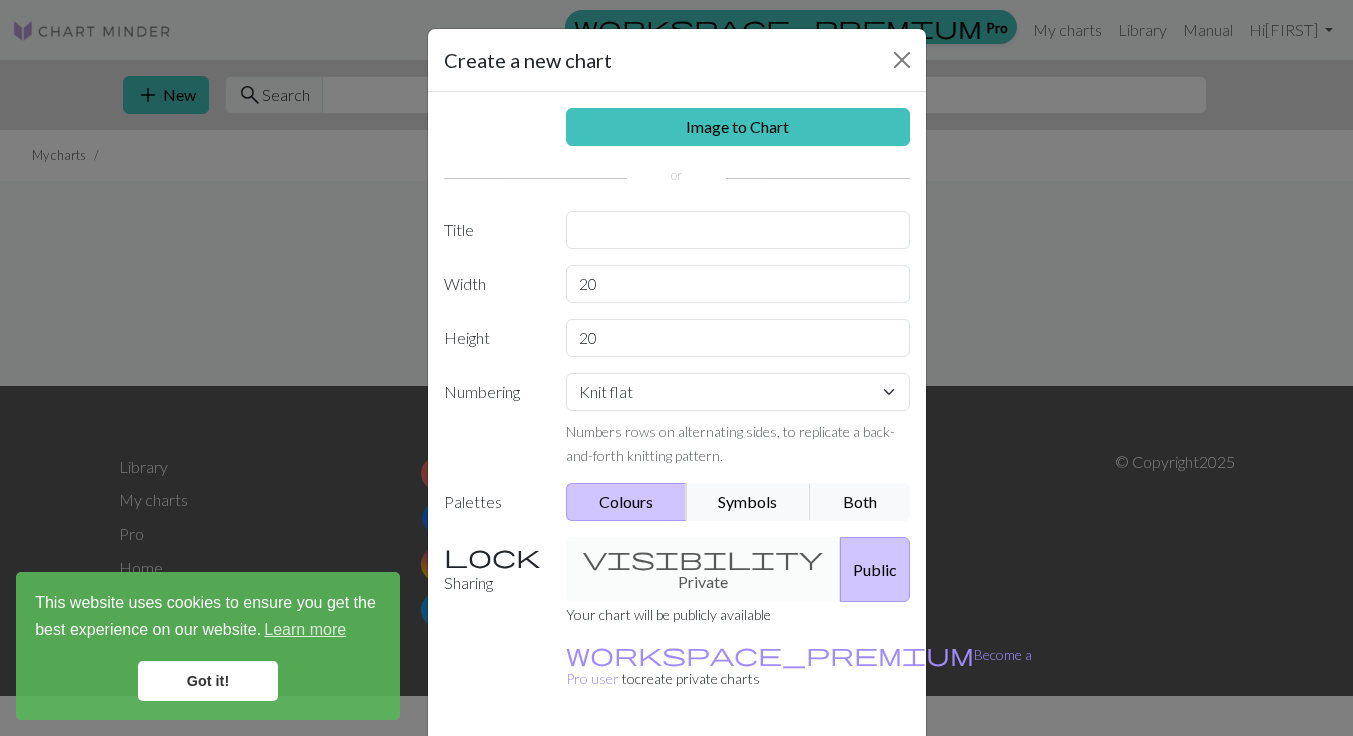 click on "Create" at bounding box center (792, 774) 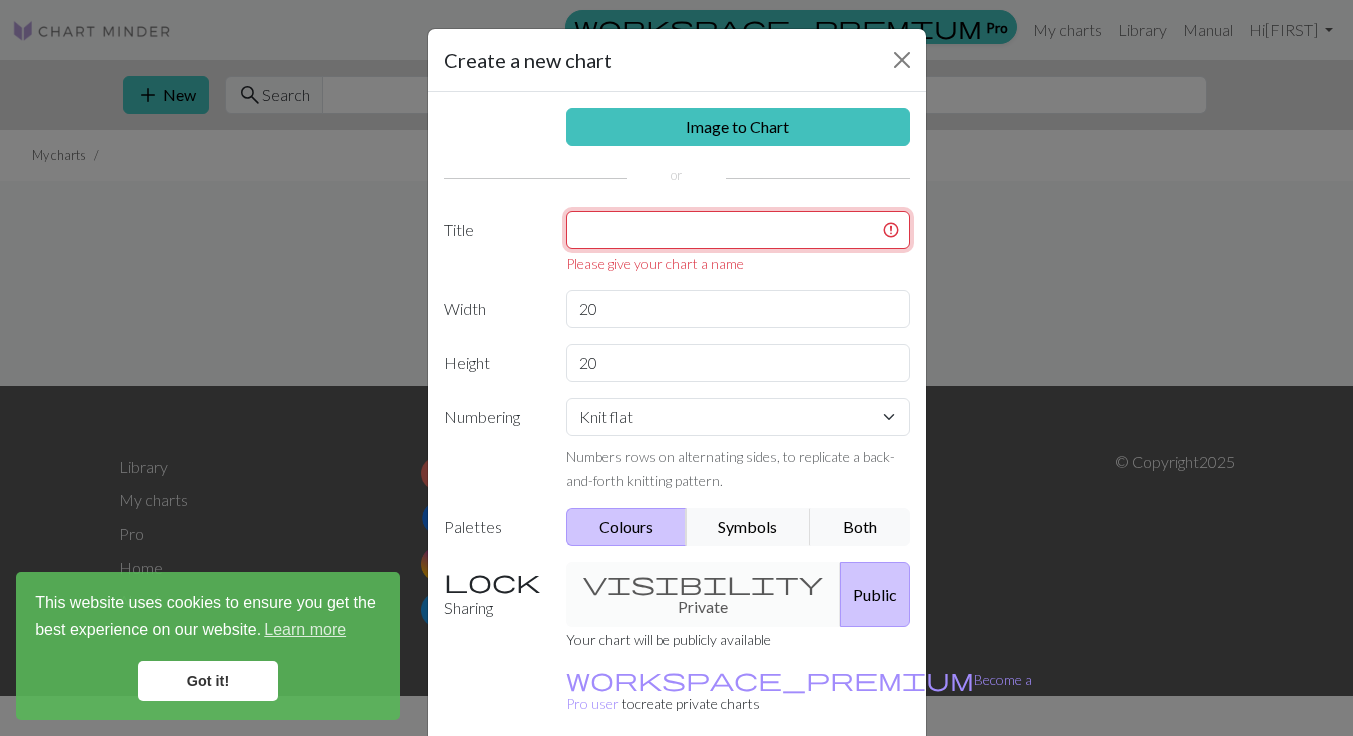 click at bounding box center [738, 230] 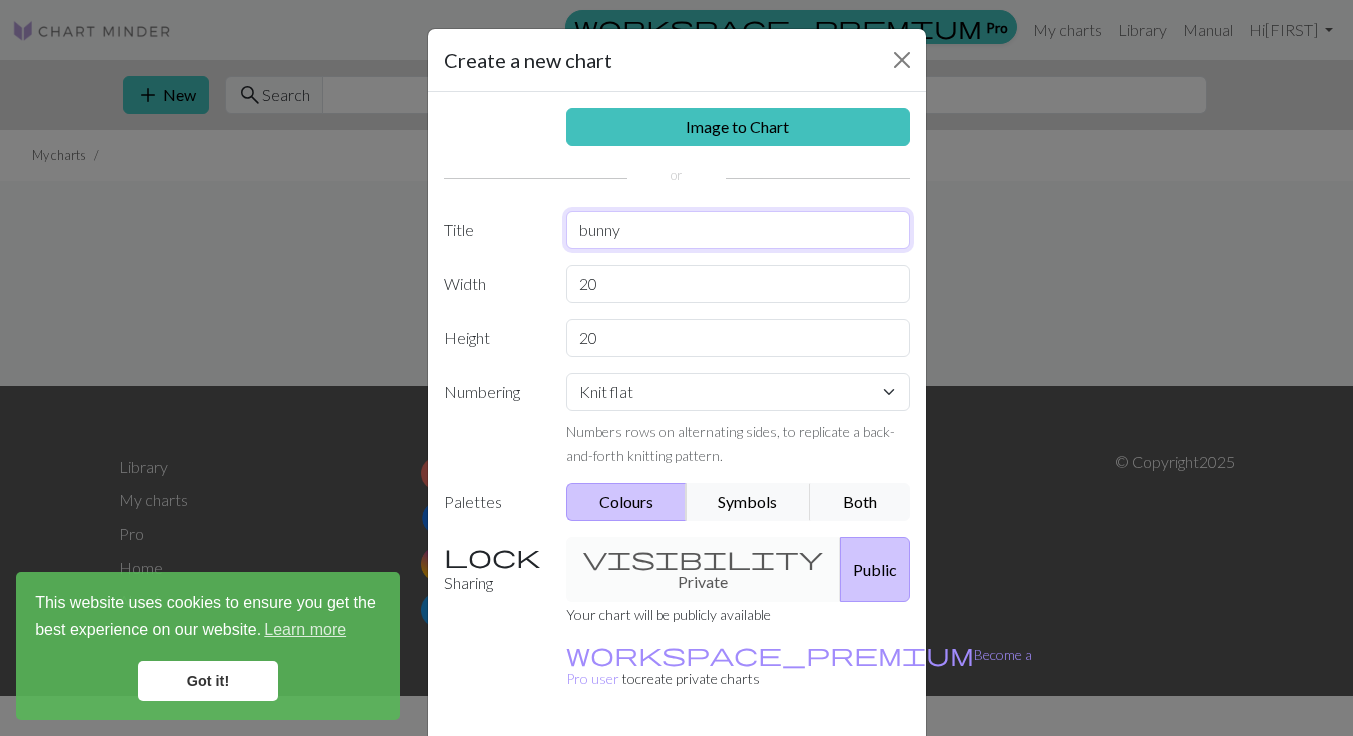 type on "bunny" 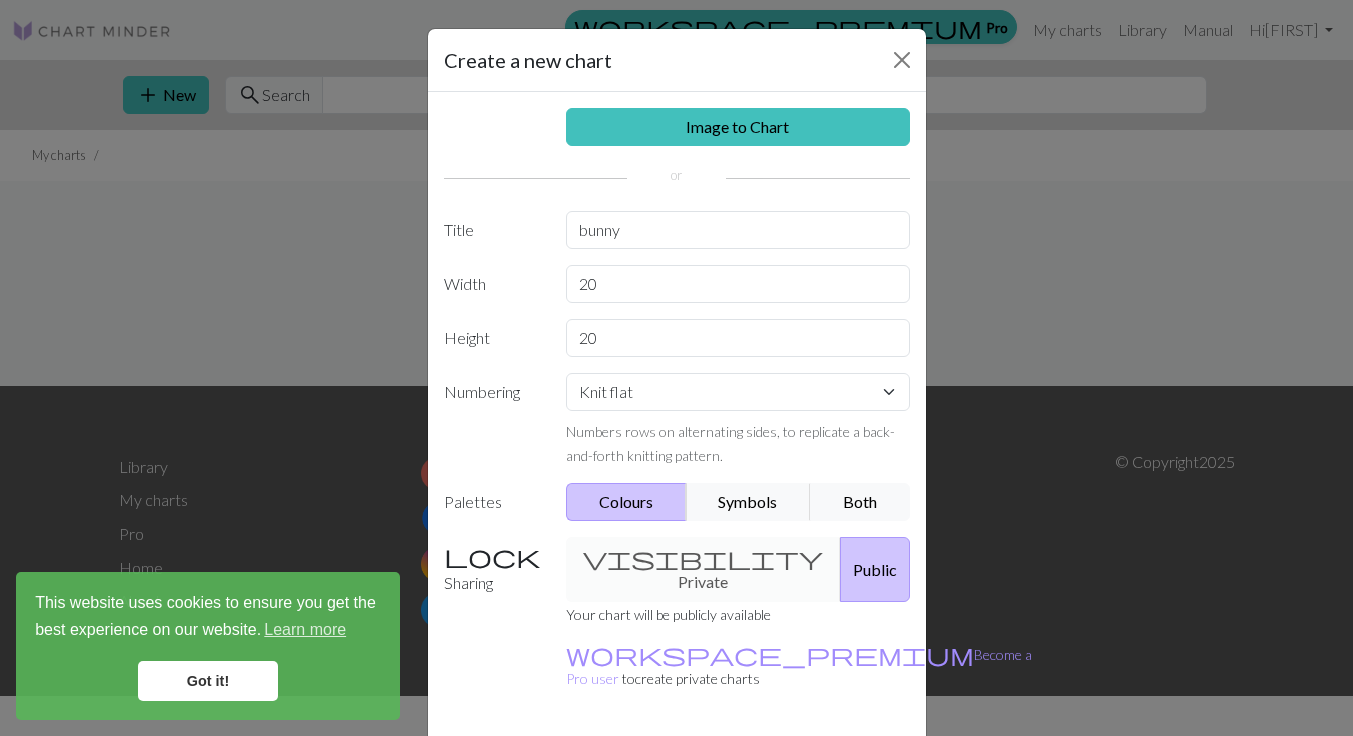 click on "Create" at bounding box center [792, 774] 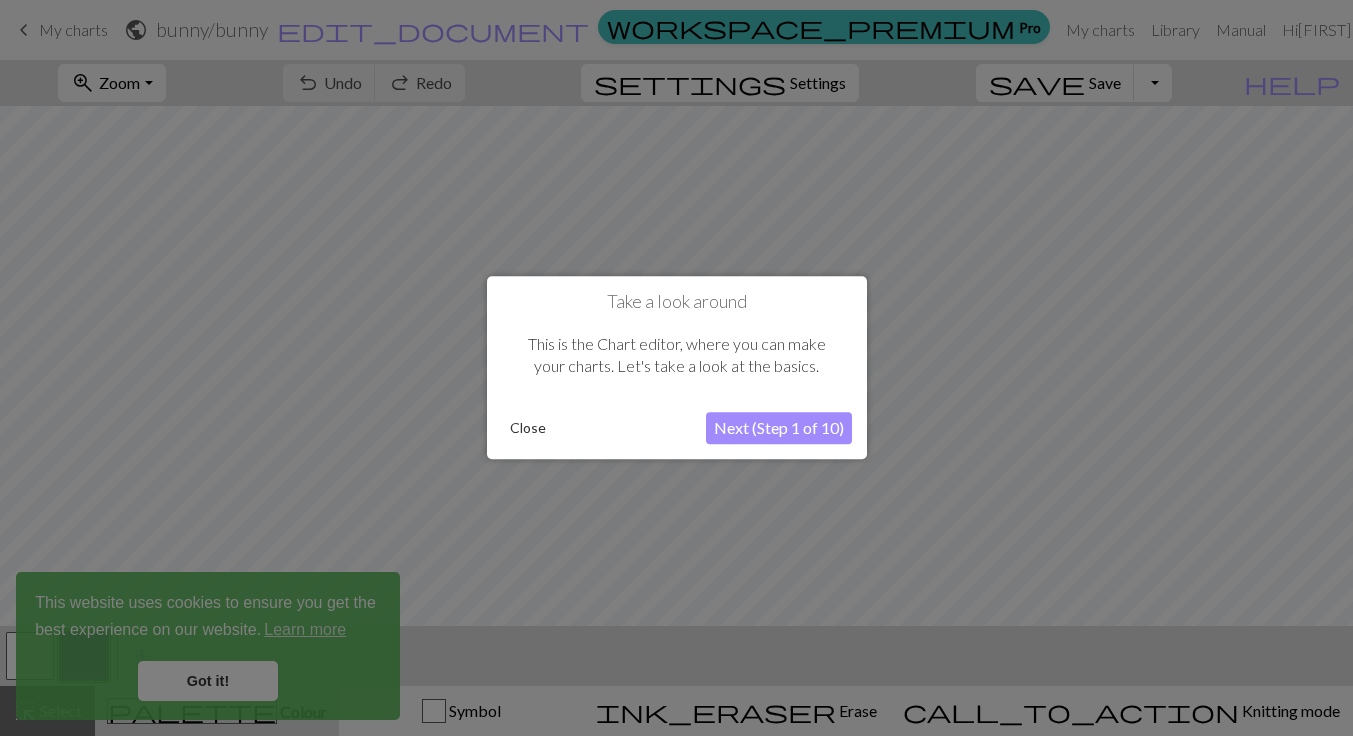 click on "Next (Step 1 of 10)" at bounding box center (779, 429) 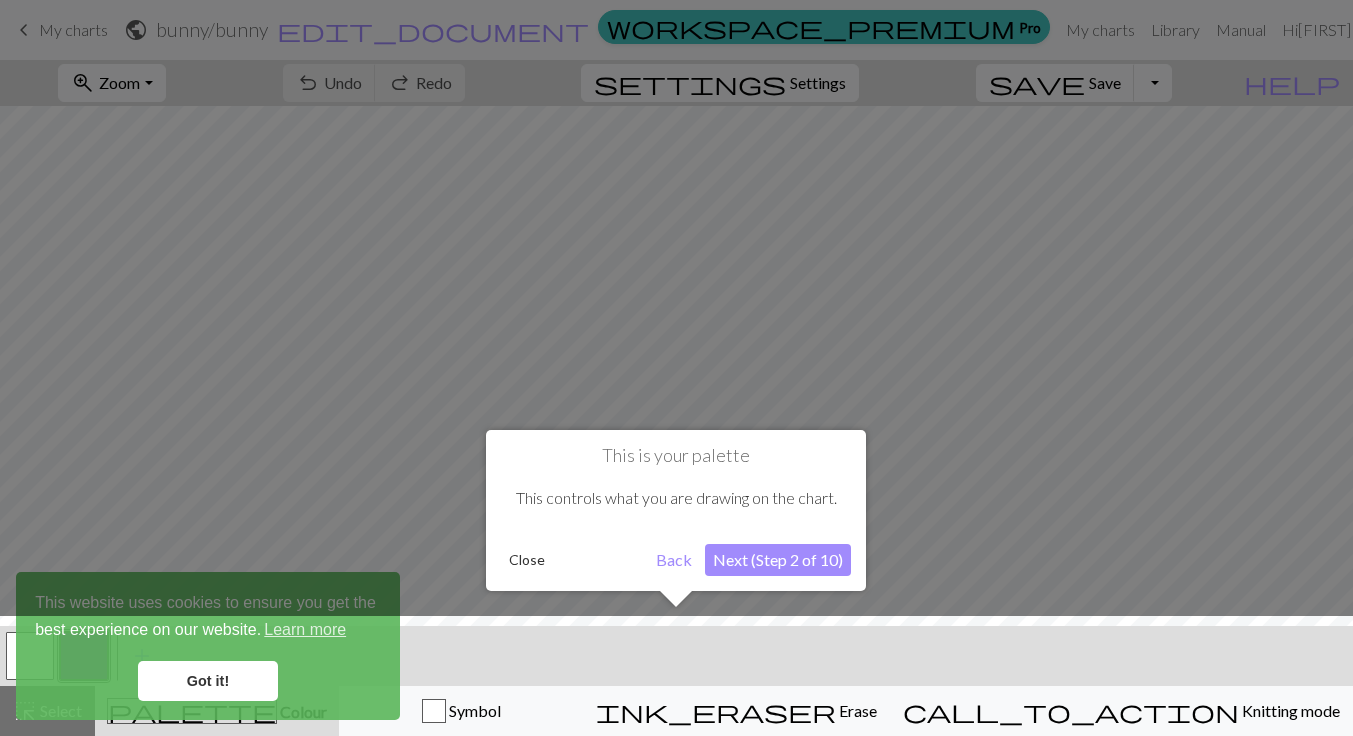 click at bounding box center [676, 681] 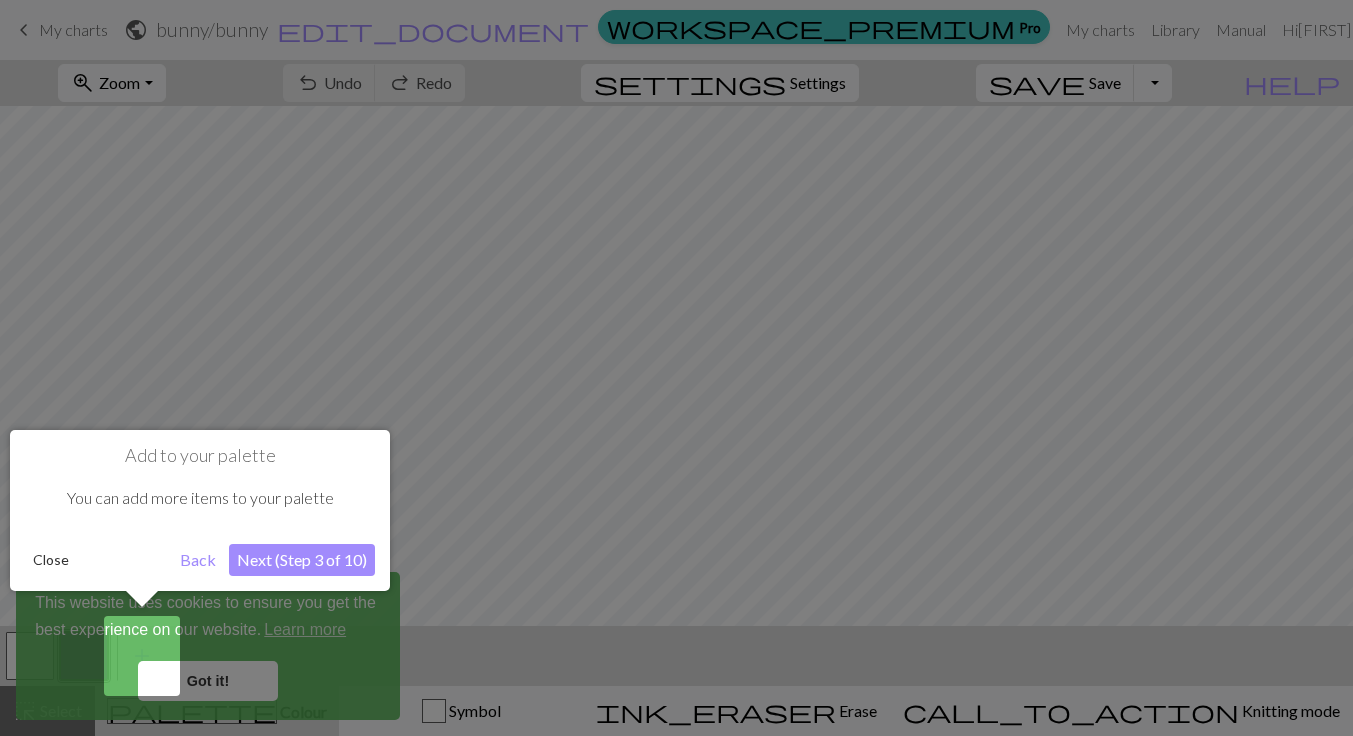 click on "Close" at bounding box center (51, 560) 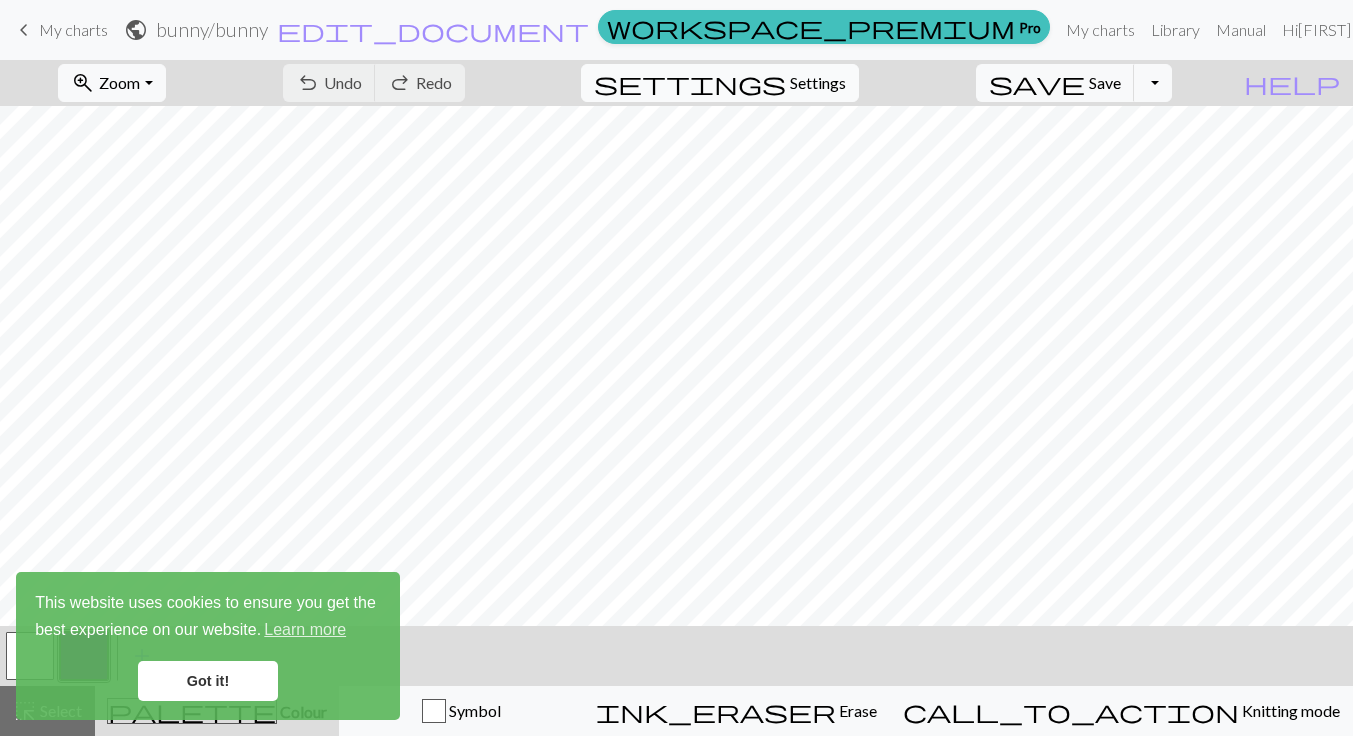 click on "Settings" at bounding box center (818, 83) 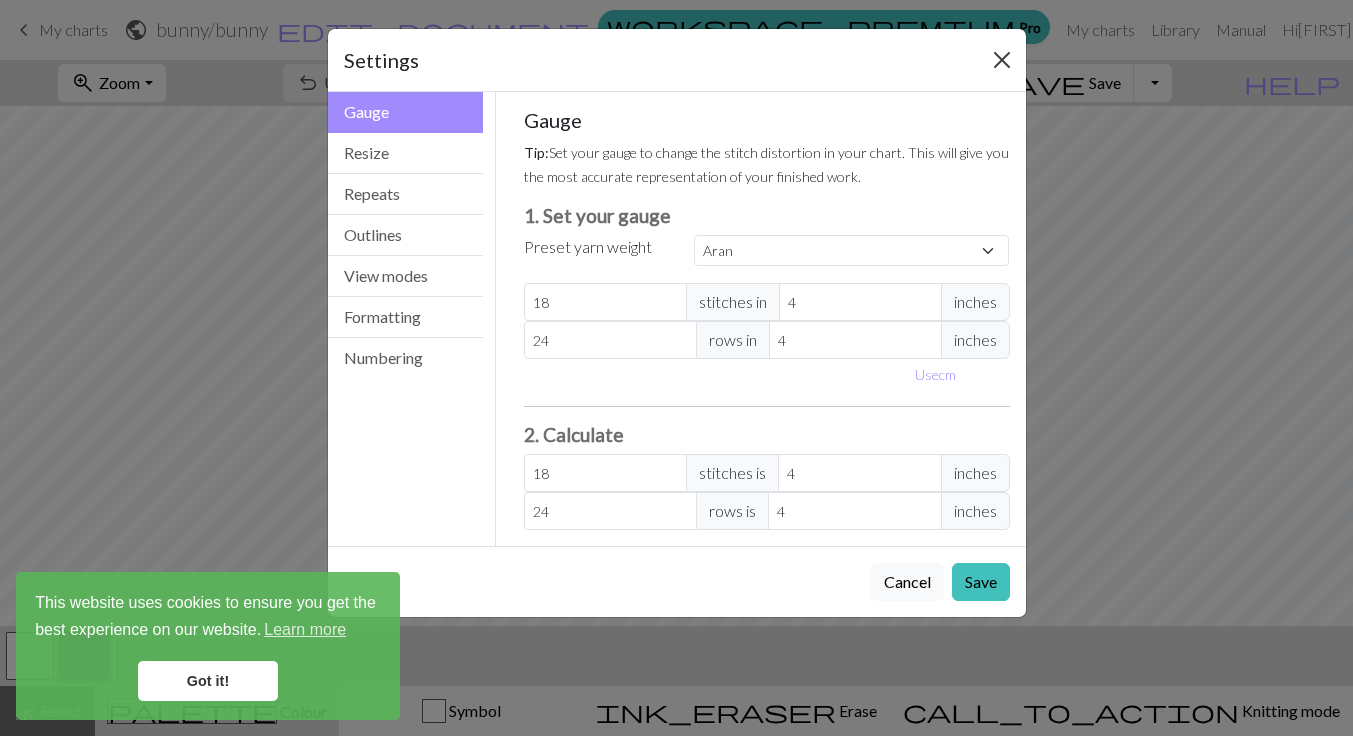 click at bounding box center [1002, 60] 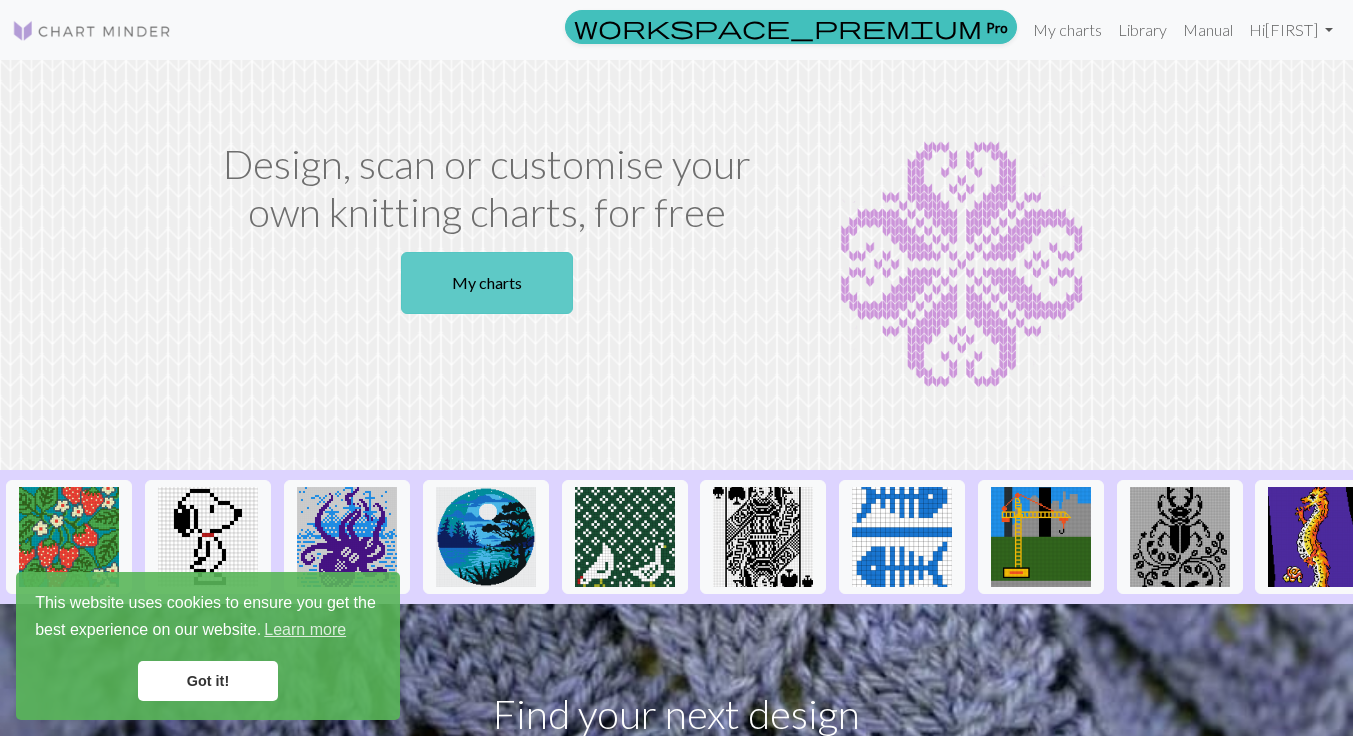 click on "My charts" at bounding box center [487, 283] 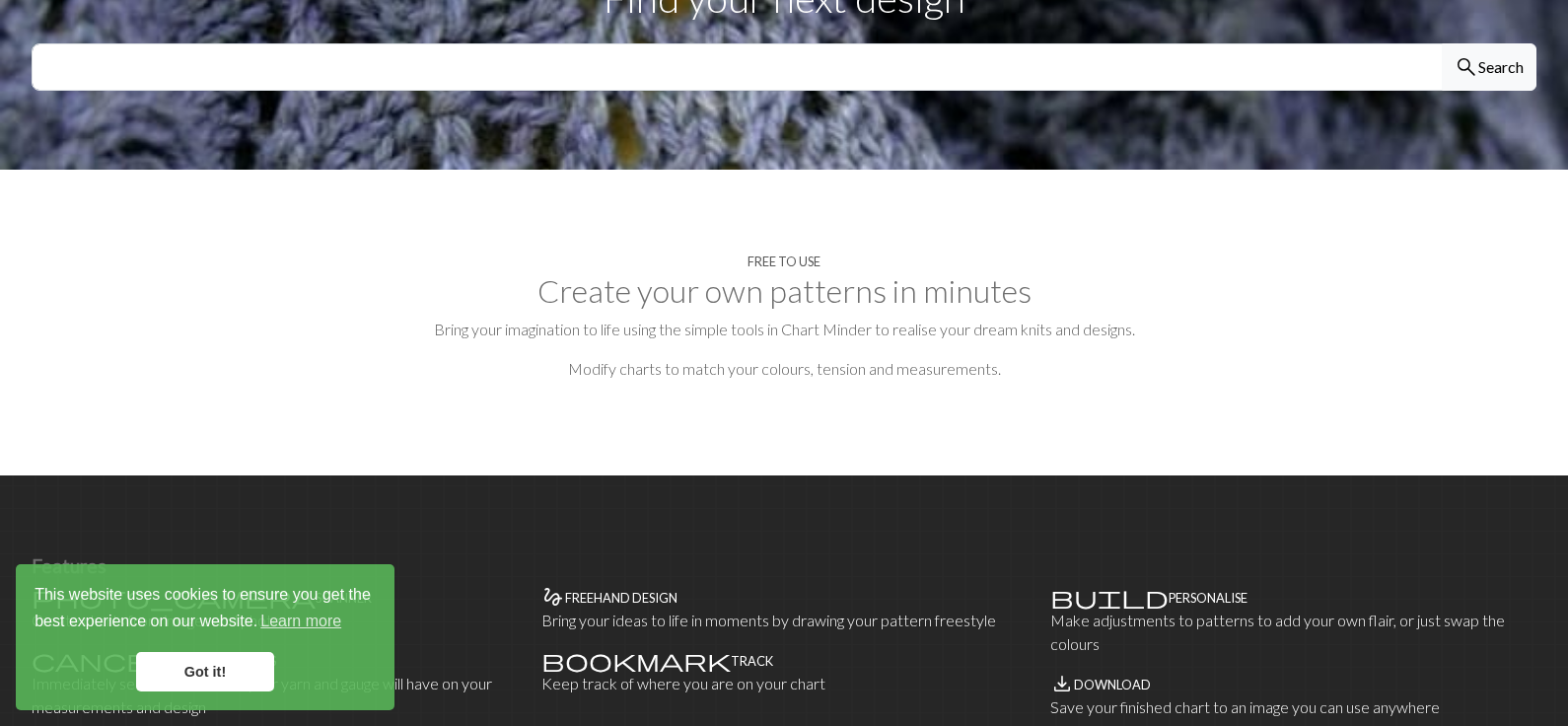 scroll, scrollTop: 825, scrollLeft: 0, axis: vertical 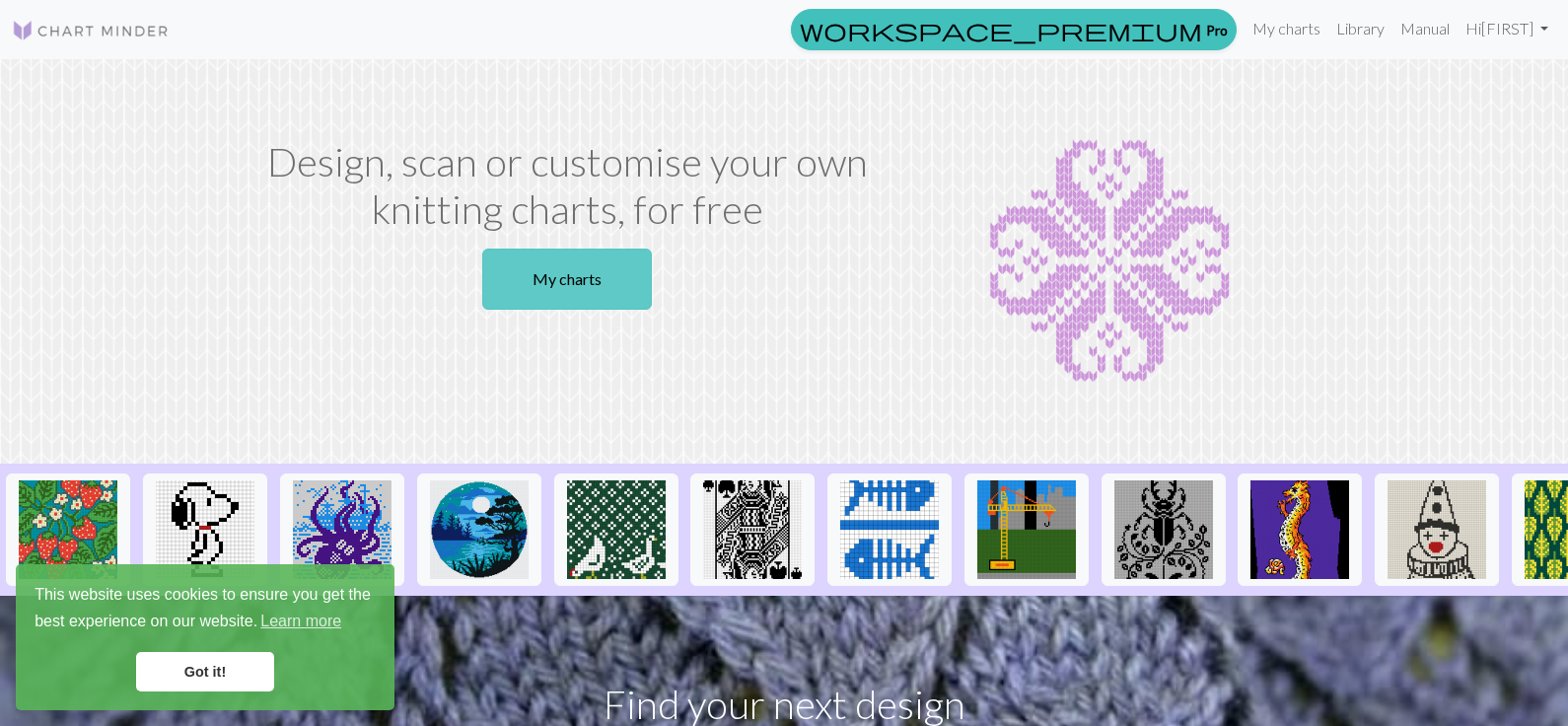click on "My charts" at bounding box center [567, 279] 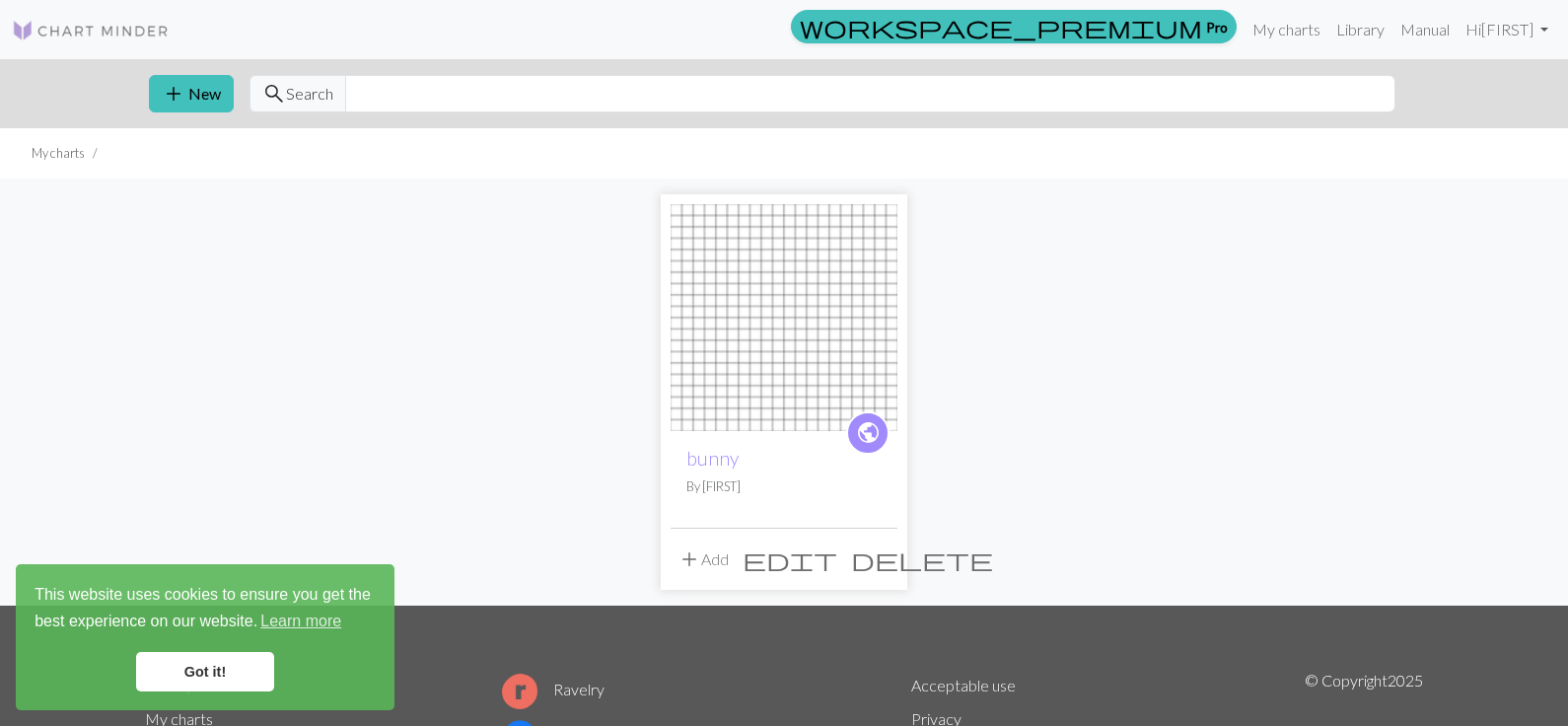 scroll, scrollTop: 0, scrollLeft: 0, axis: both 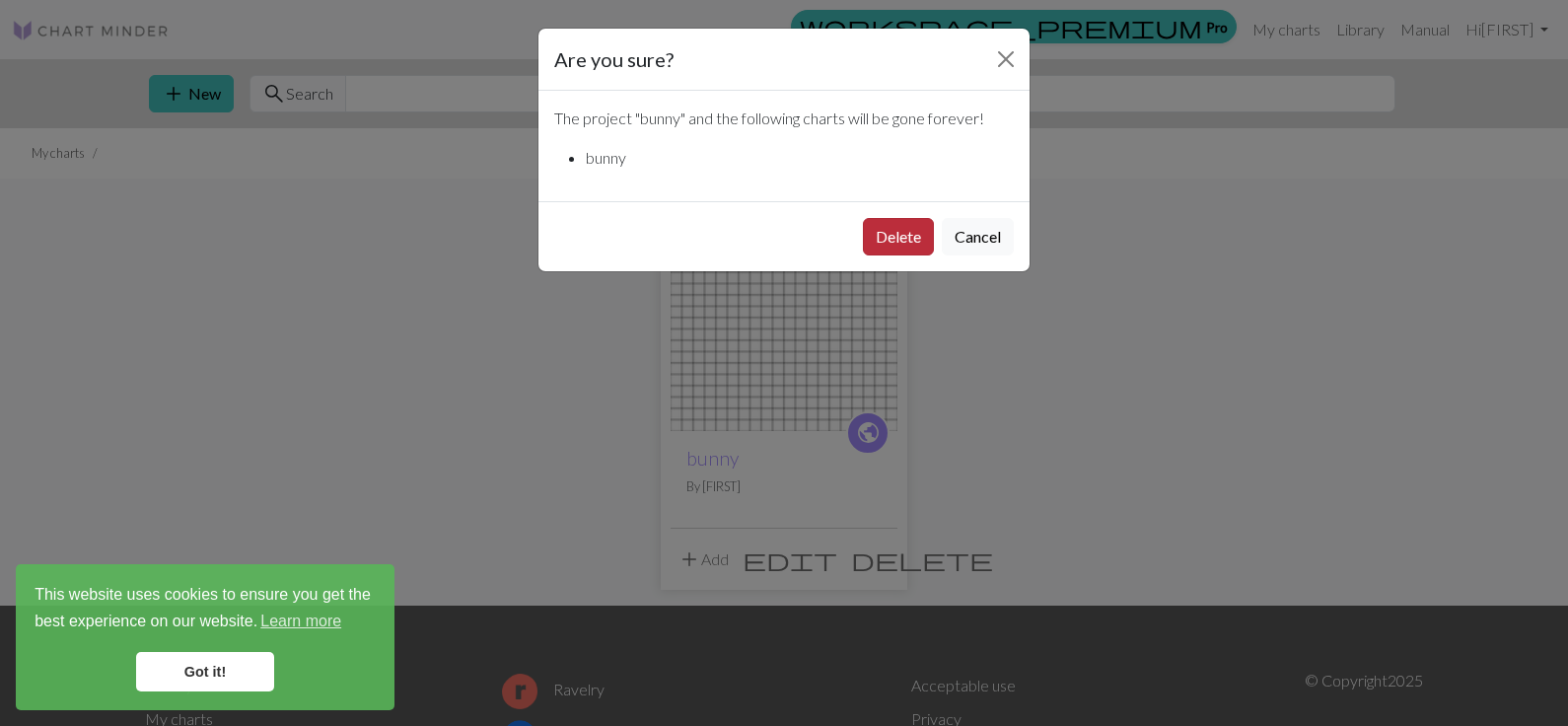 click on "Delete" at bounding box center (898, 237) 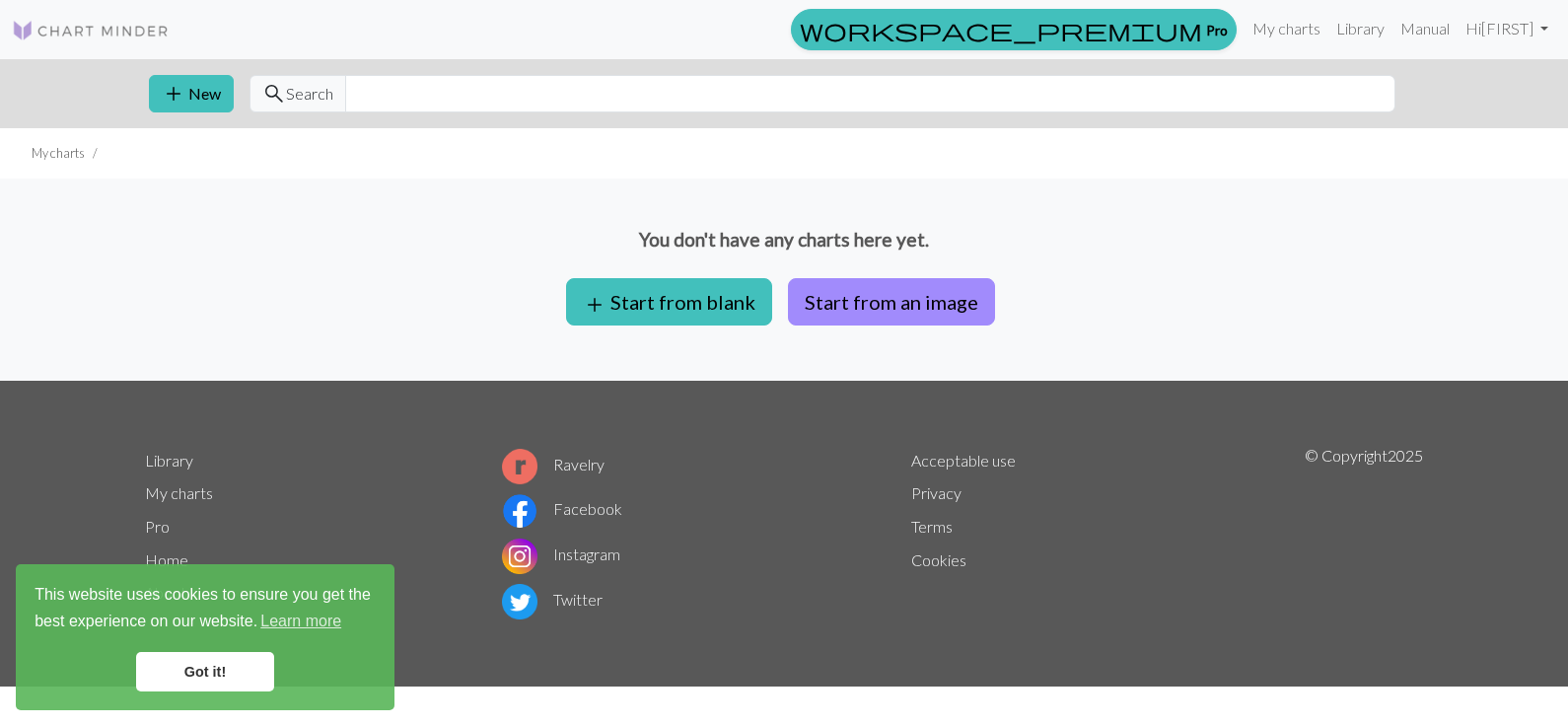scroll, scrollTop: 0, scrollLeft: 0, axis: both 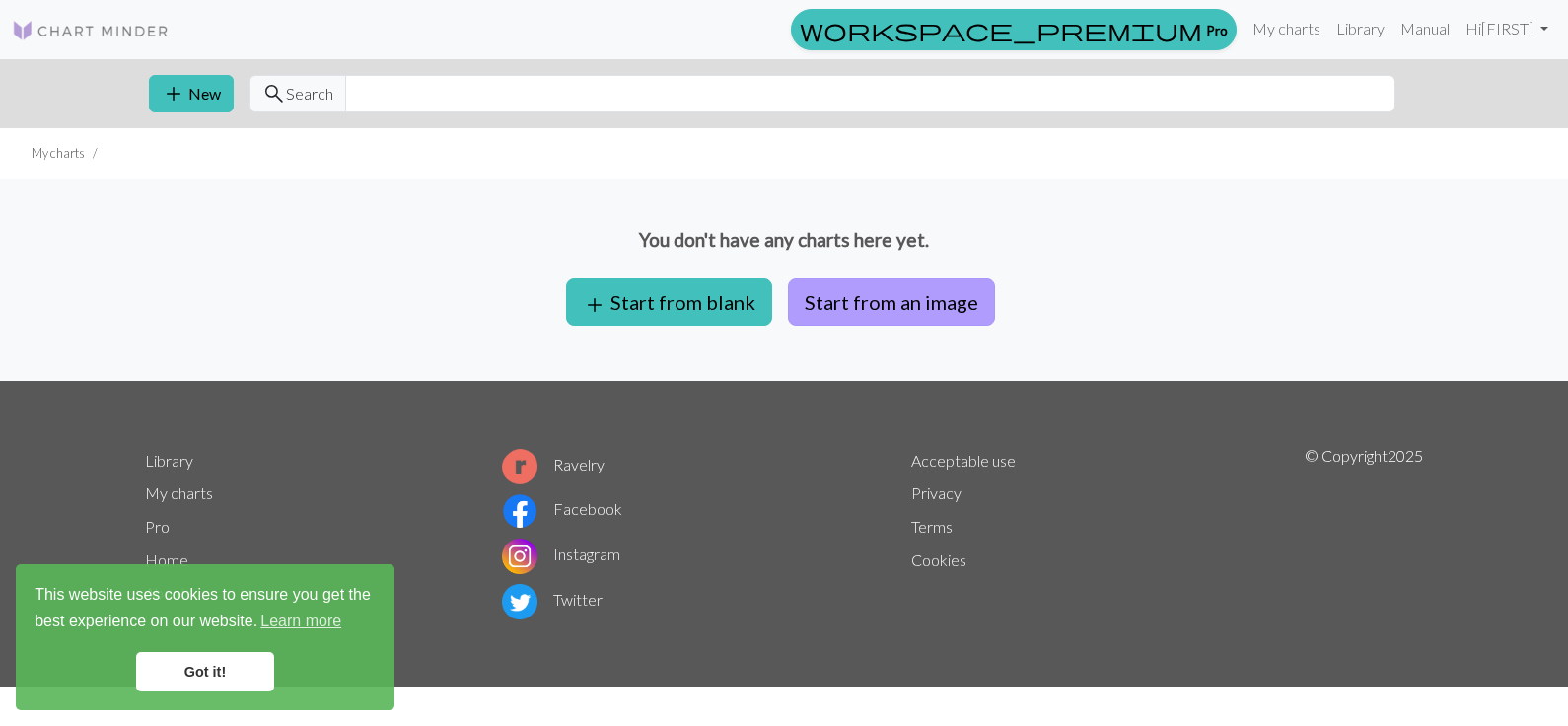 click on "Start from an image" at bounding box center (891, 302) 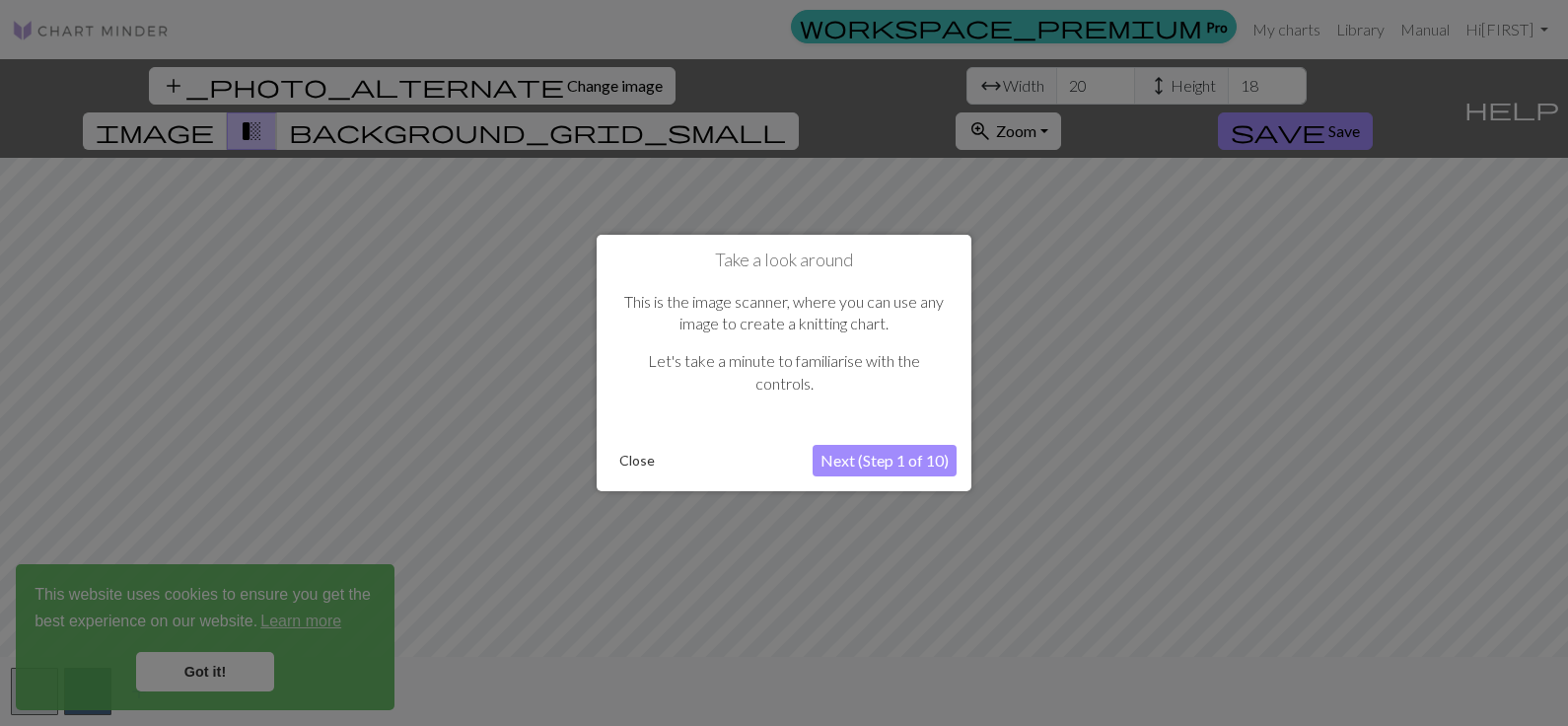 click on "Next (Step 1 of 10)" at bounding box center [885, 461] 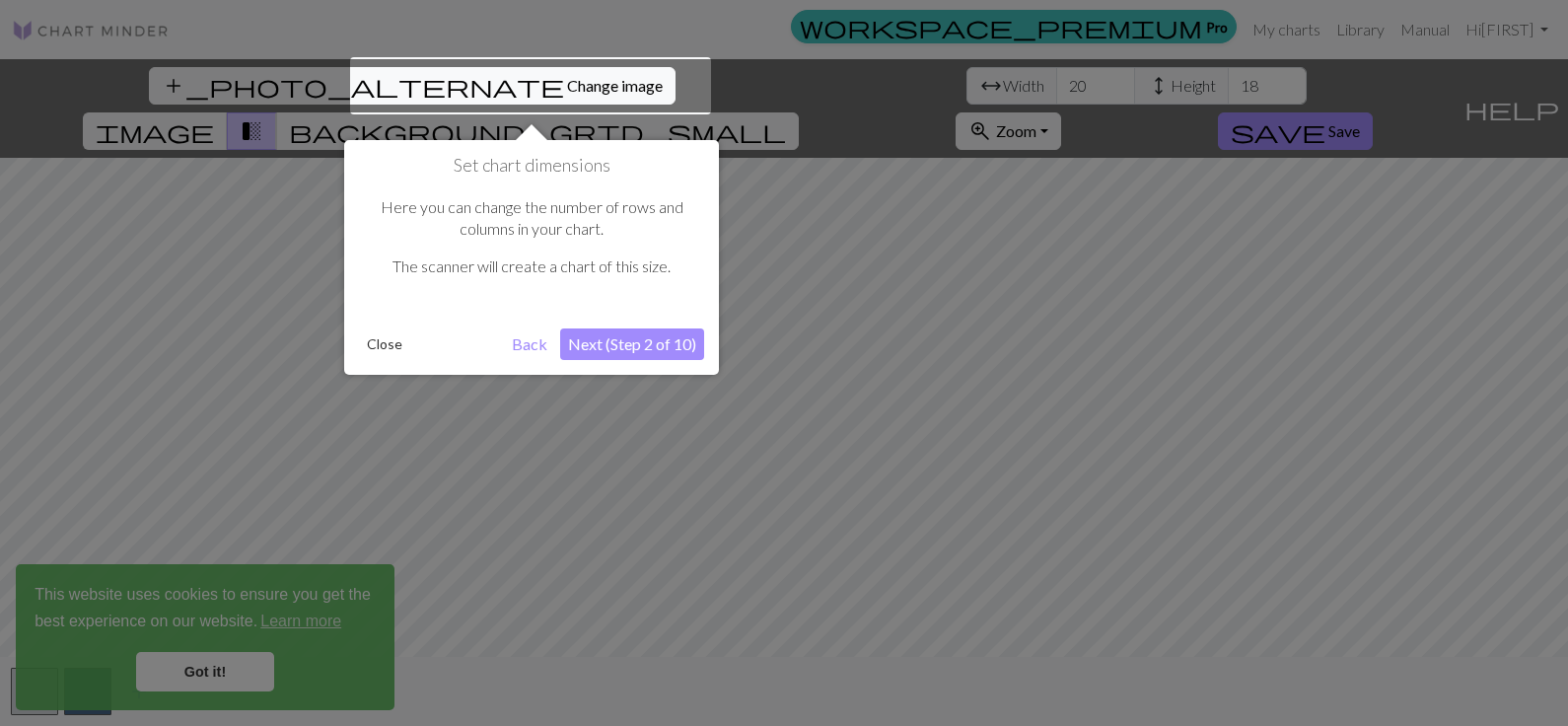 click on "Next (Step 2 of 10)" at bounding box center [632, 344] 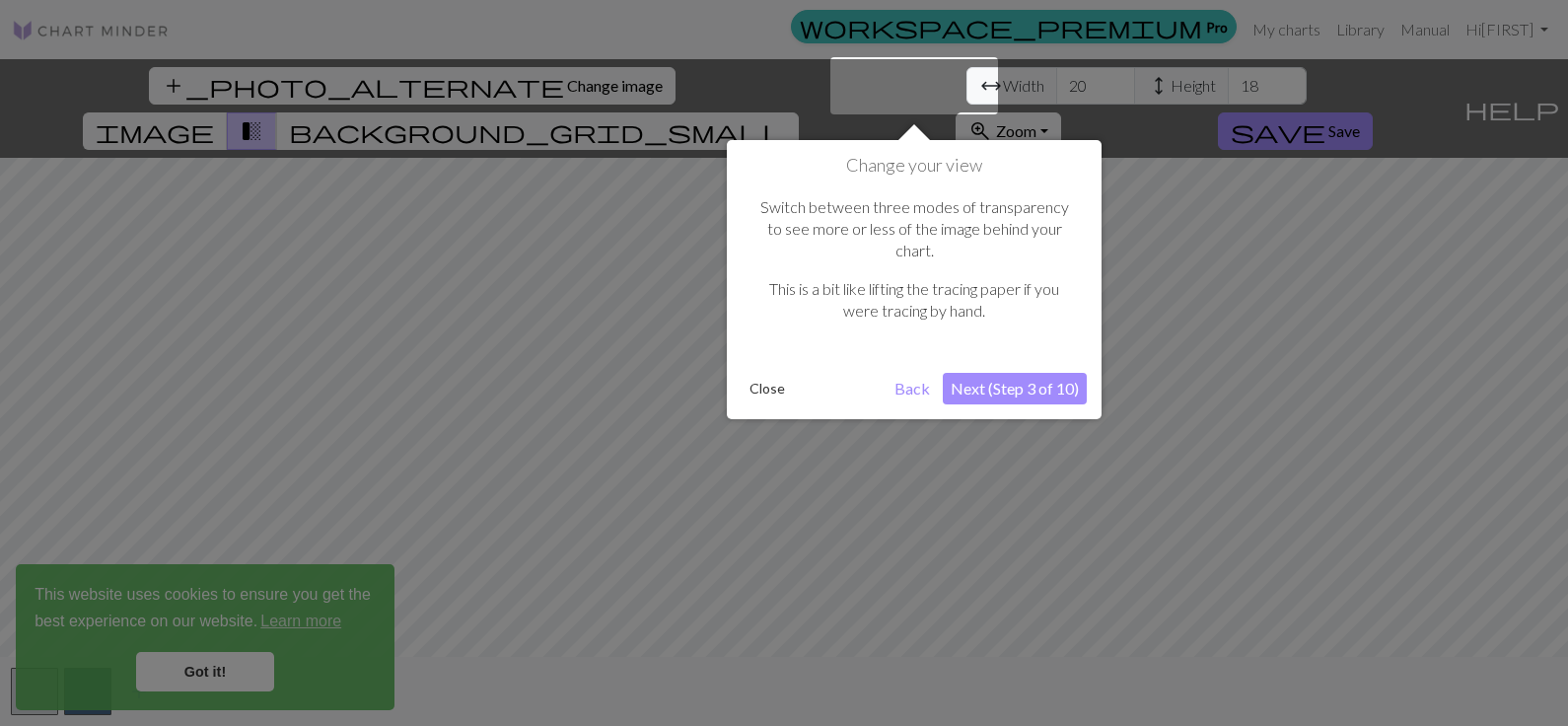 click on "Next (Step 3 of 10)" at bounding box center [1015, 389] 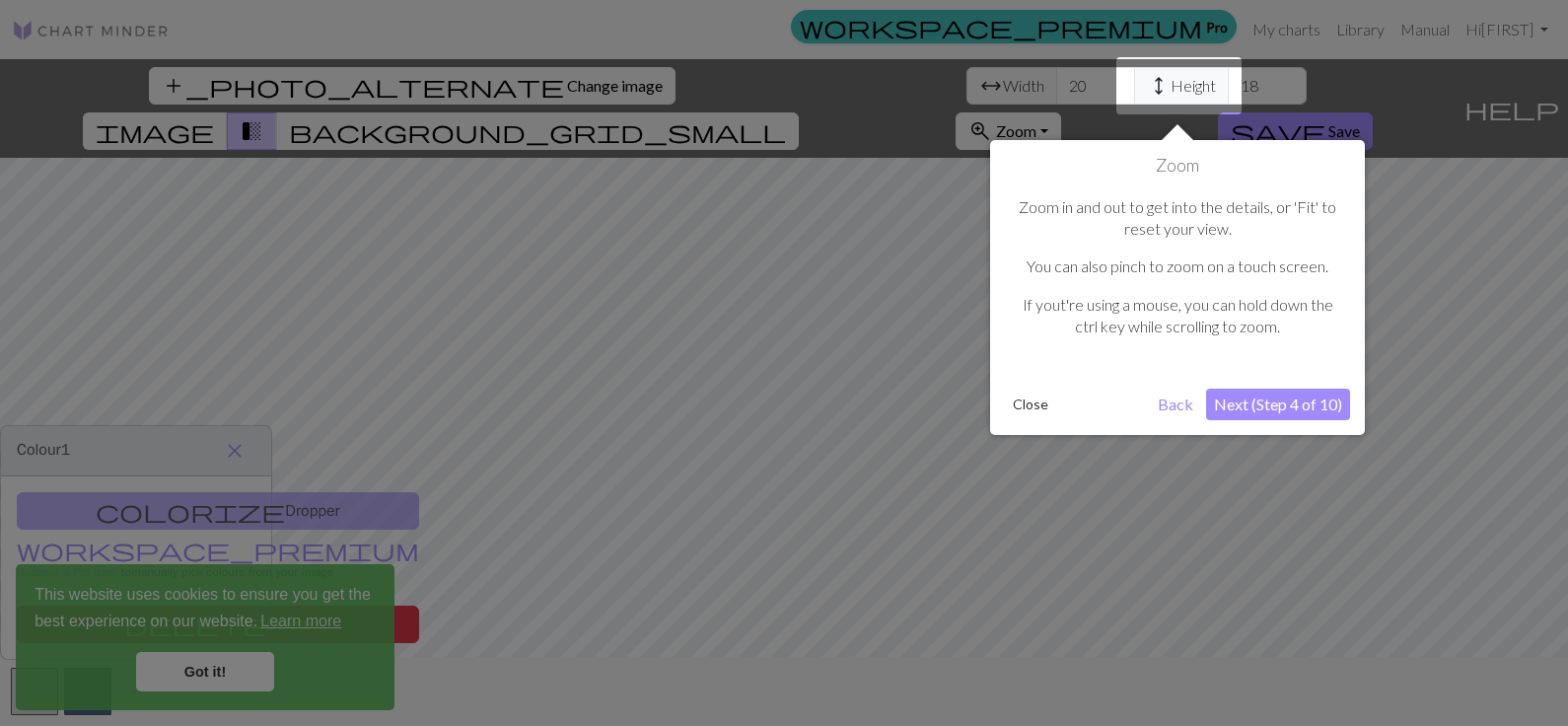 click on "Close" at bounding box center (1031, 404) 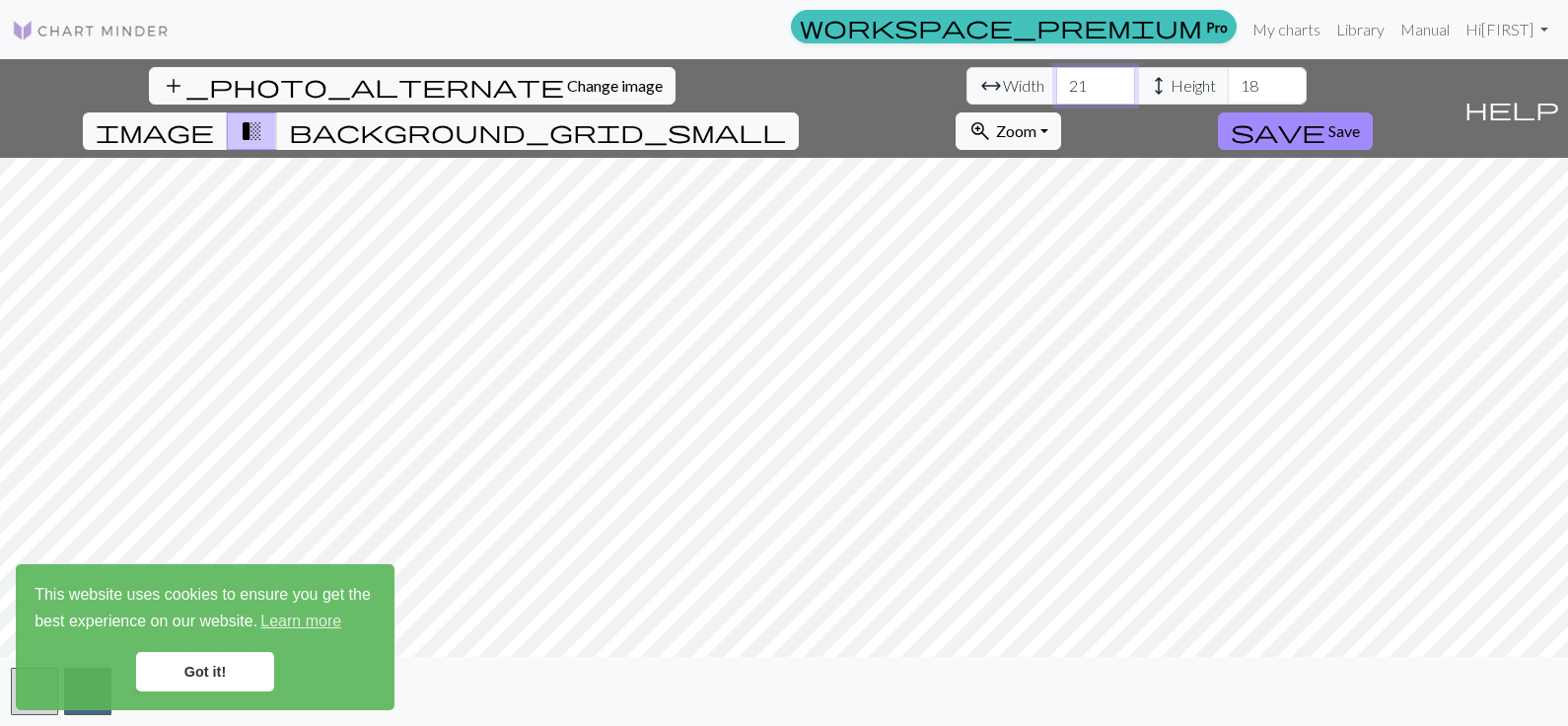 click on "21" at bounding box center [1096, 86] 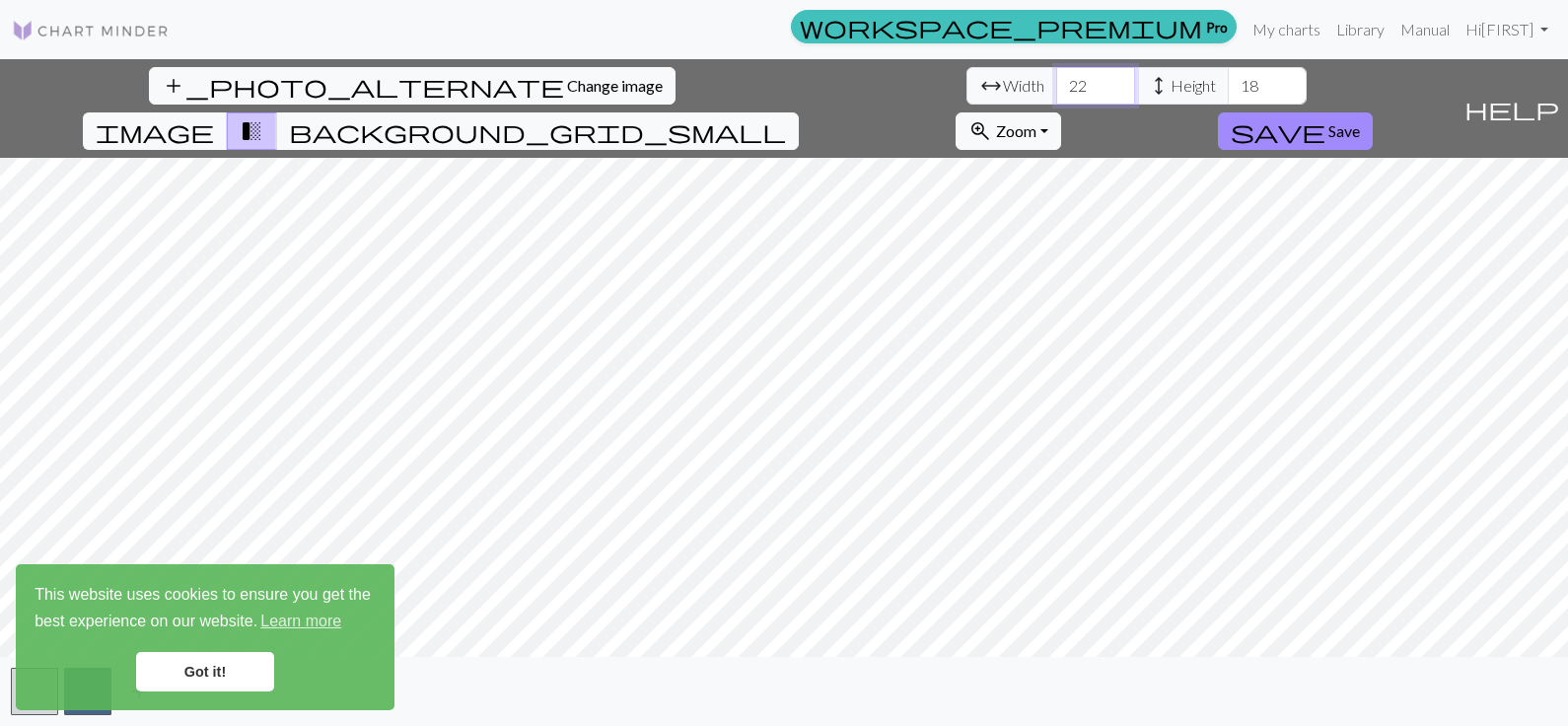 click on "22" at bounding box center [1096, 86] 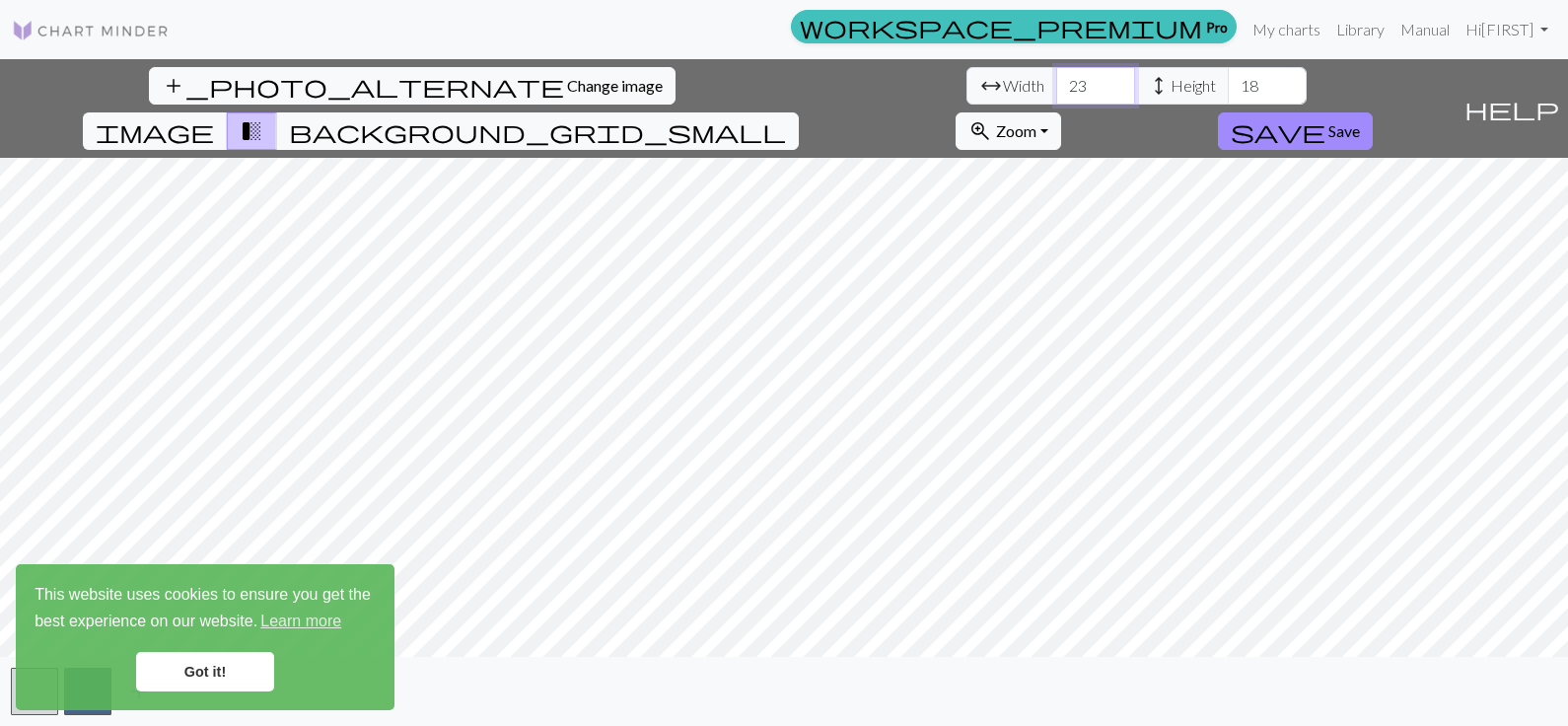 click on "23" at bounding box center (1096, 86) 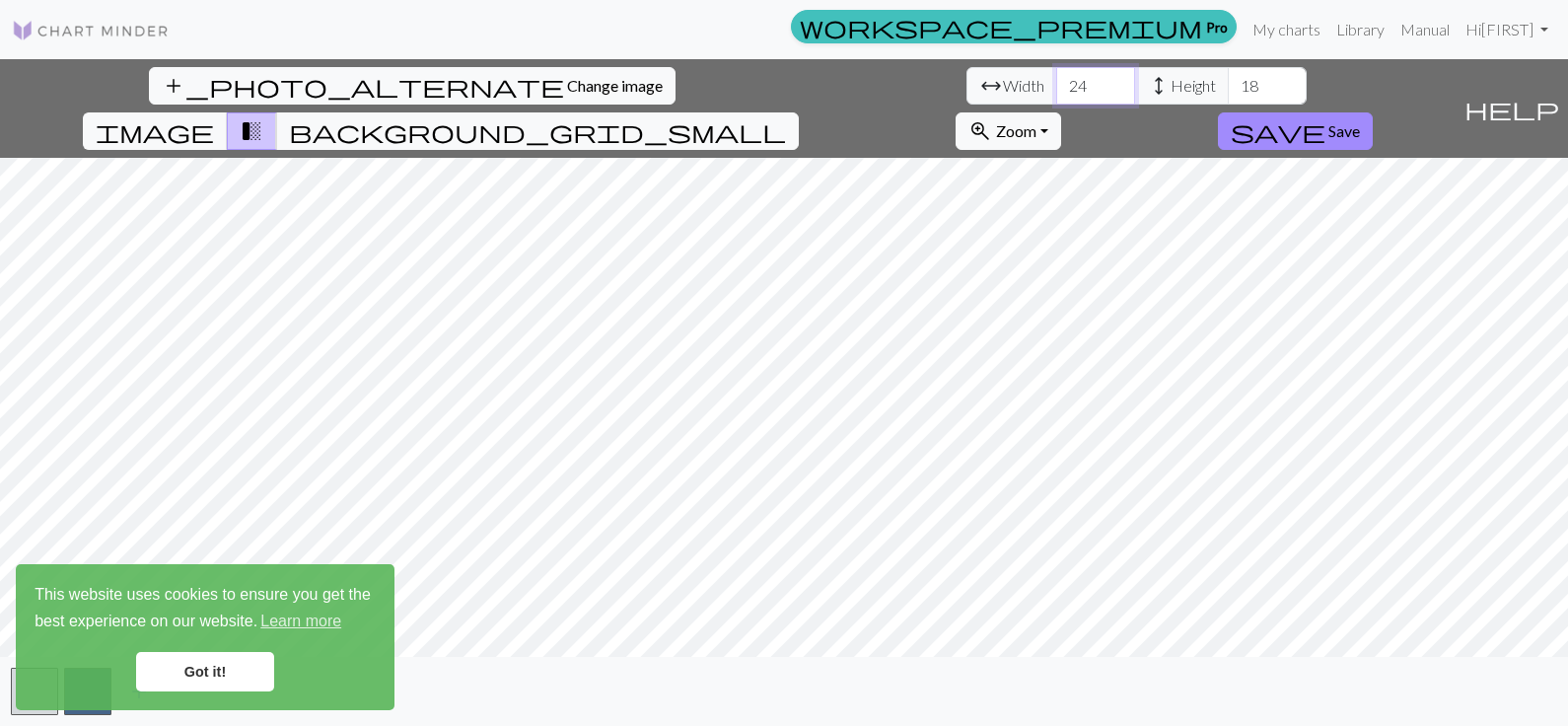 click on "24" at bounding box center [1096, 86] 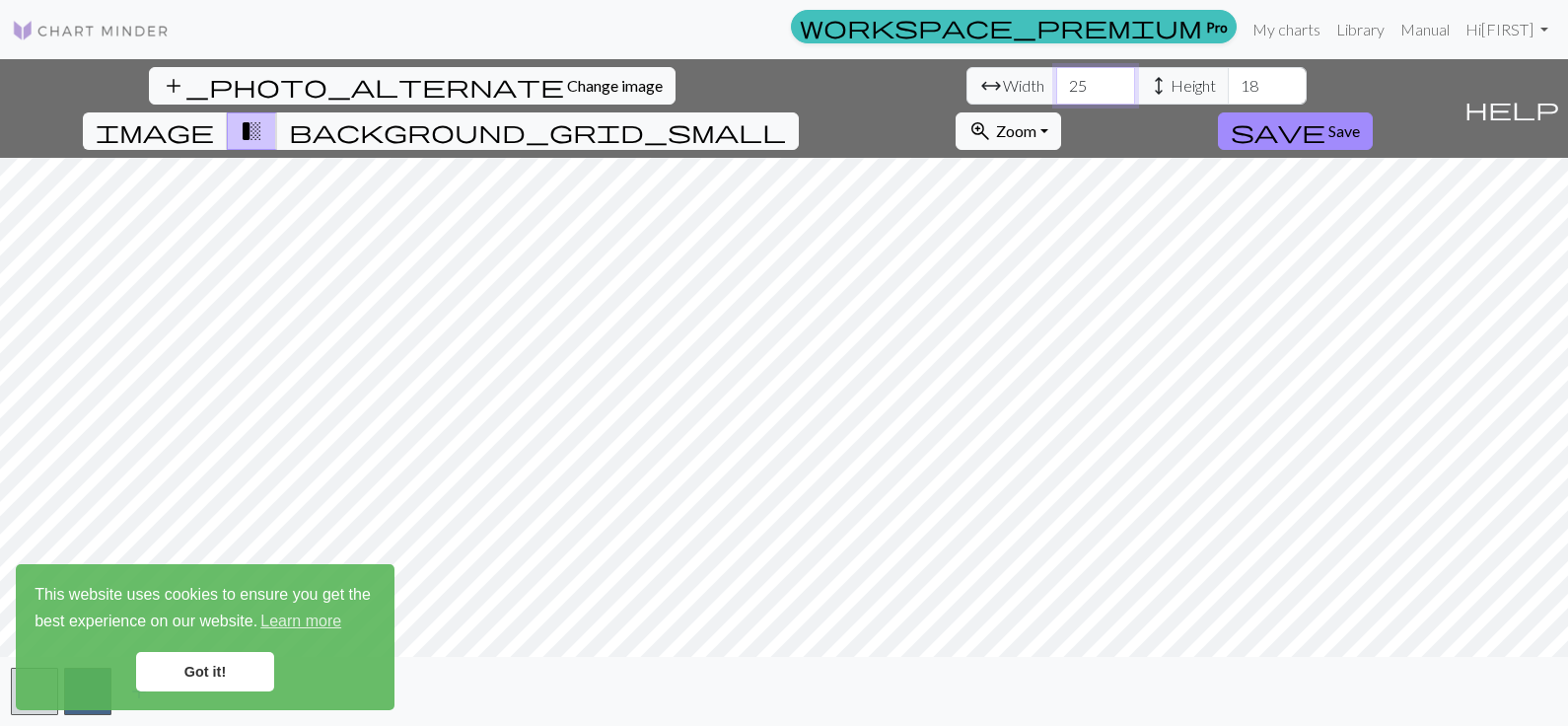 click on "25" at bounding box center [1096, 86] 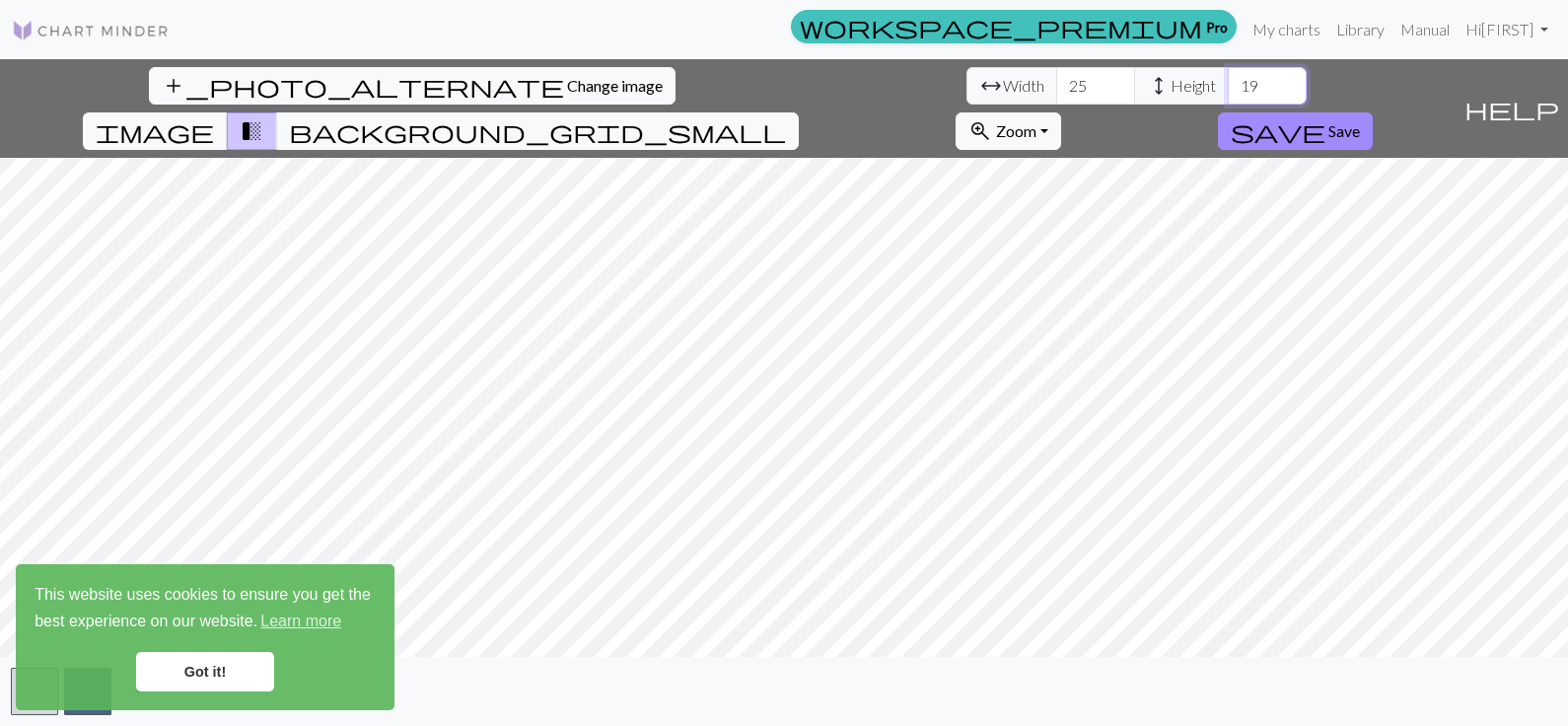 click on "19" at bounding box center [1267, 86] 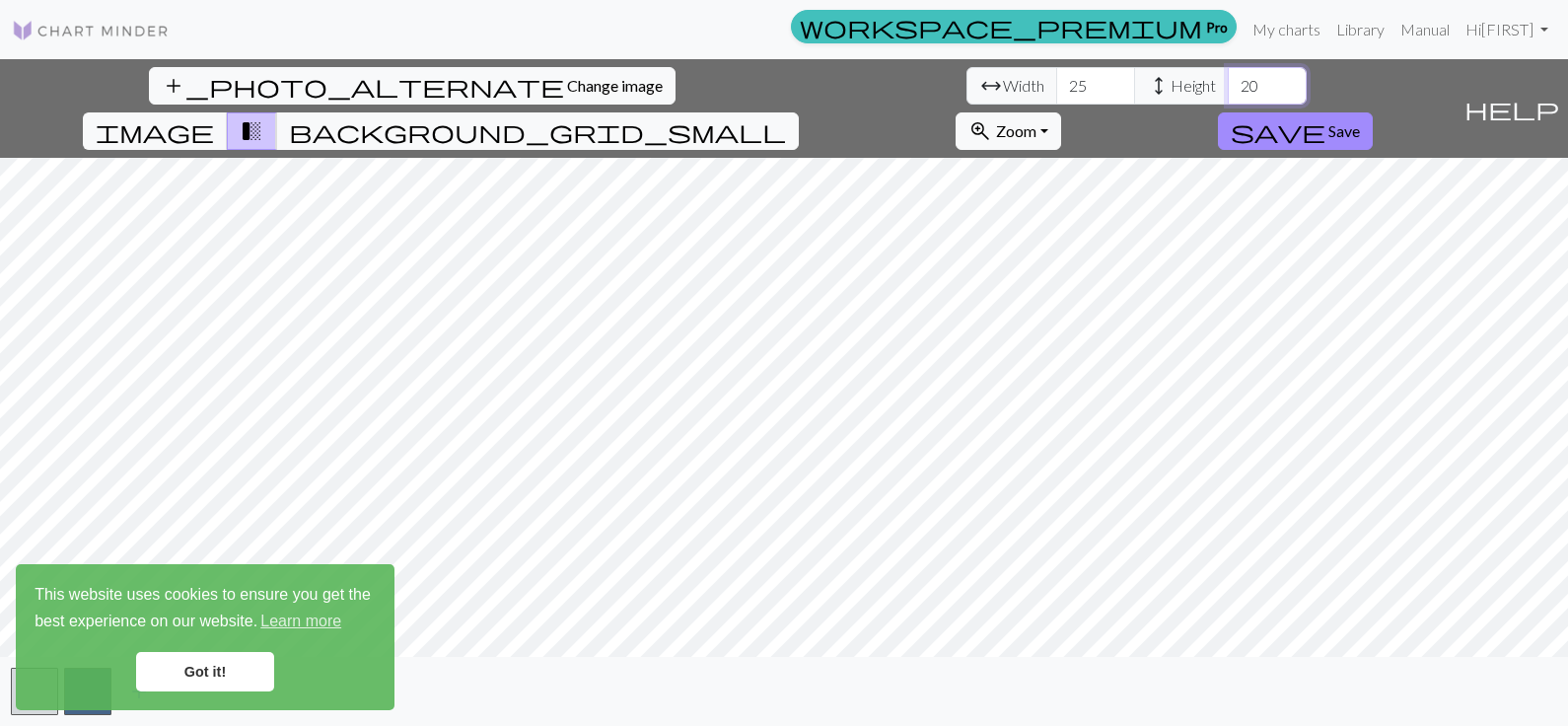 click on "20" at bounding box center [1267, 86] 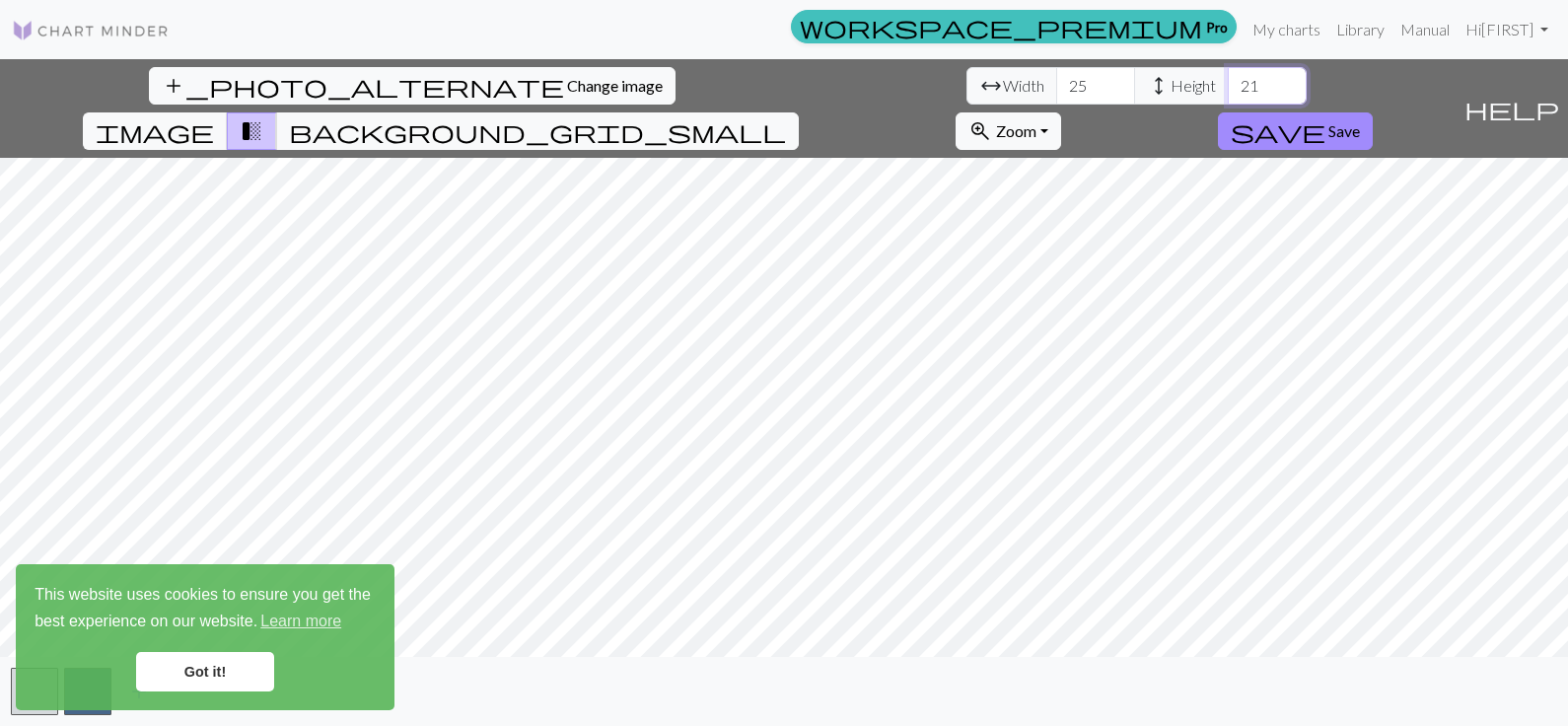 click on "21" at bounding box center (1267, 86) 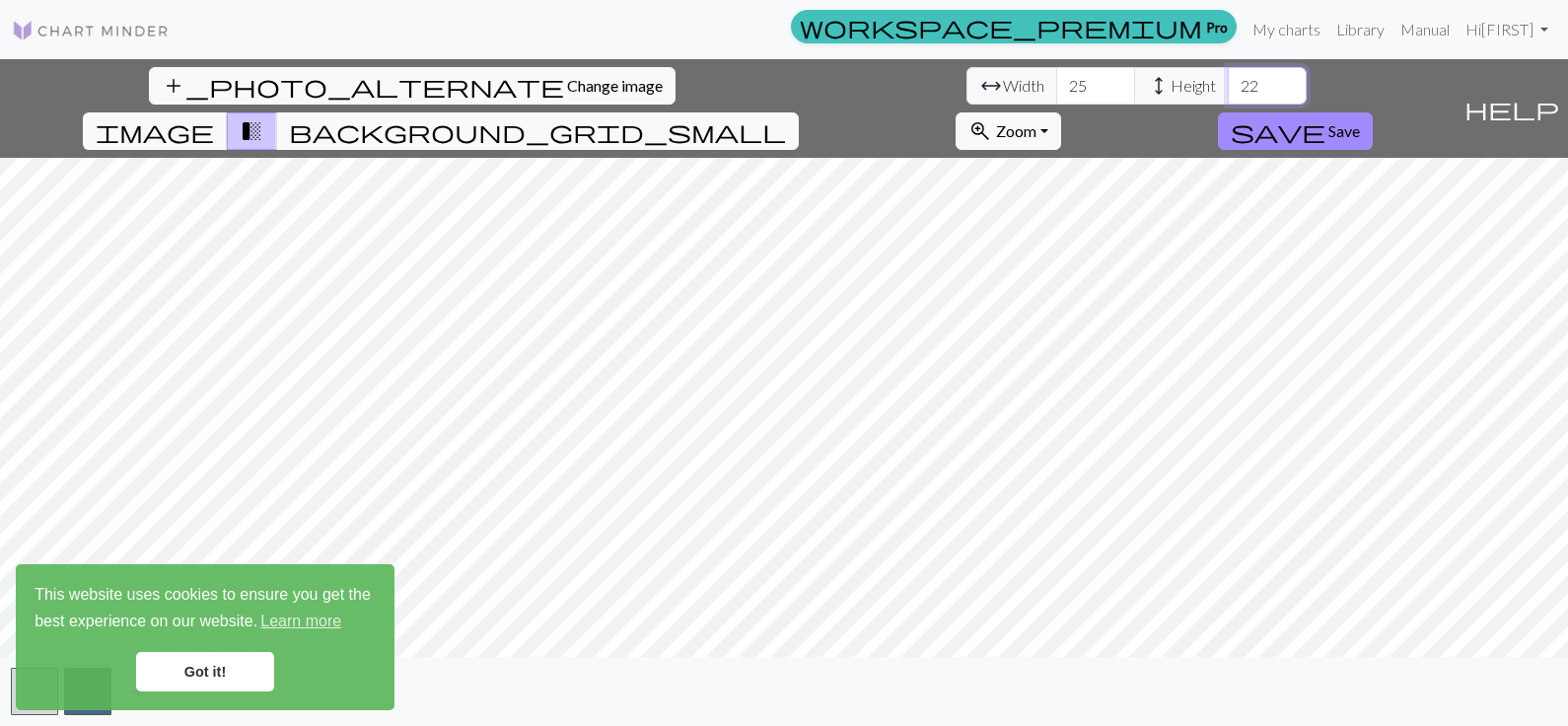 click on "22" at bounding box center [1267, 86] 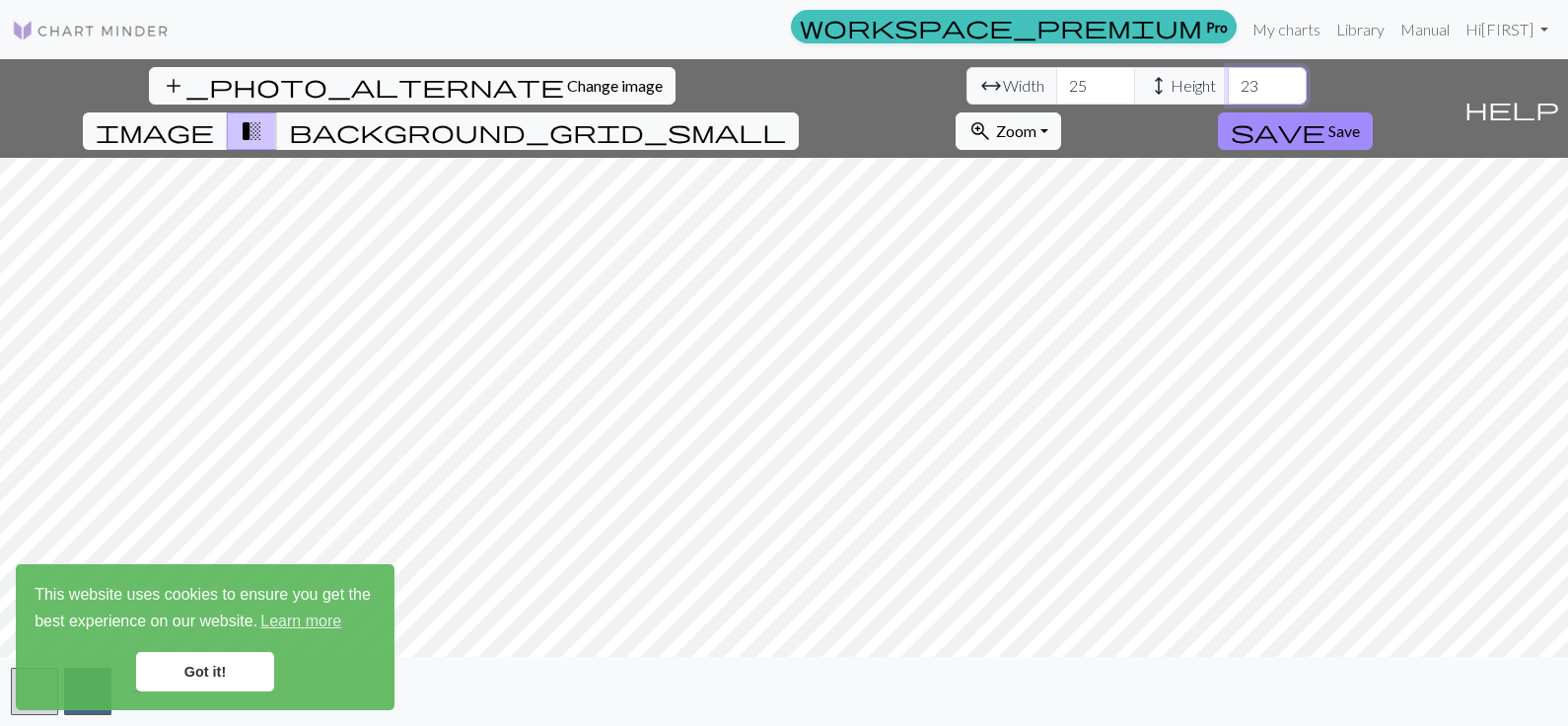 click on "23" at bounding box center (1267, 86) 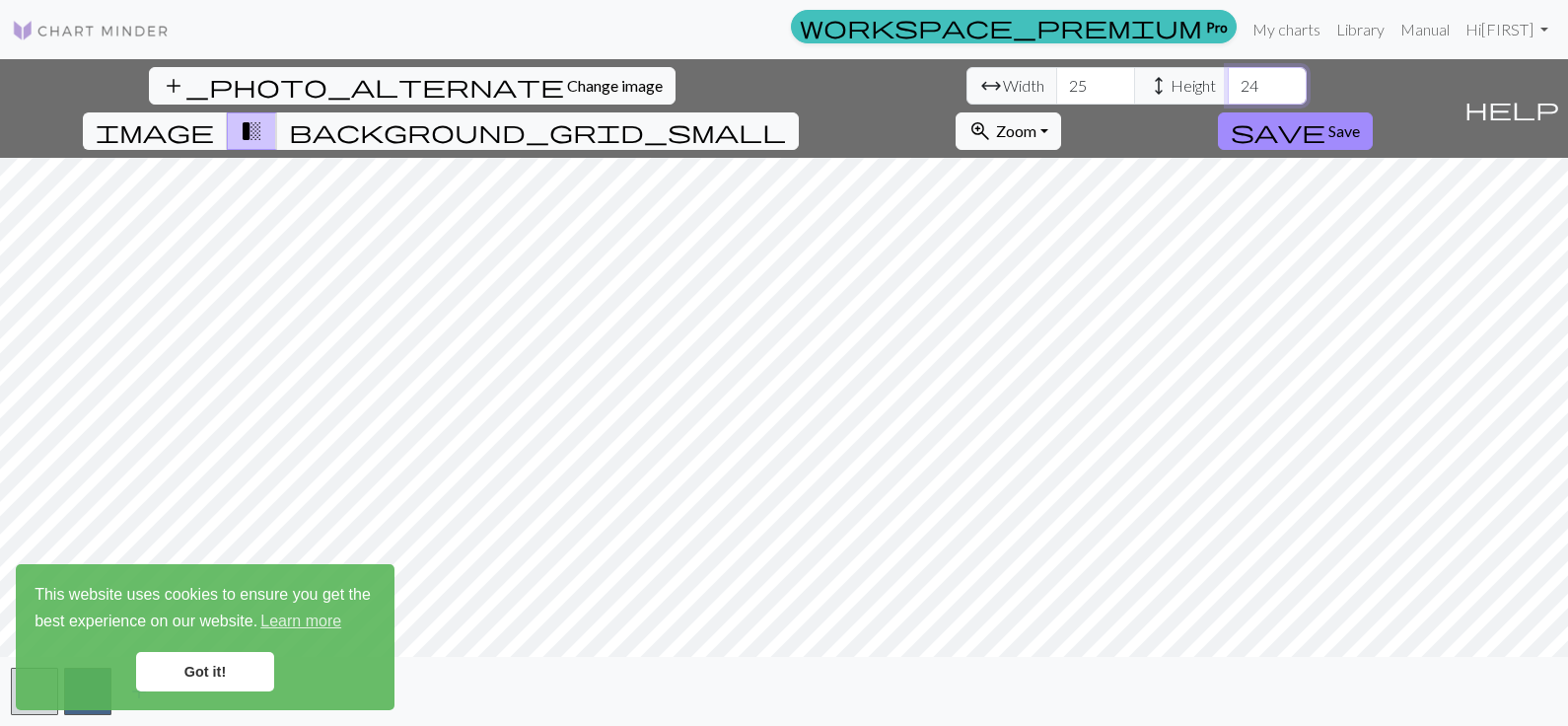 click on "24" at bounding box center [1267, 86] 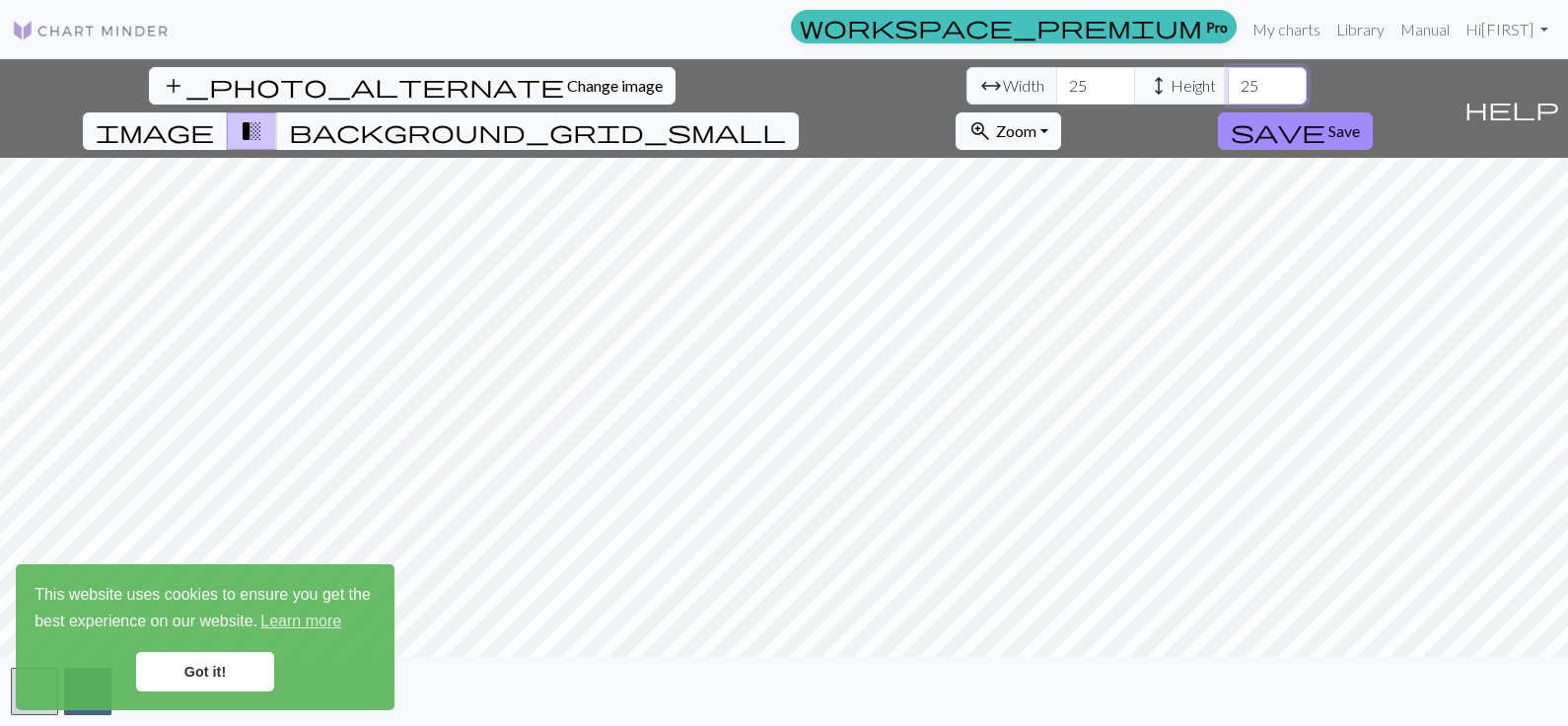 click on "25" at bounding box center (1267, 86) 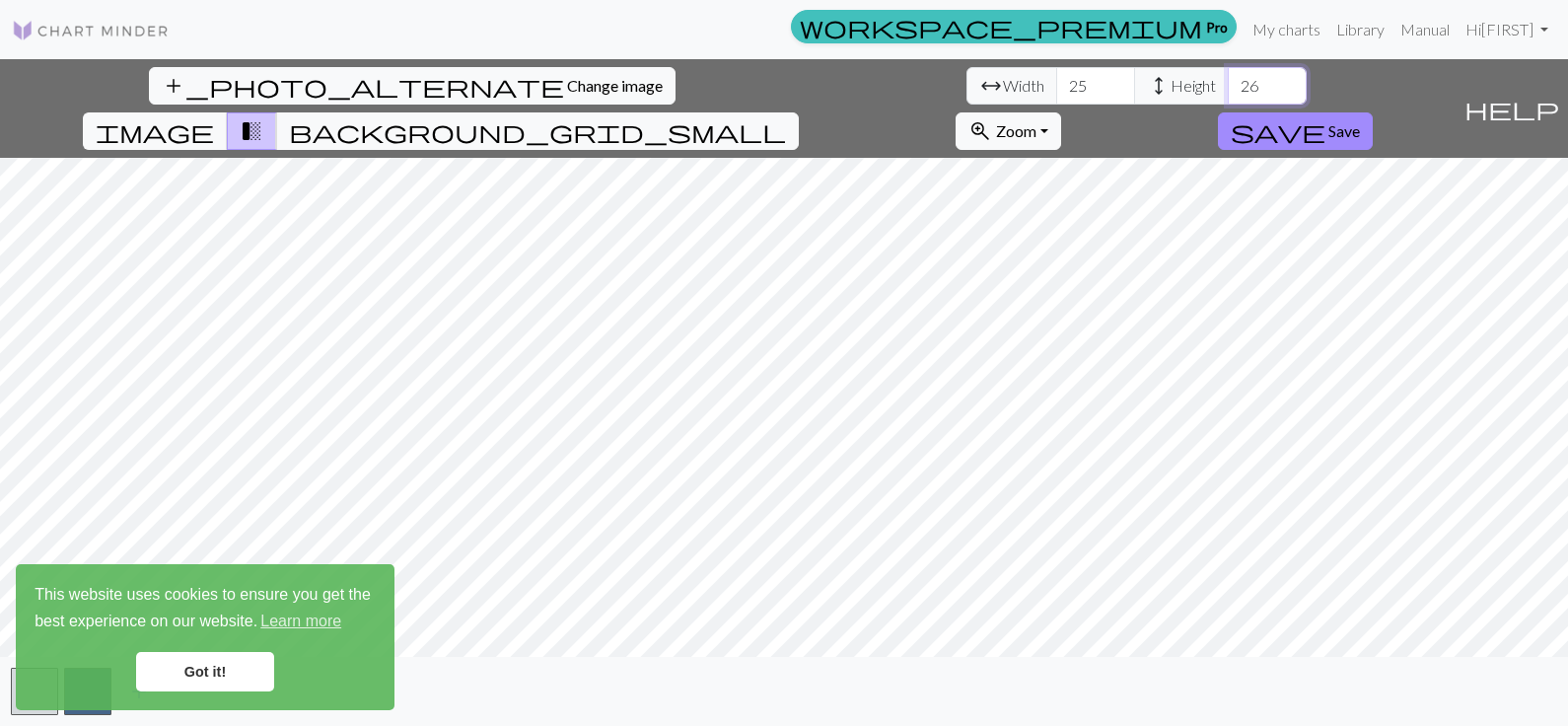 click on "26" at bounding box center (1267, 86) 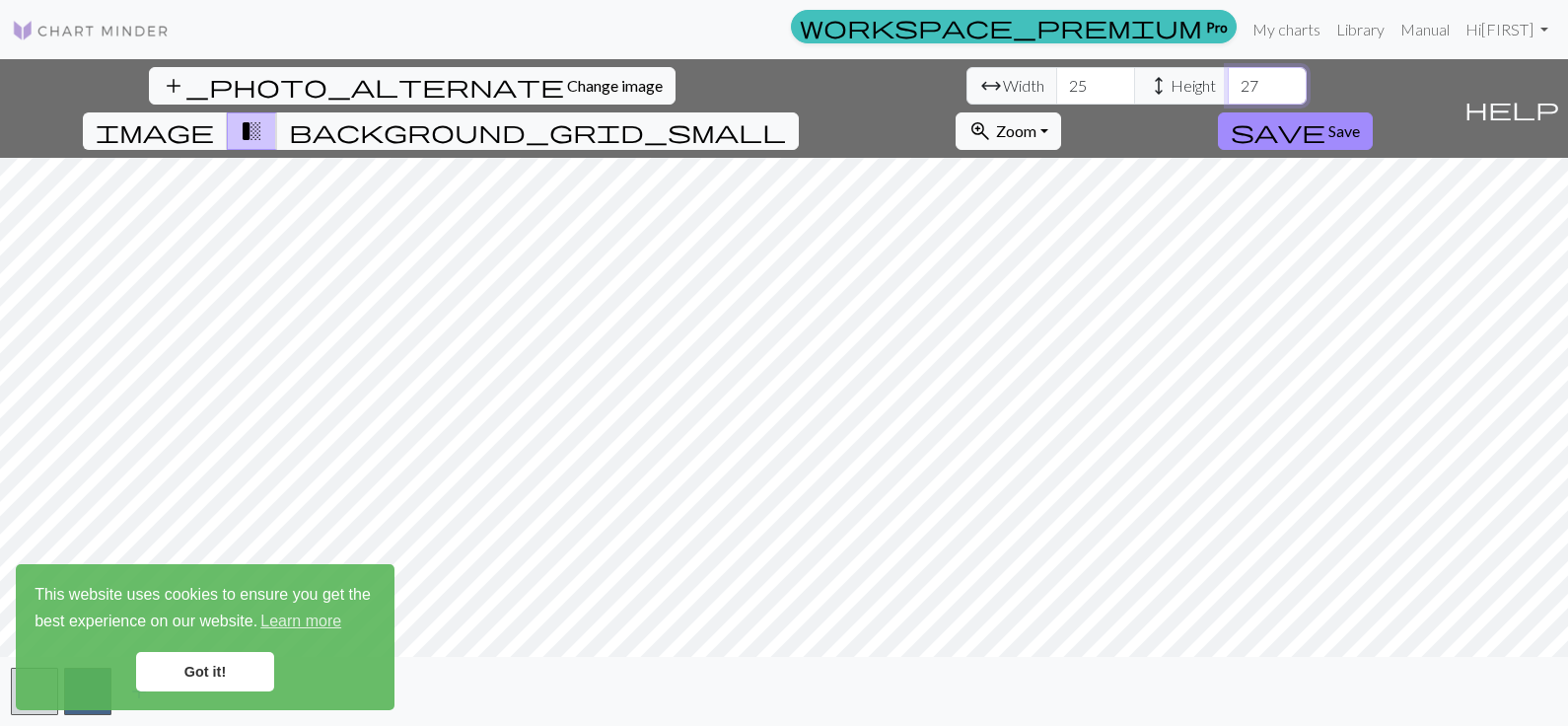 click on "27" at bounding box center (1267, 86) 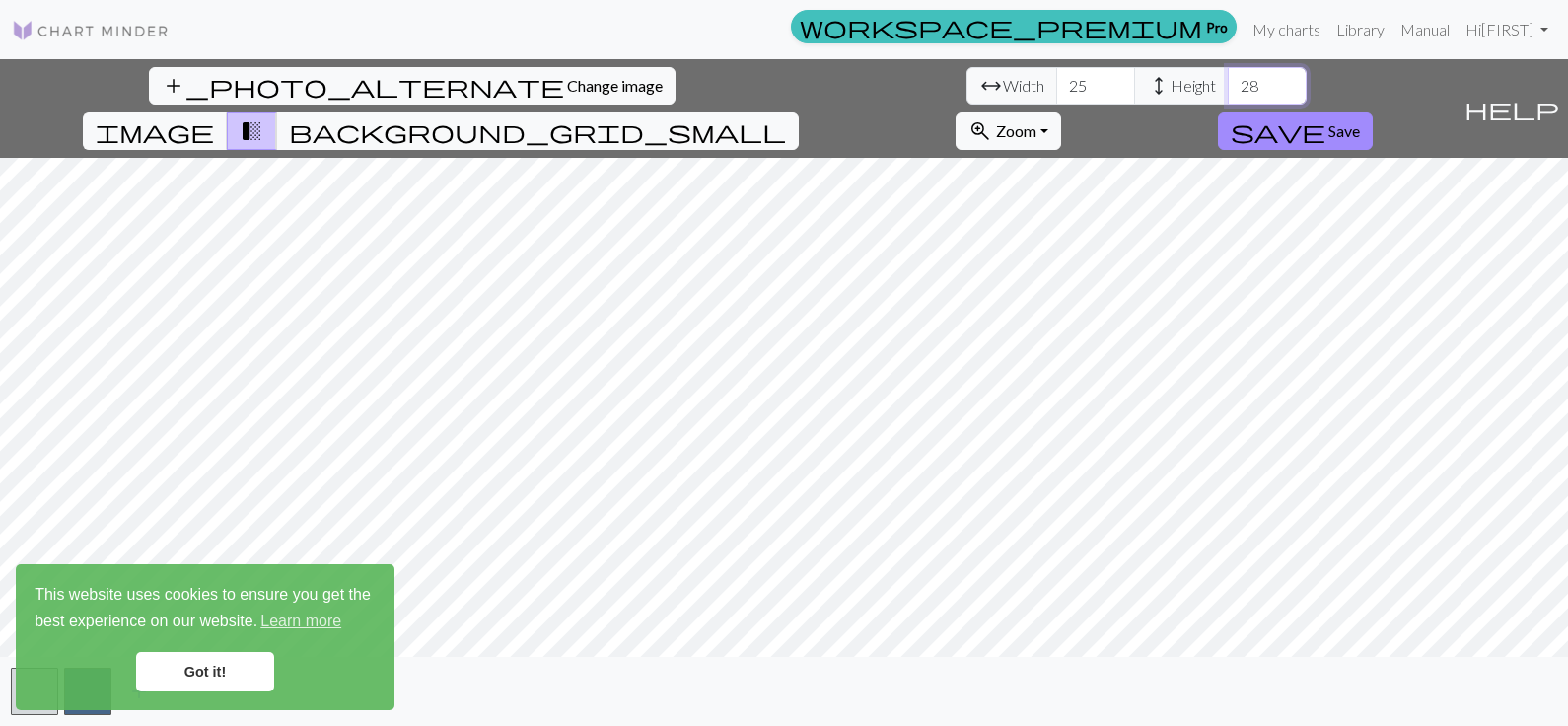 click on "28" at bounding box center [1267, 86] 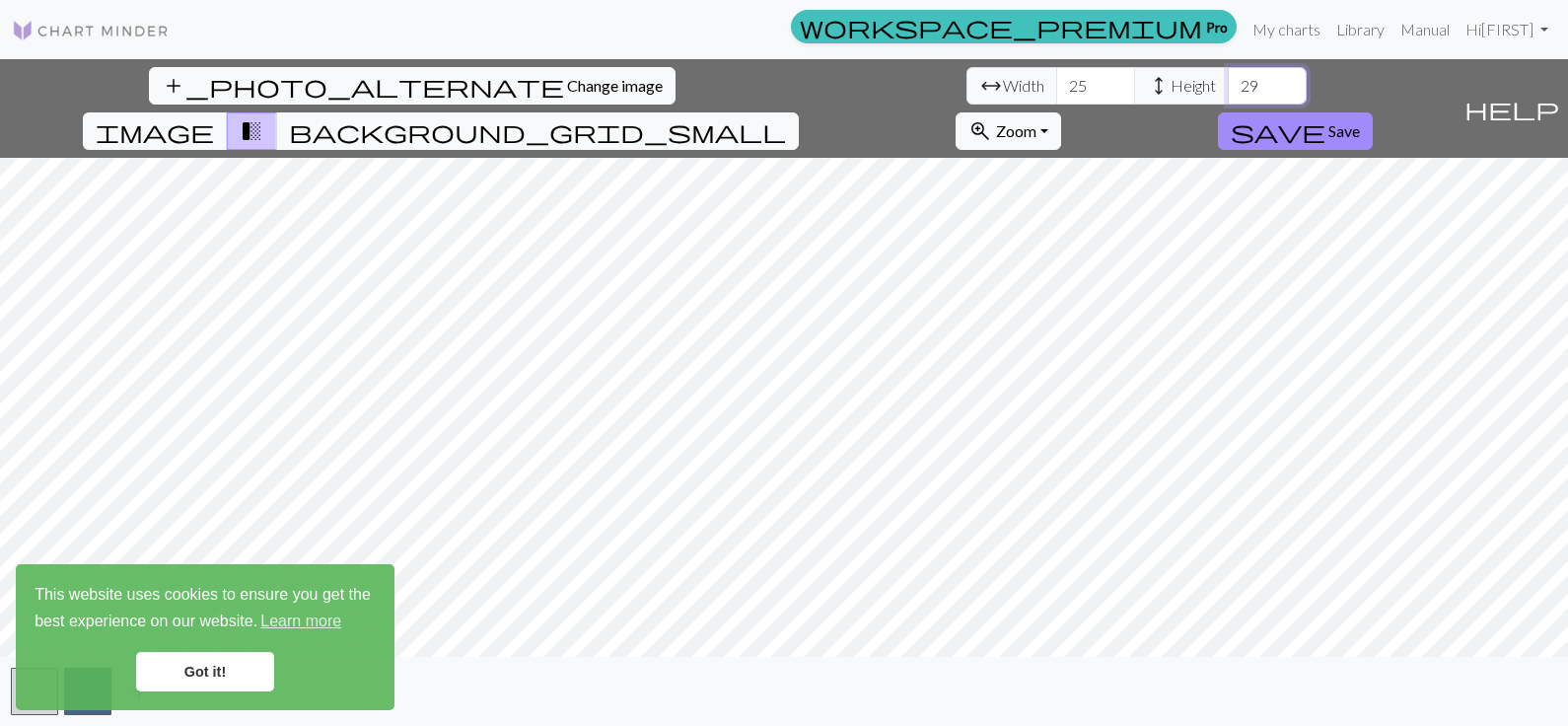 click on "29" at bounding box center (1267, 86) 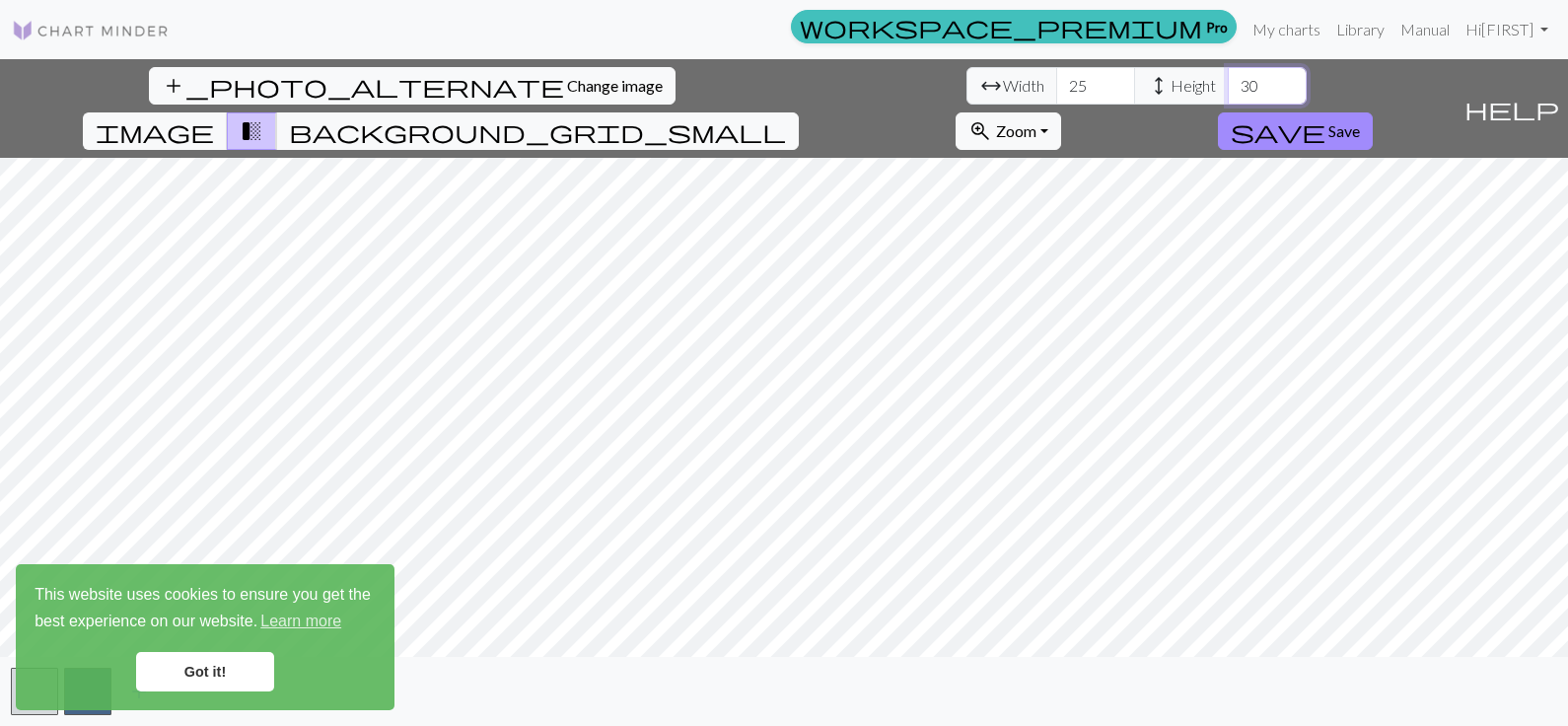 click on "30" at bounding box center [1267, 86] 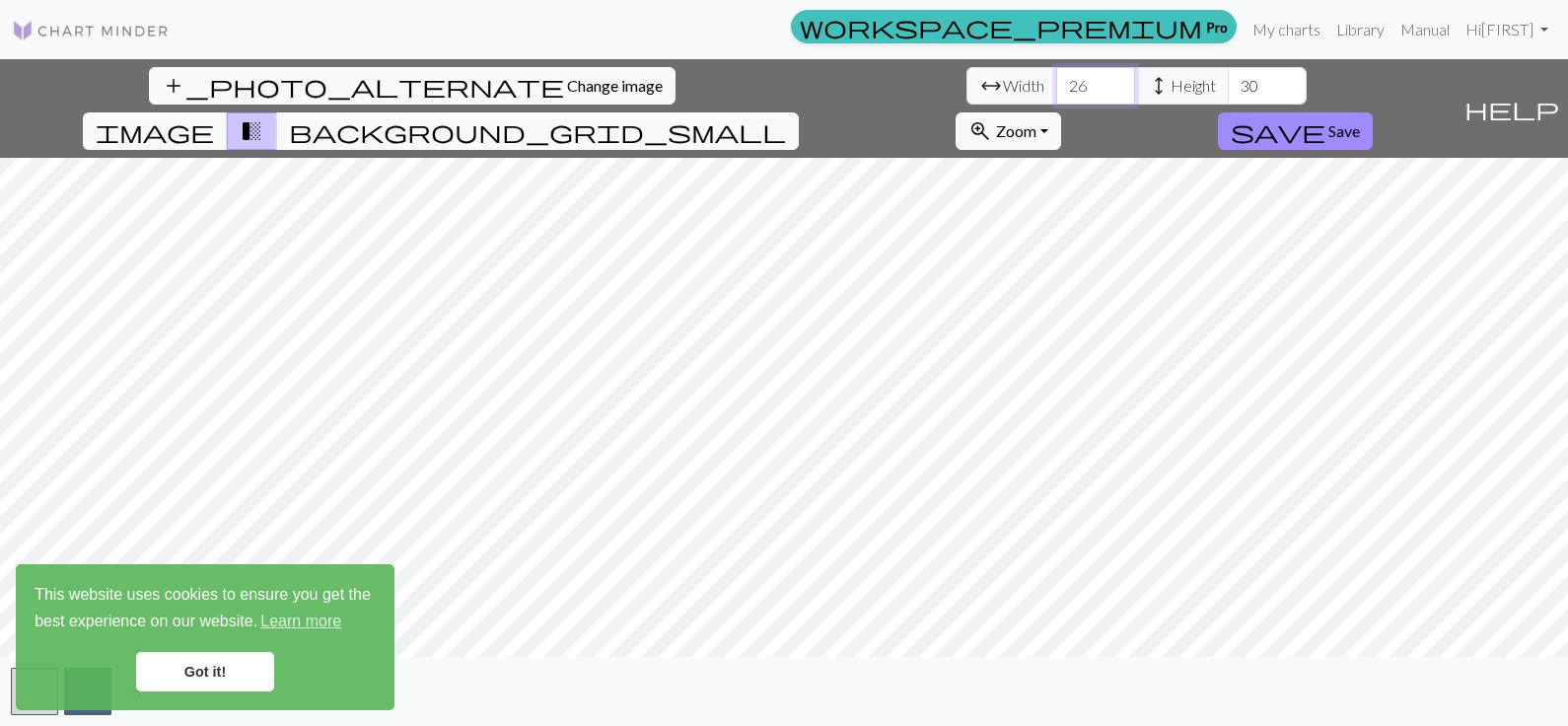 click on "26" at bounding box center [1096, 86] 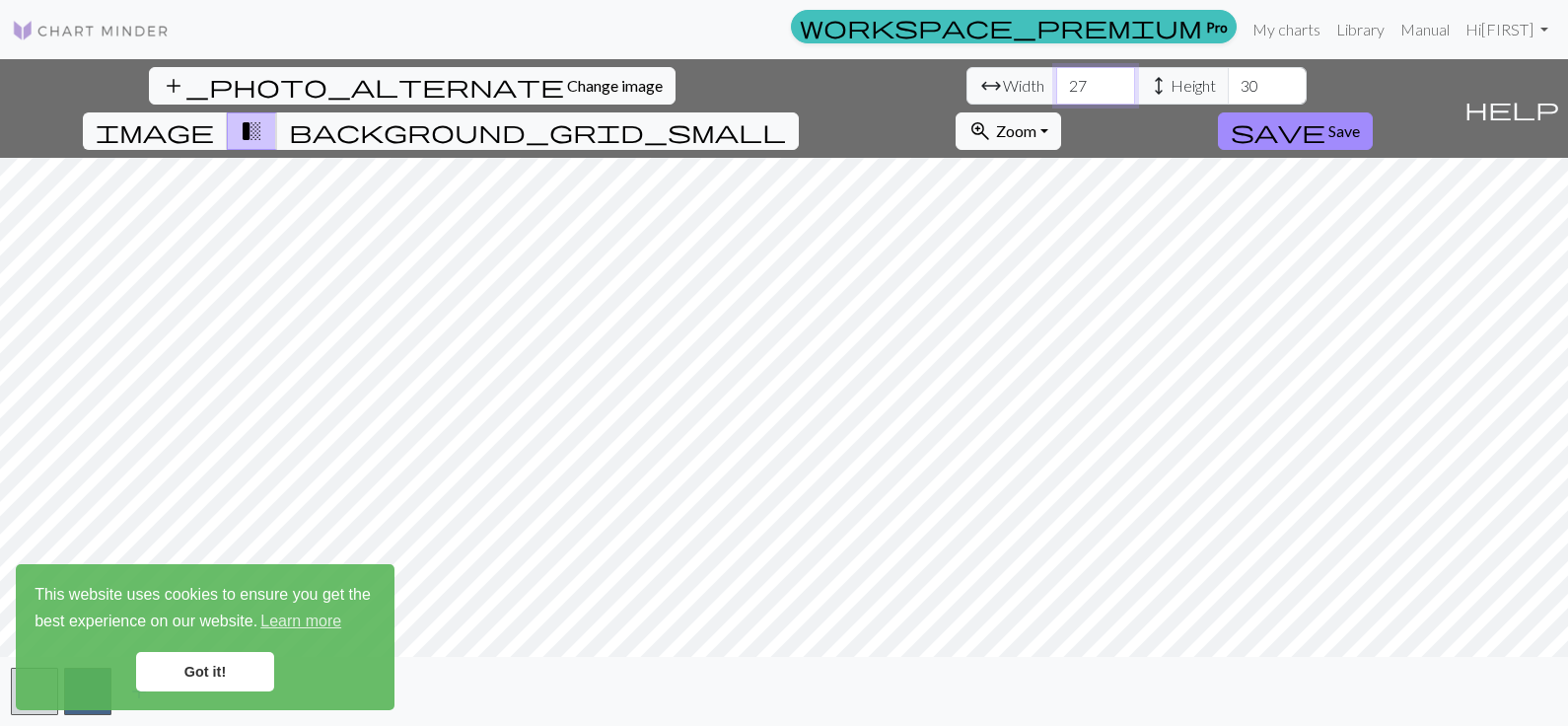 click on "27" at bounding box center [1096, 86] 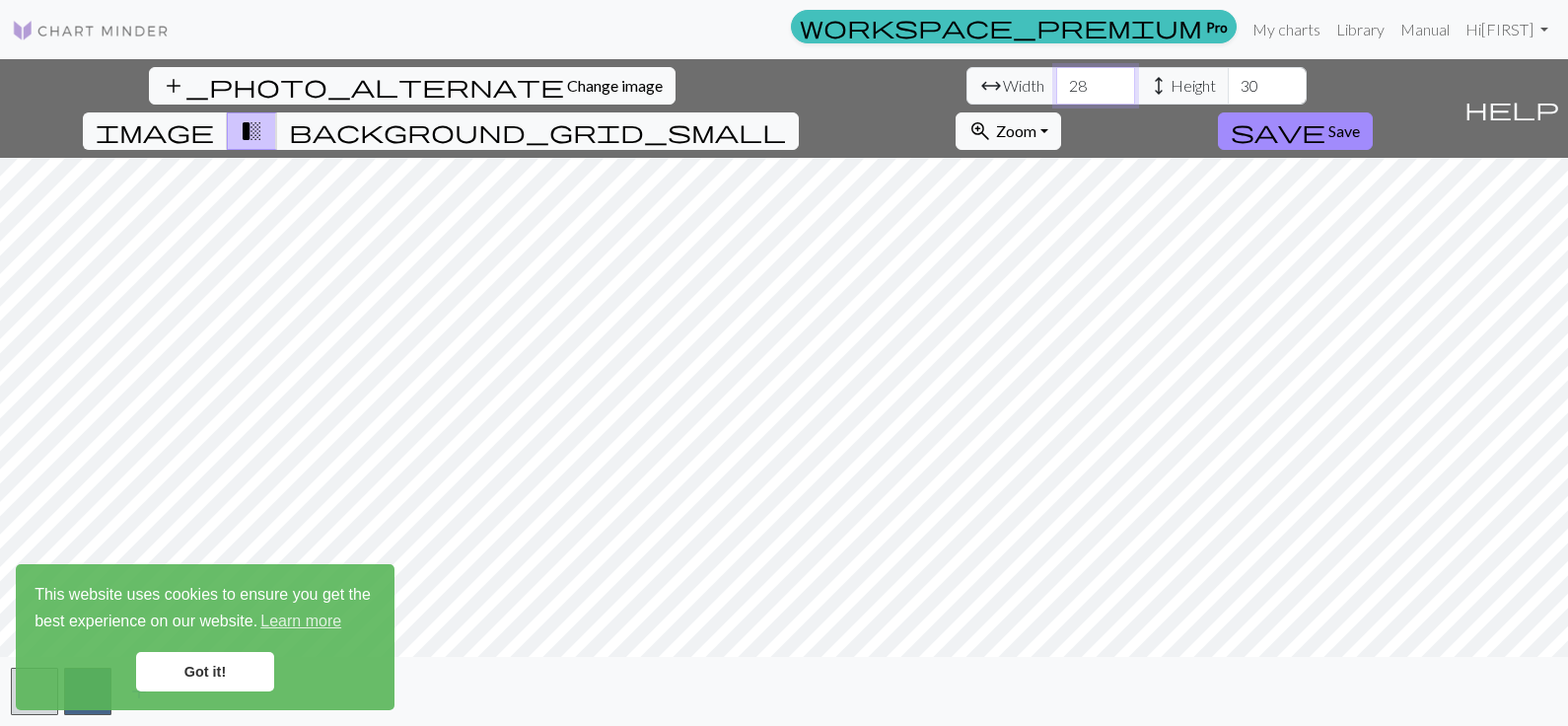 click on "28" at bounding box center [1096, 86] 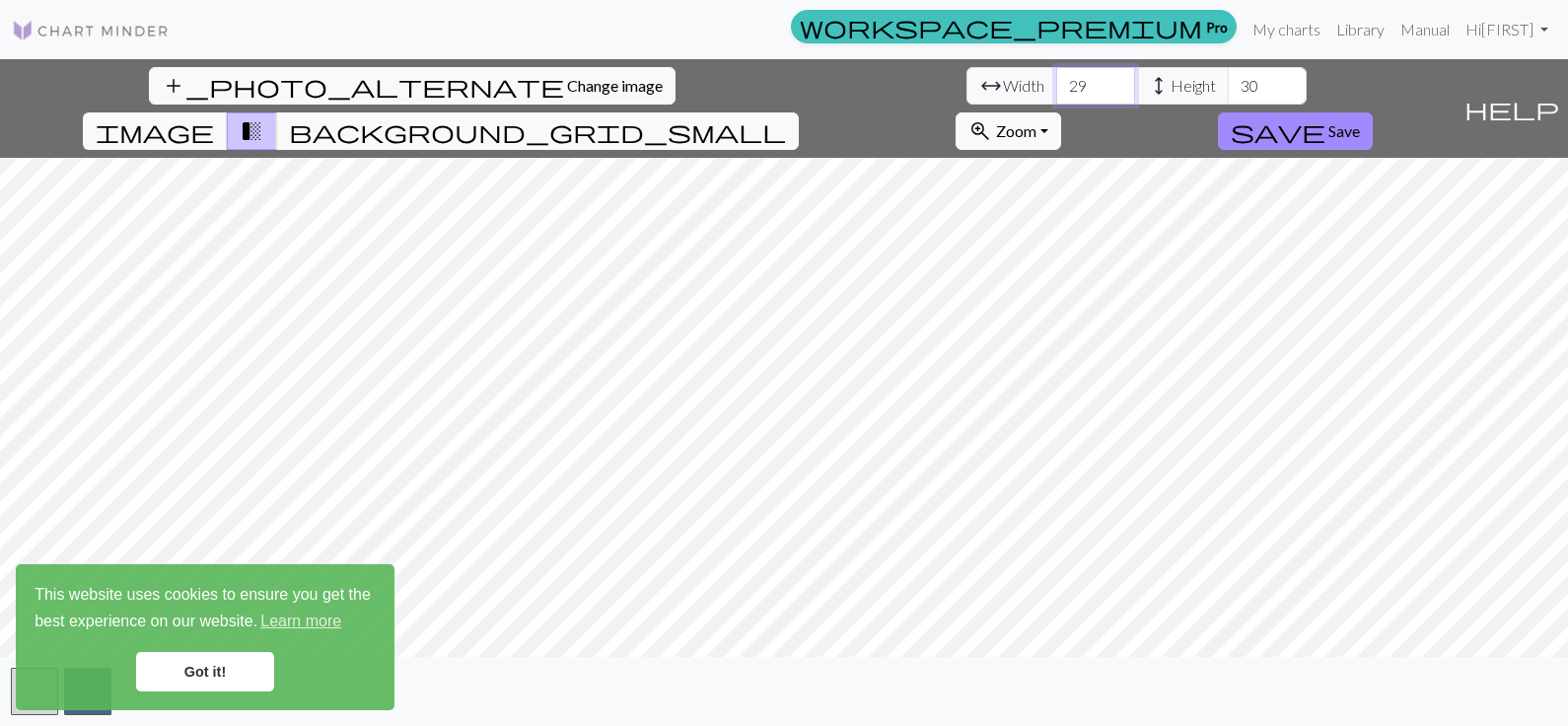 click on "29" at bounding box center (1096, 86) 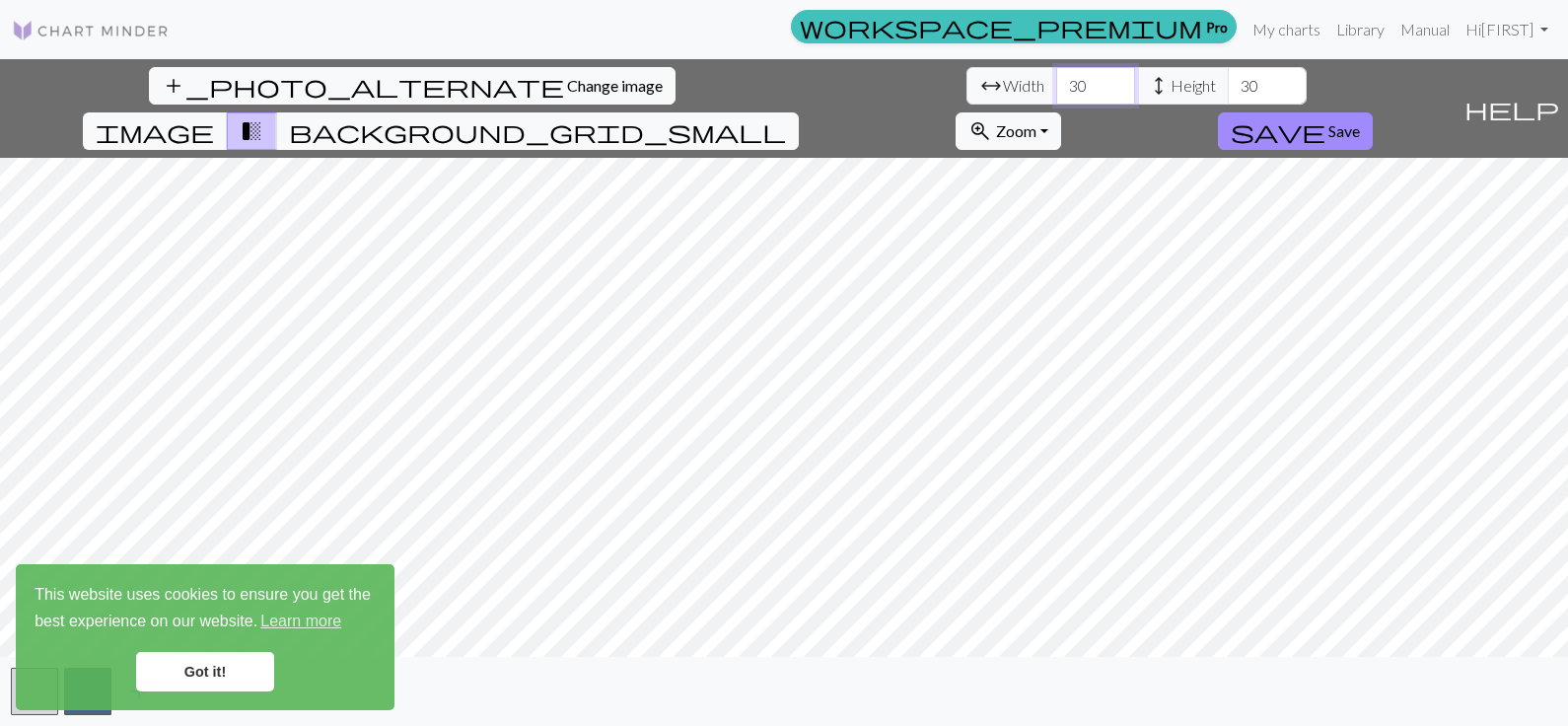 click on "30" at bounding box center (1096, 86) 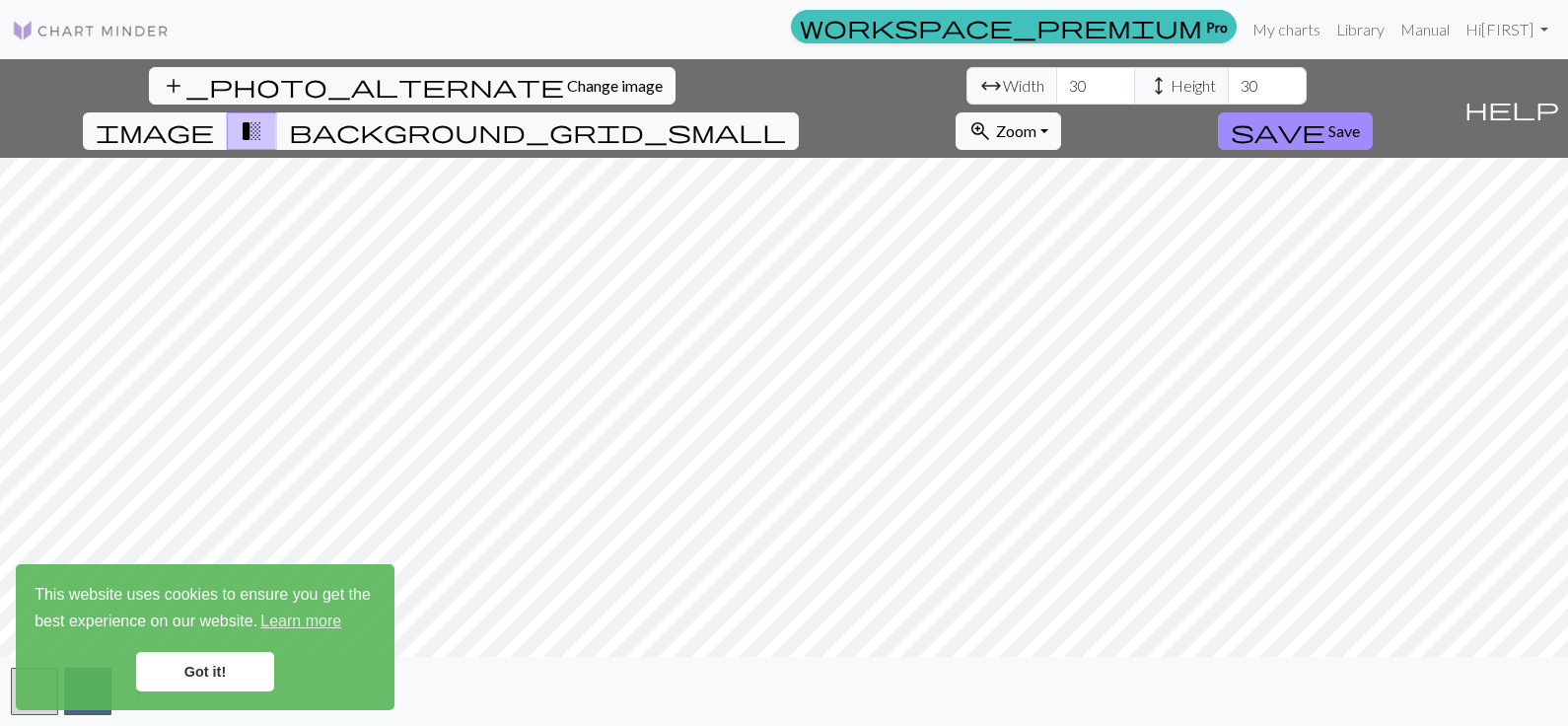 click on "Got it!" at bounding box center (205, 672) 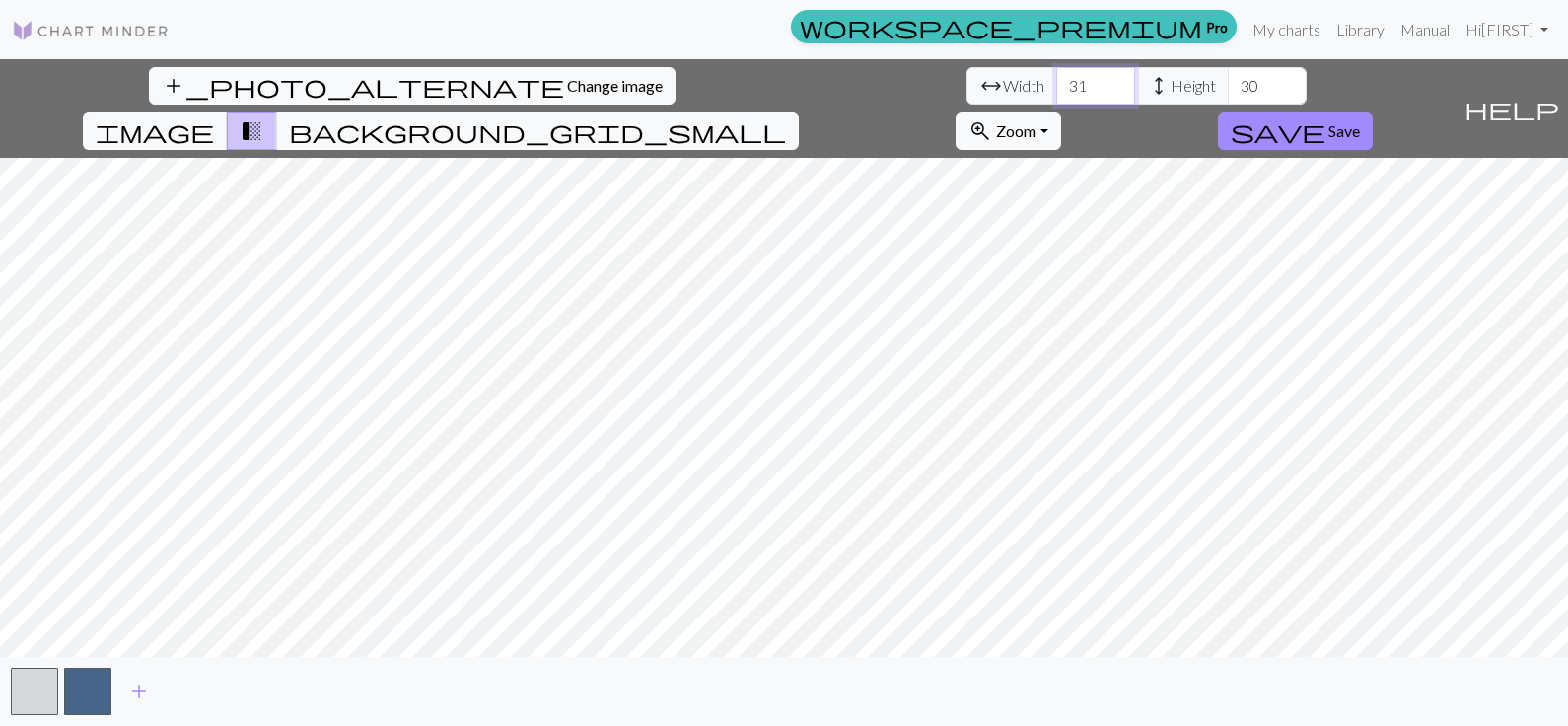 click on "31" at bounding box center [1096, 86] 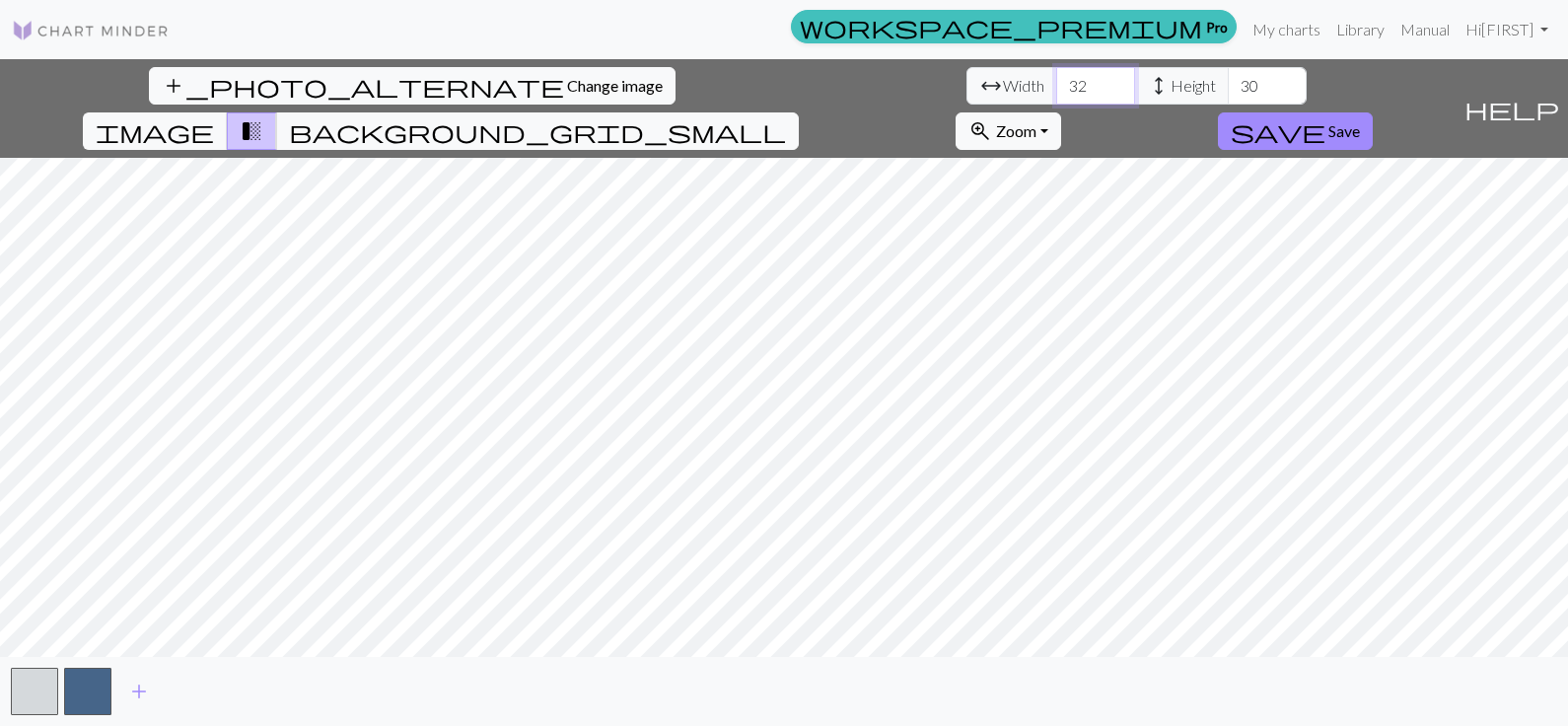 click on "32" at bounding box center (1096, 86) 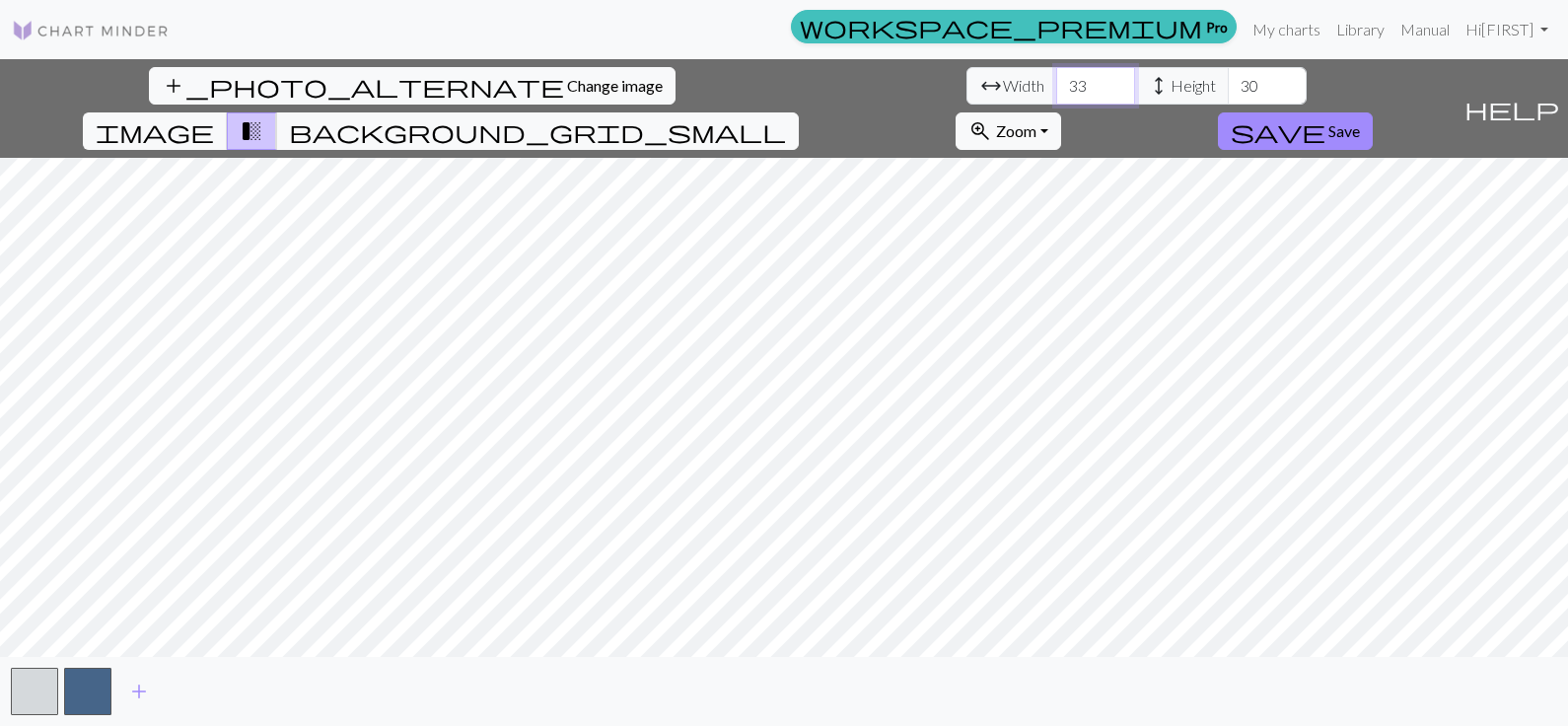 click on "33" at bounding box center [1096, 86] 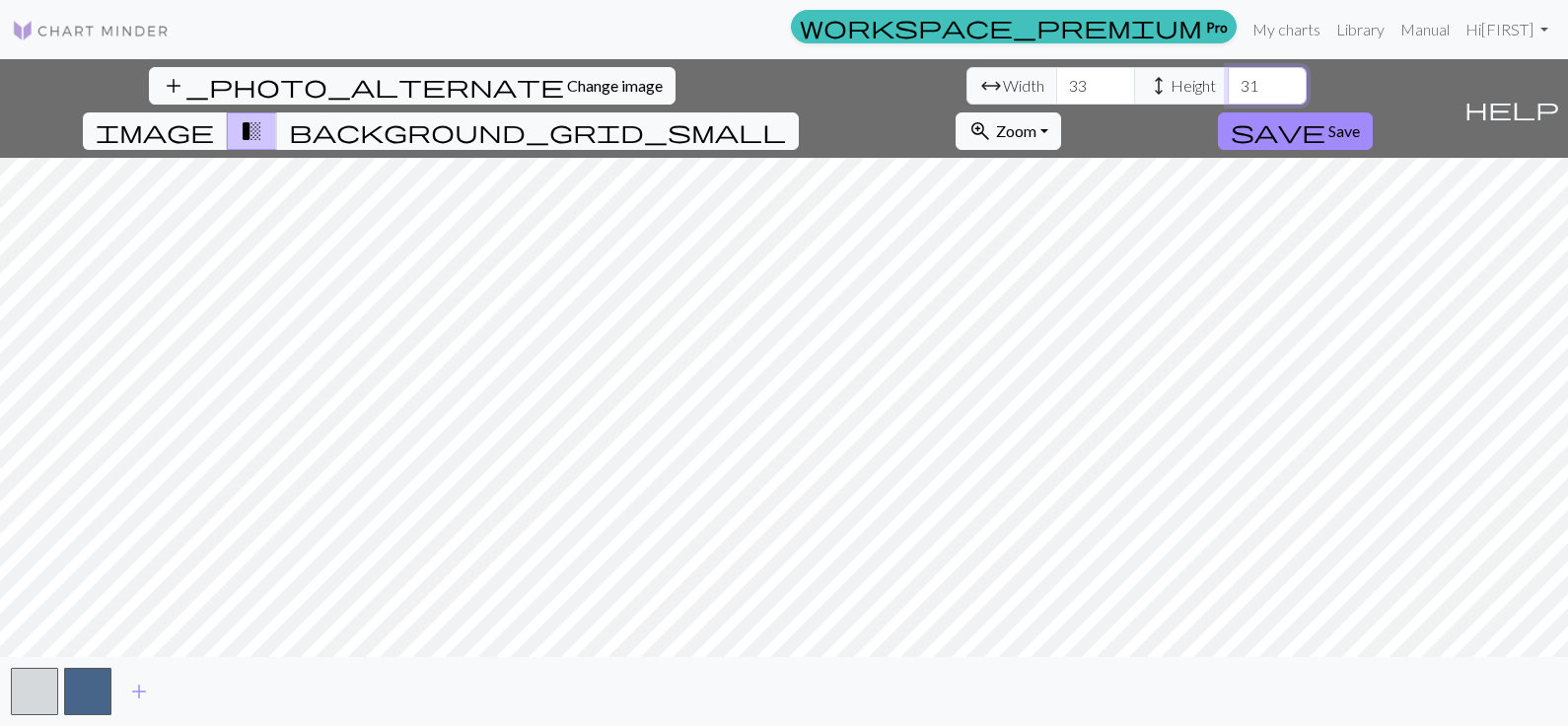 click on "31" at bounding box center [1267, 86] 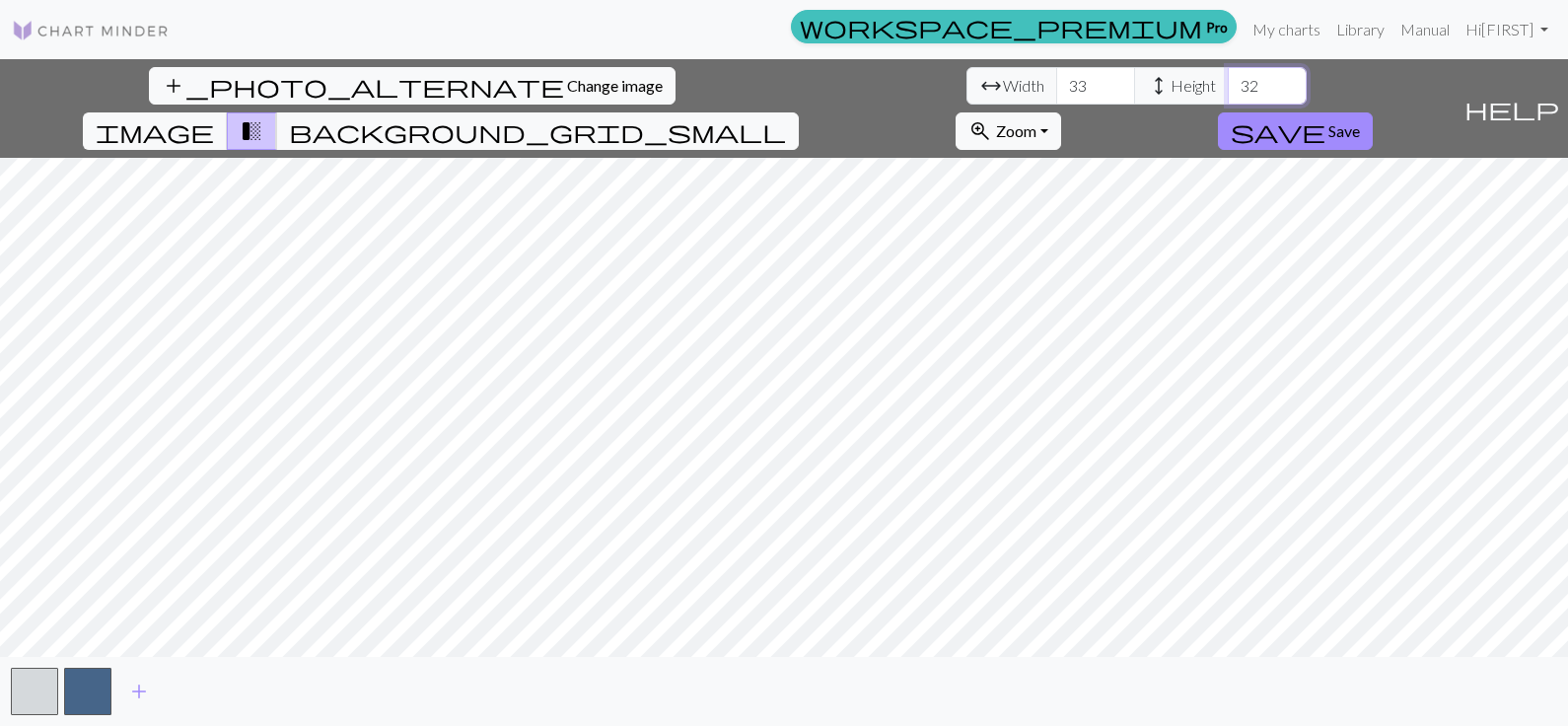click on "32" at bounding box center [1267, 86] 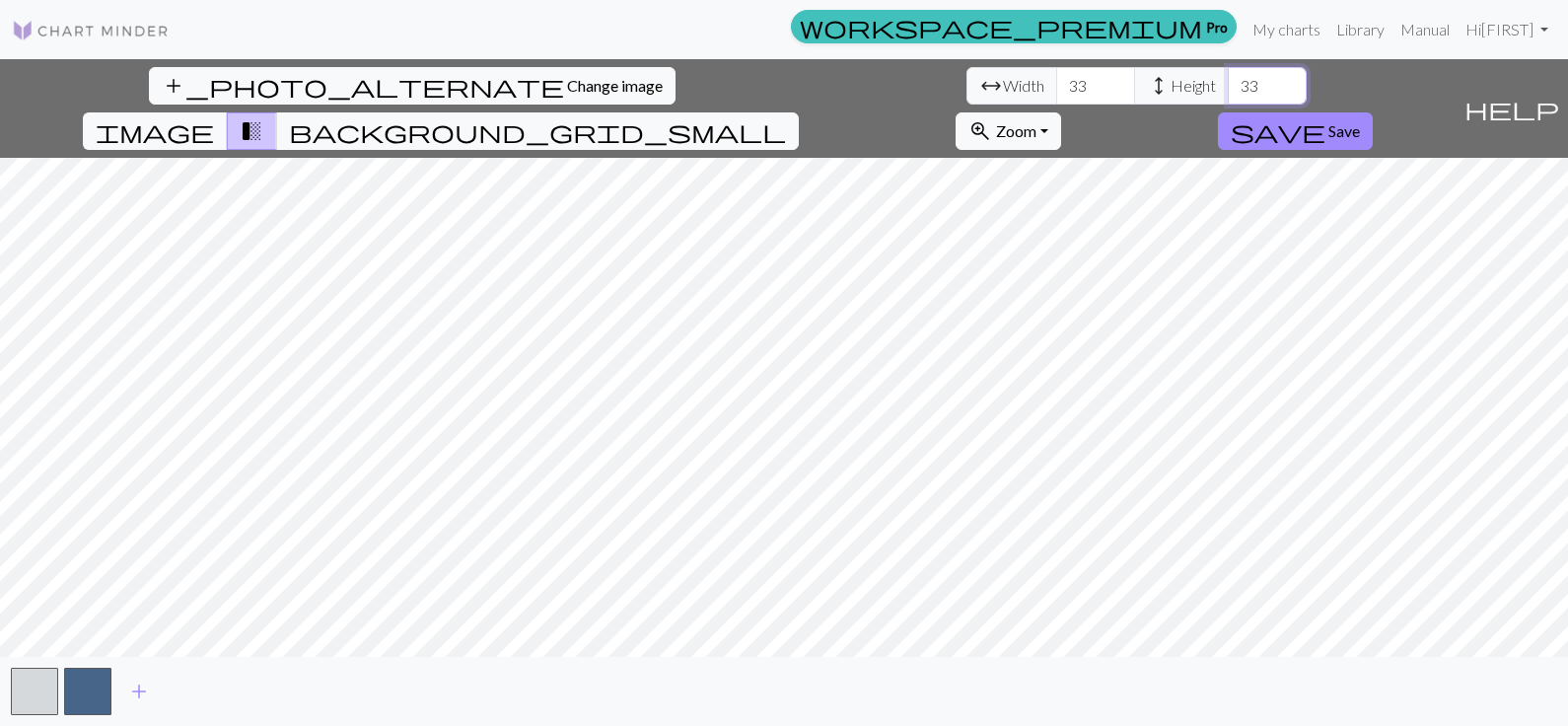 click on "33" at bounding box center (1267, 86) 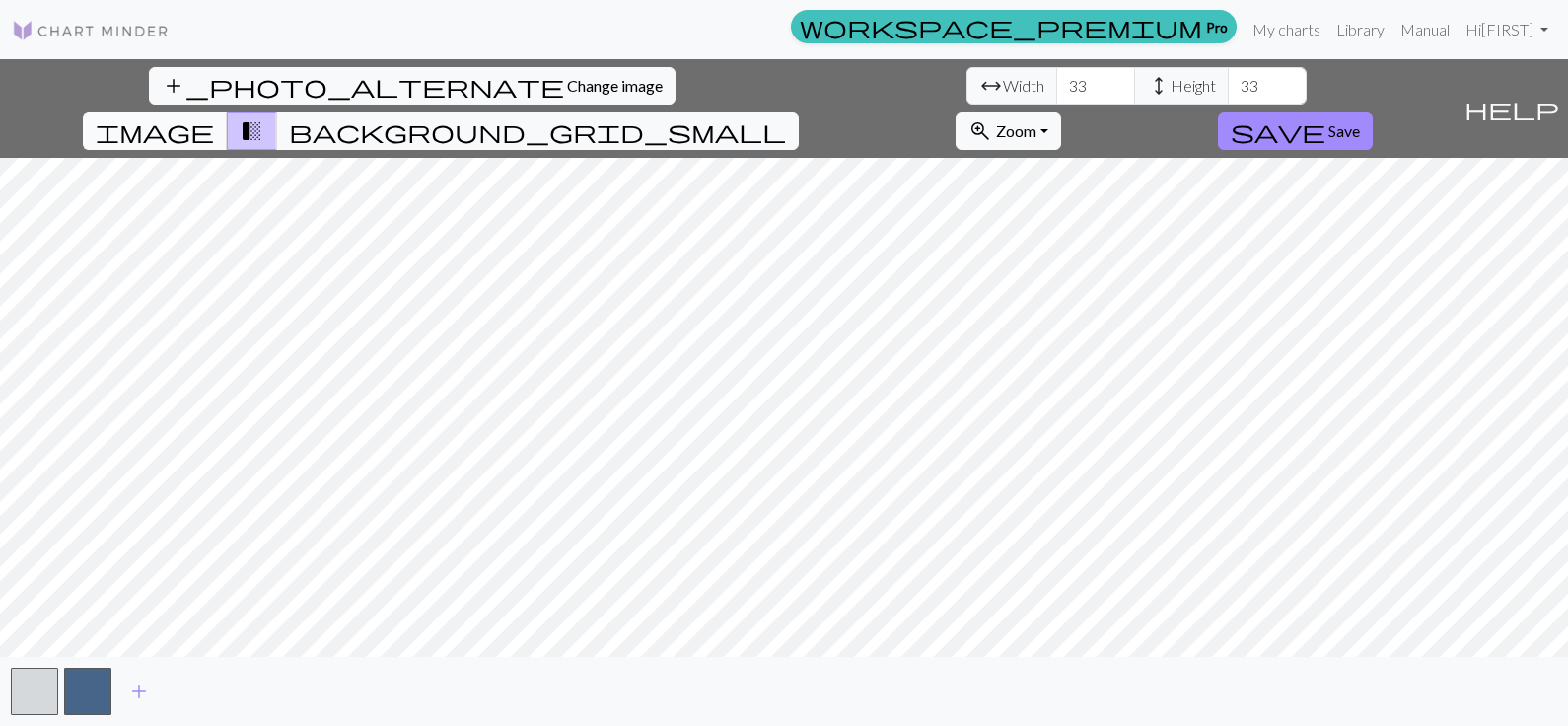 click on "image" at bounding box center (155, 131) 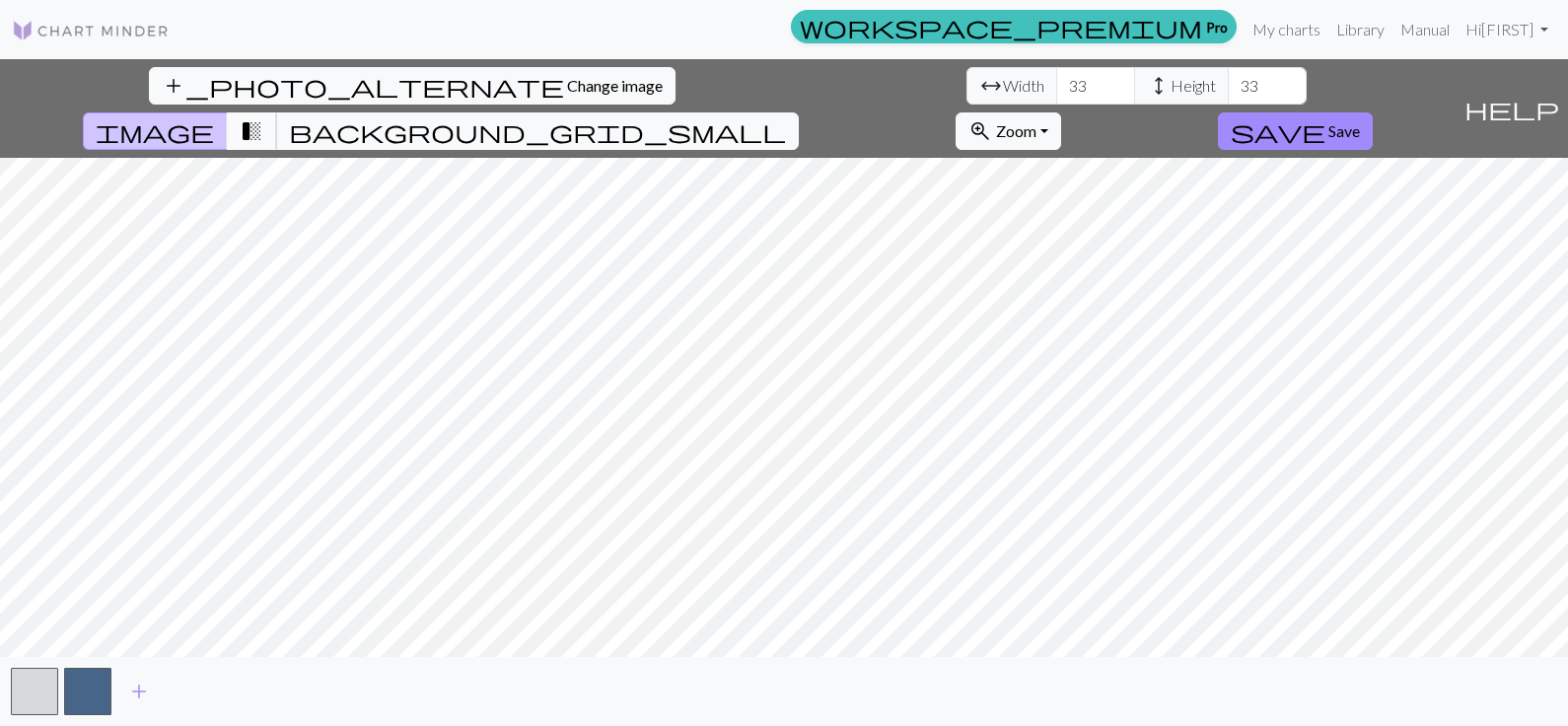 click on "transition_fade" at bounding box center [251, 131] 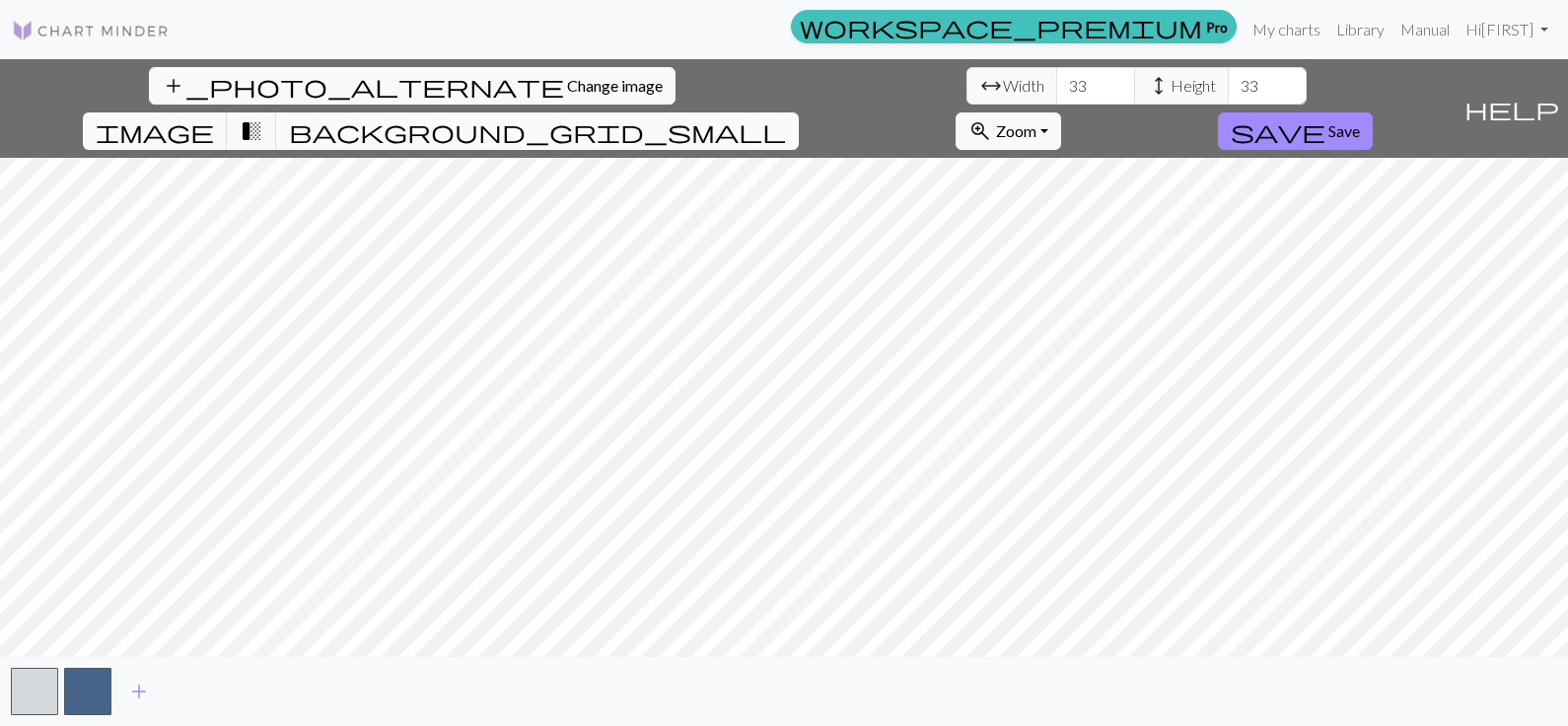 click on "background_grid_small" at bounding box center (537, 131) 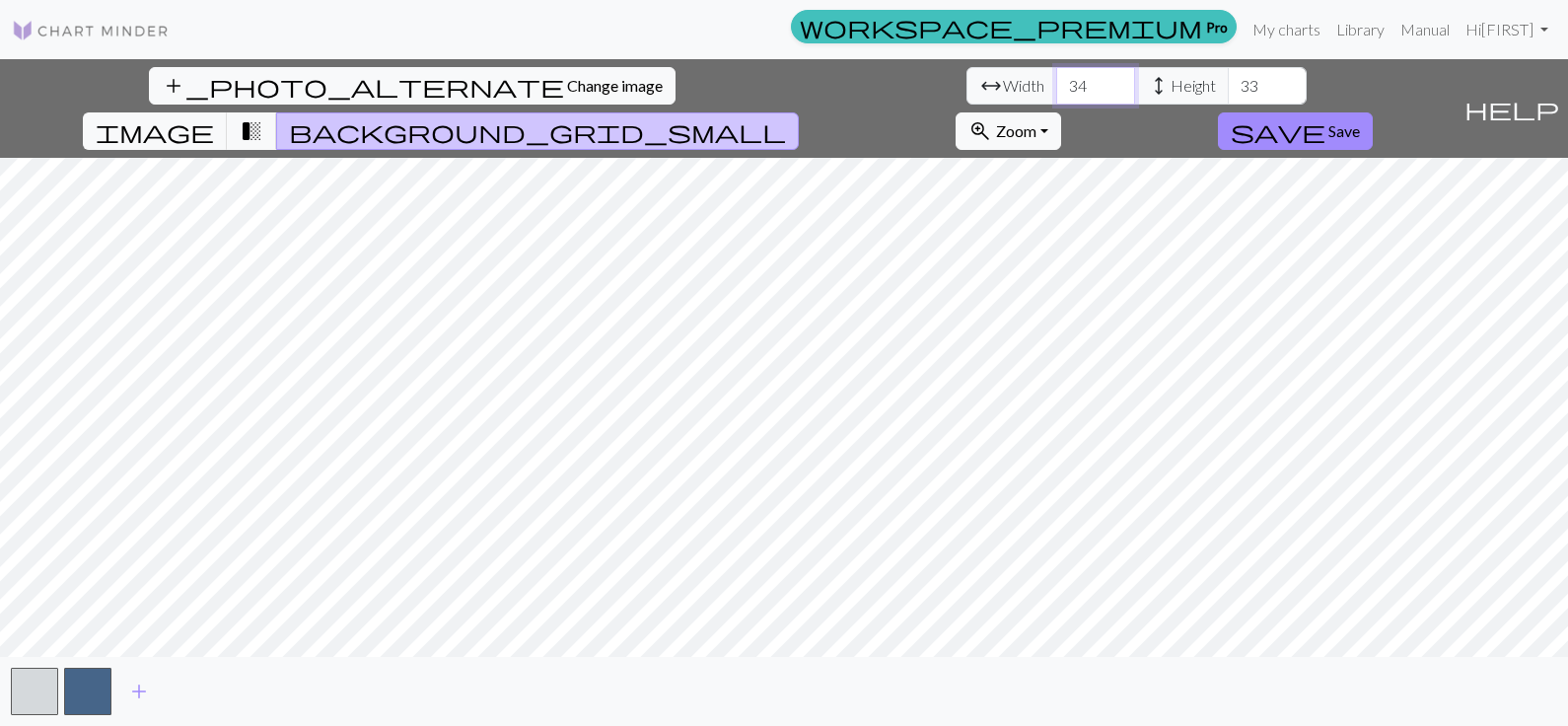 click on "34" at bounding box center [1096, 86] 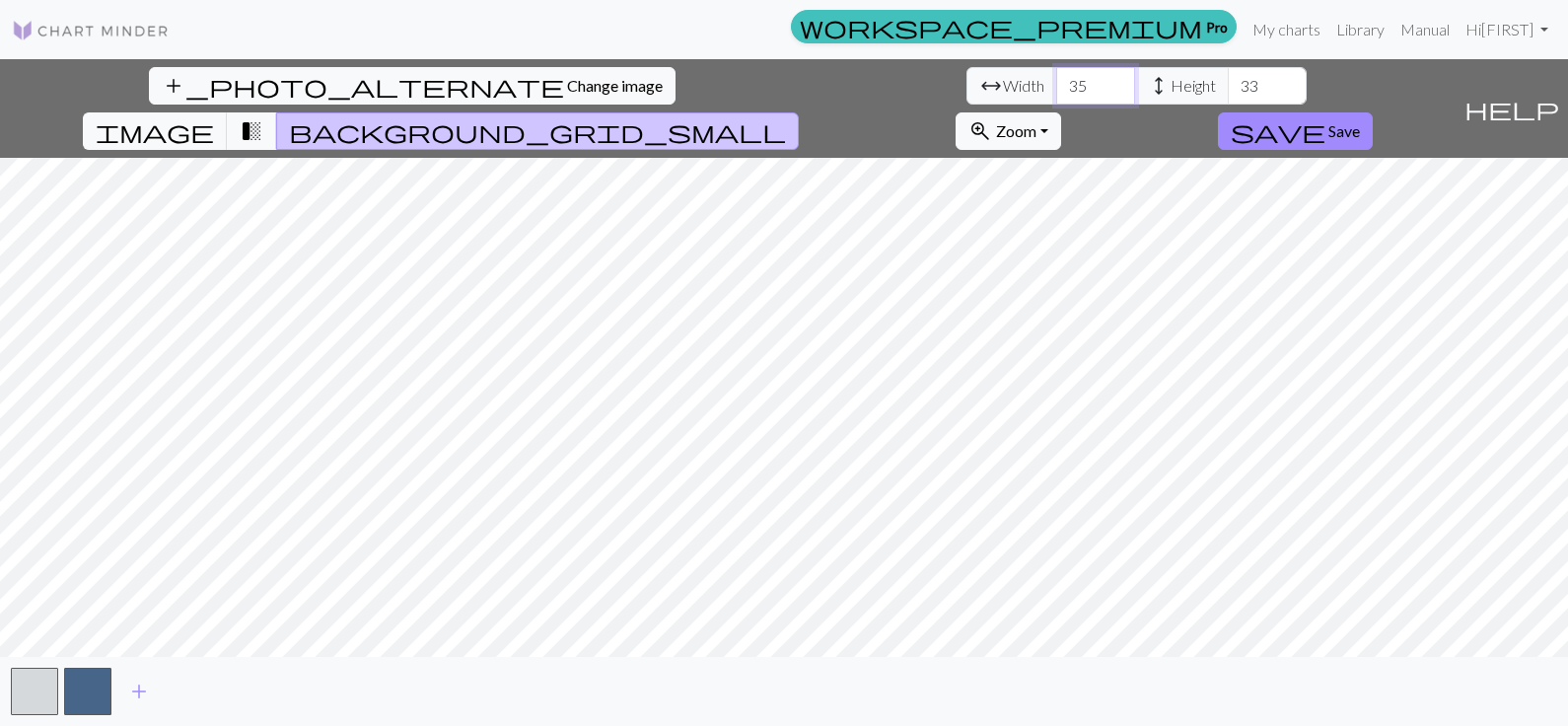 click on "35" at bounding box center (1096, 86) 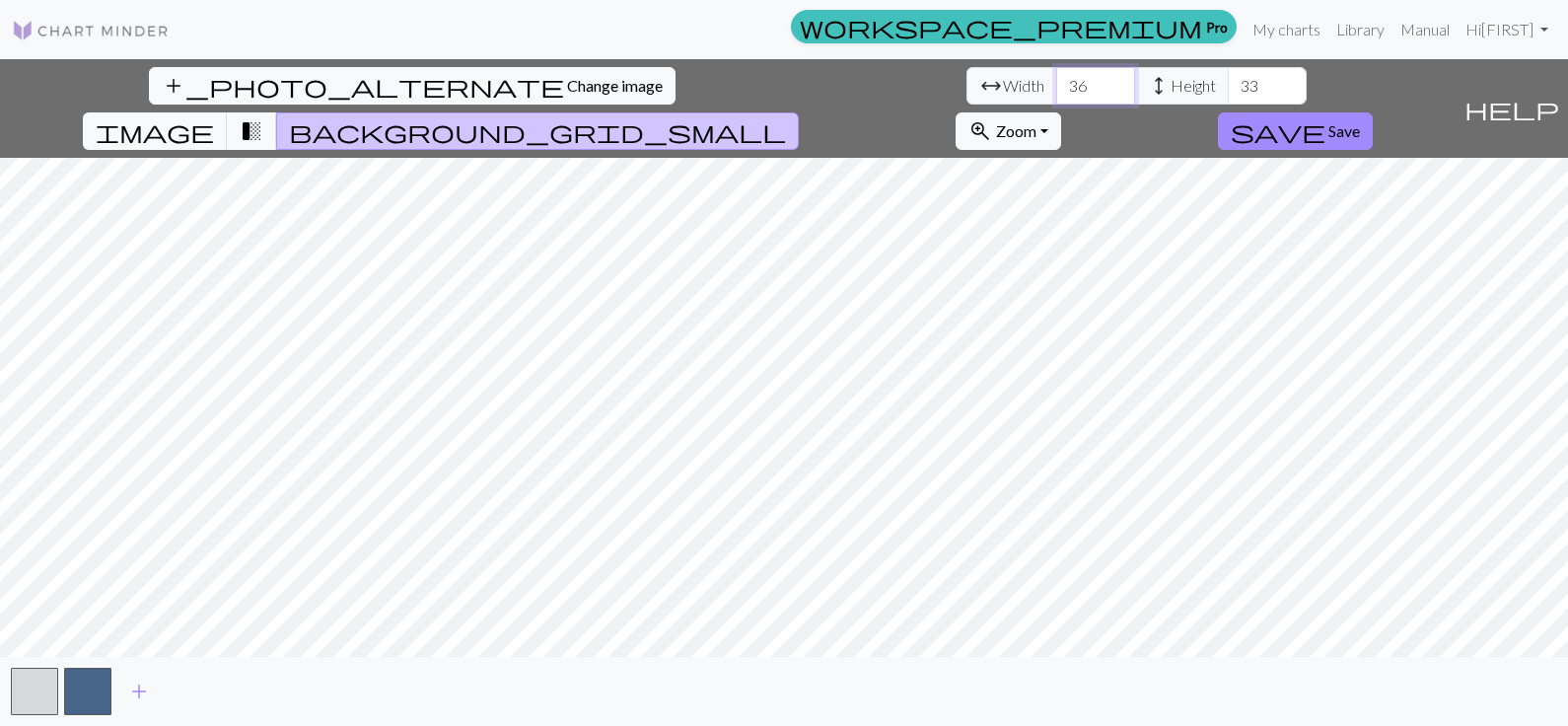 click on "36" at bounding box center [1096, 86] 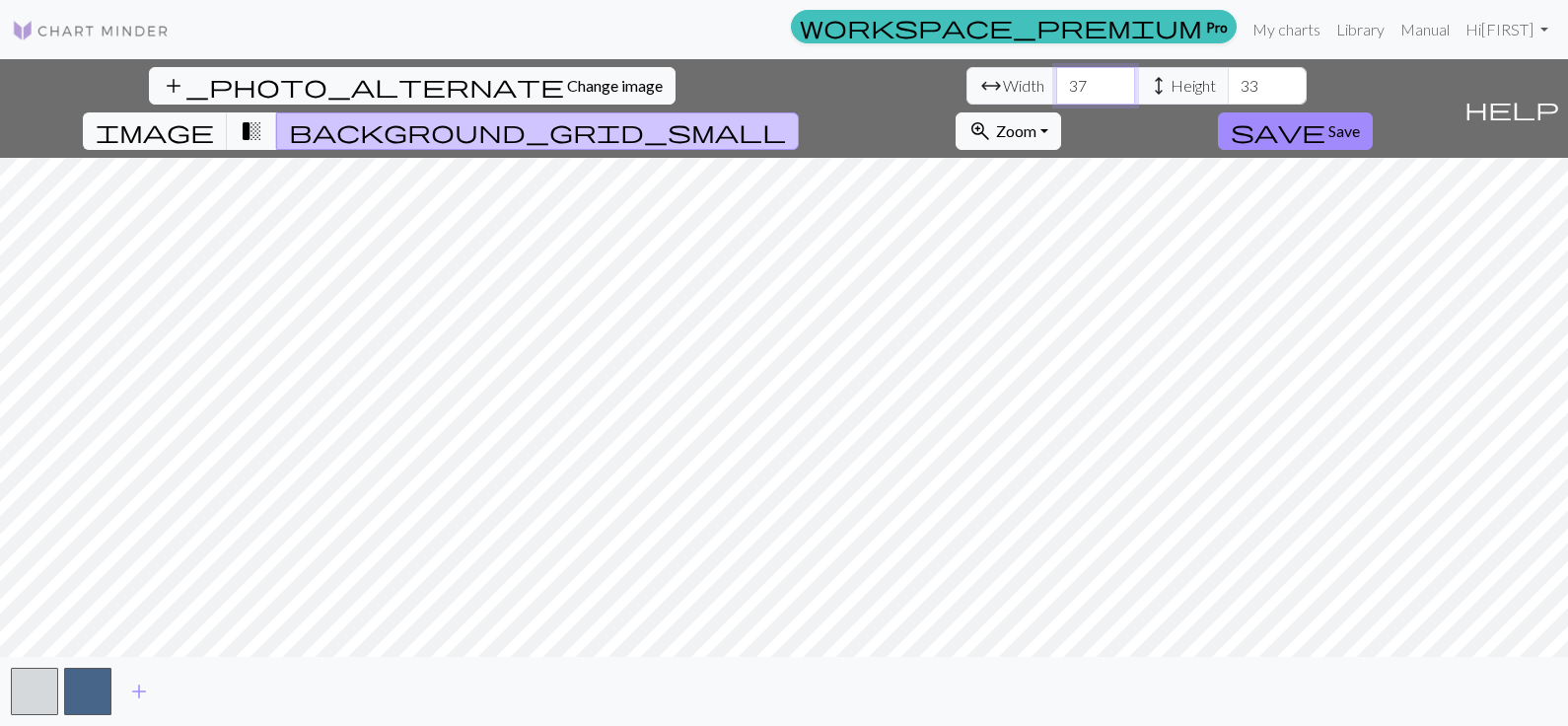 click on "37" at bounding box center (1096, 86) 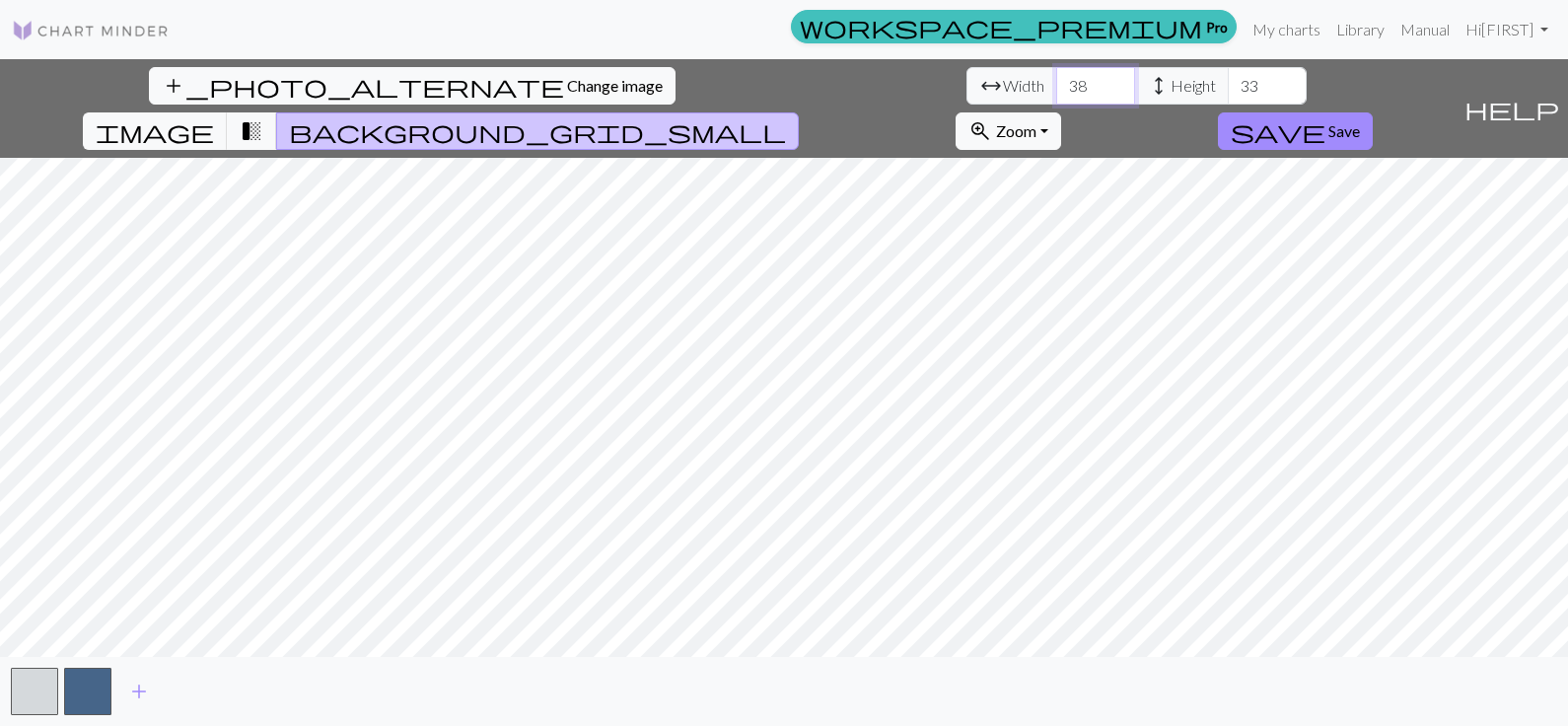 click on "38" at bounding box center (1096, 86) 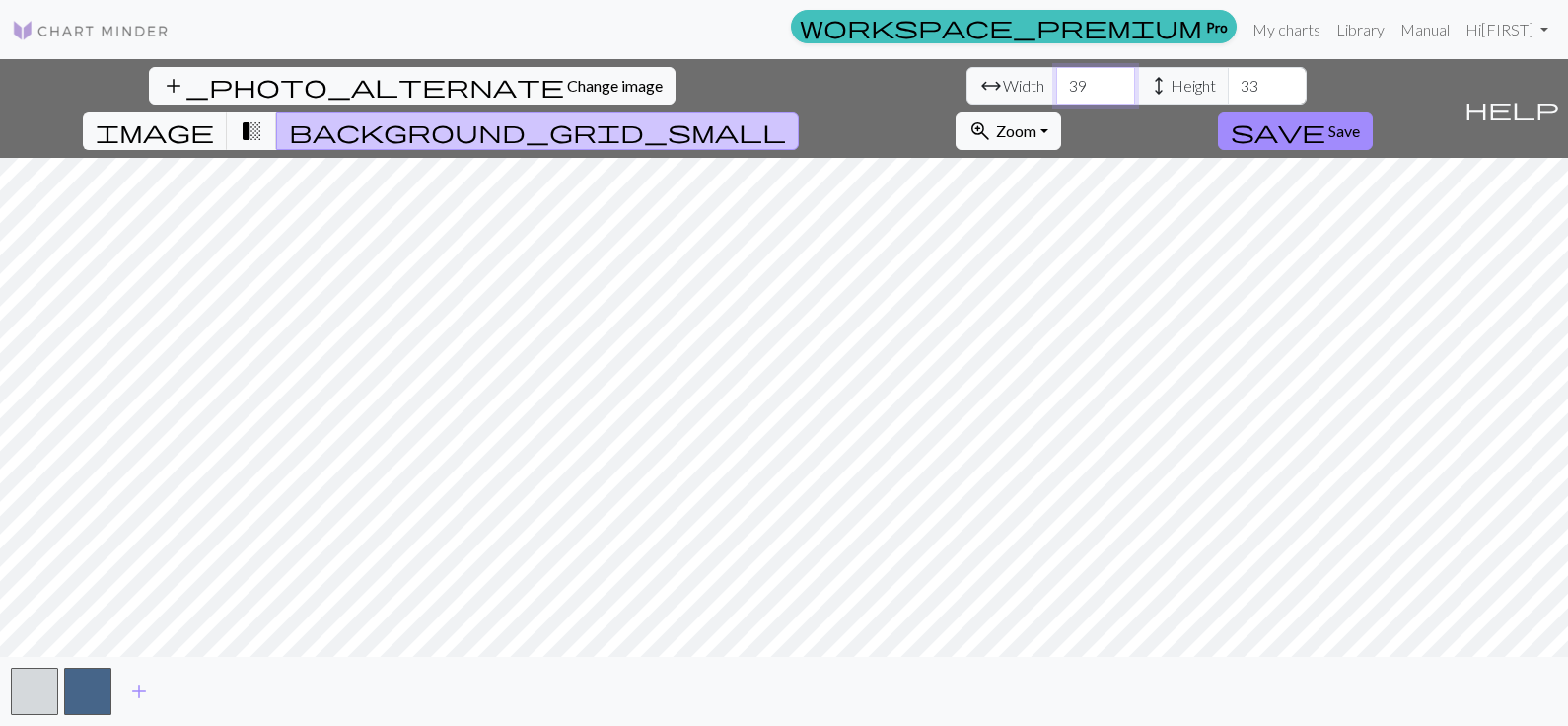 click on "39" at bounding box center (1096, 86) 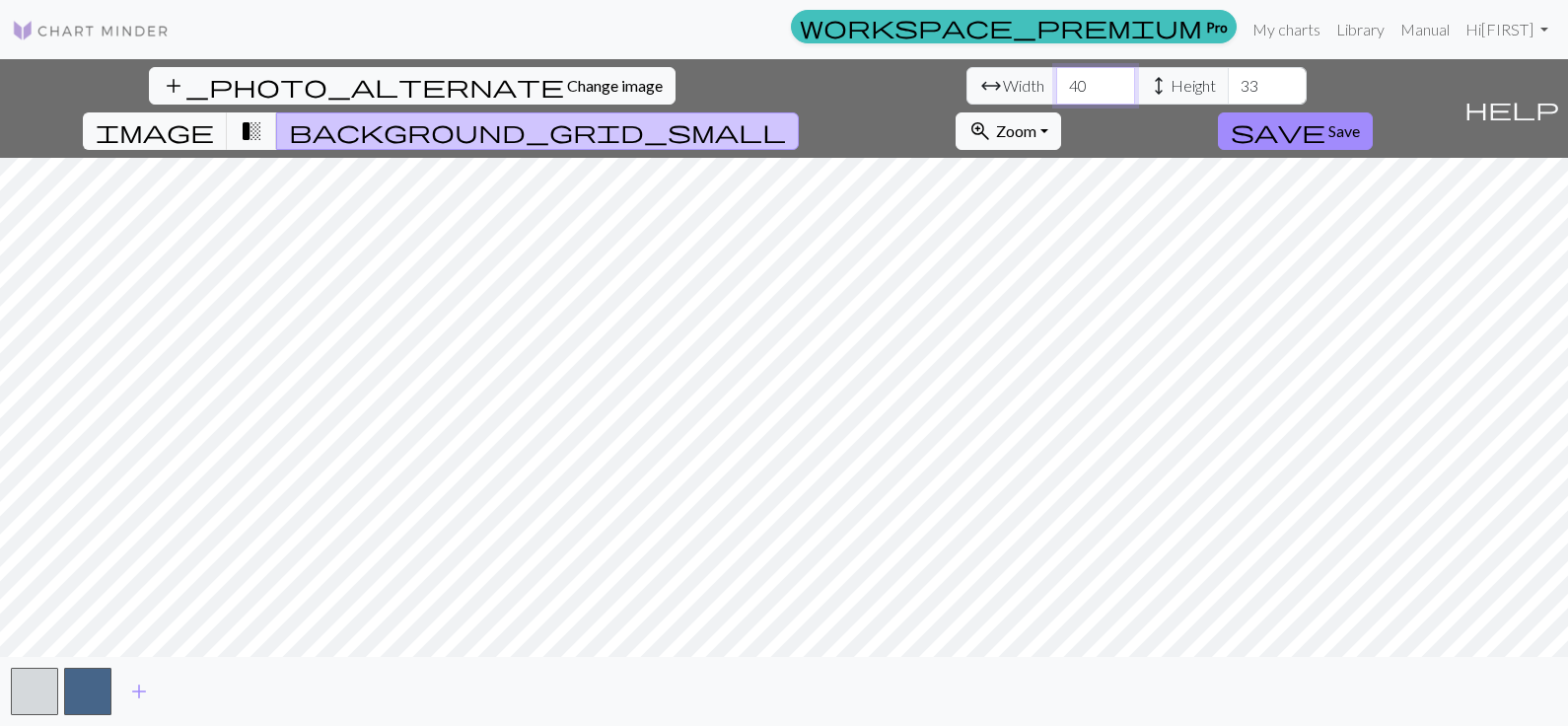 click on "40" at bounding box center (1096, 86) 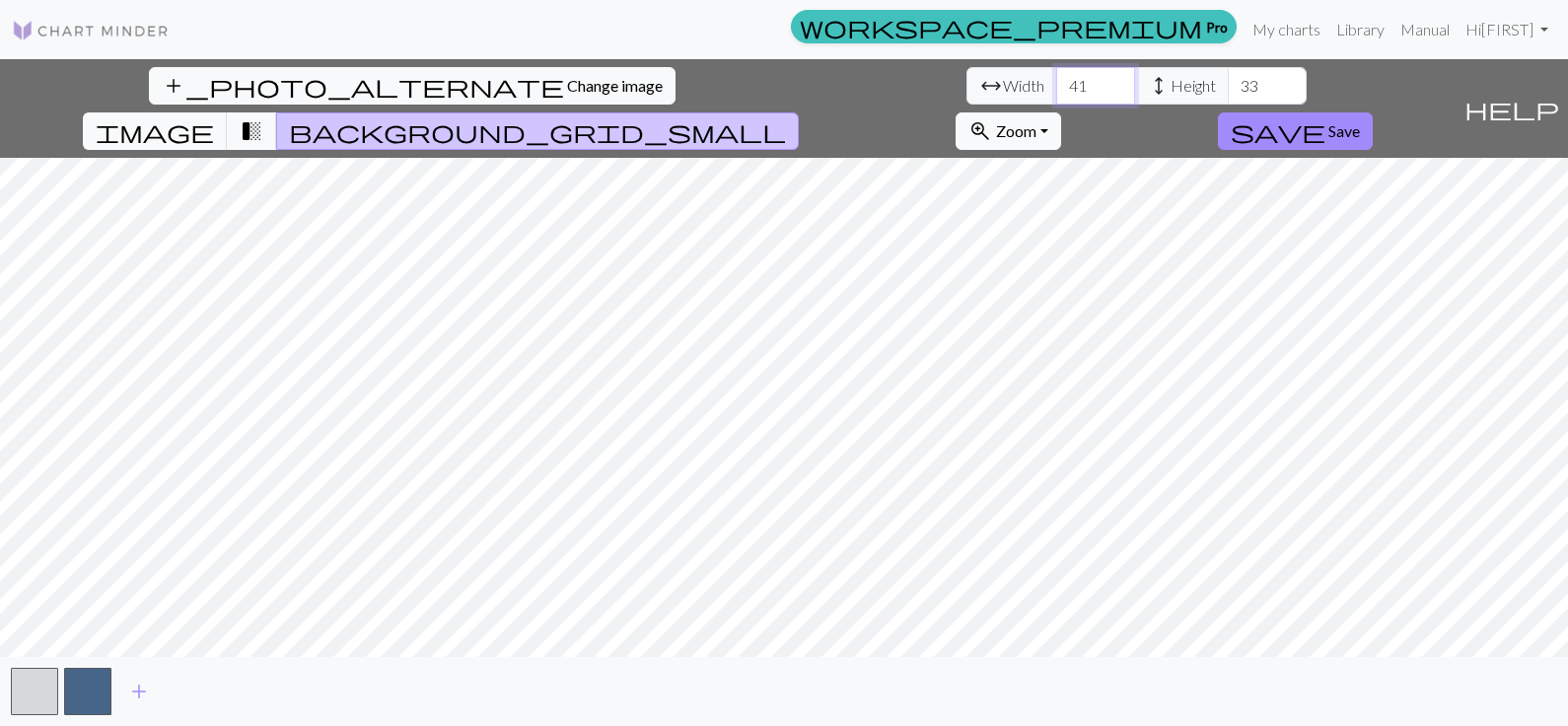 click on "41" at bounding box center [1096, 86] 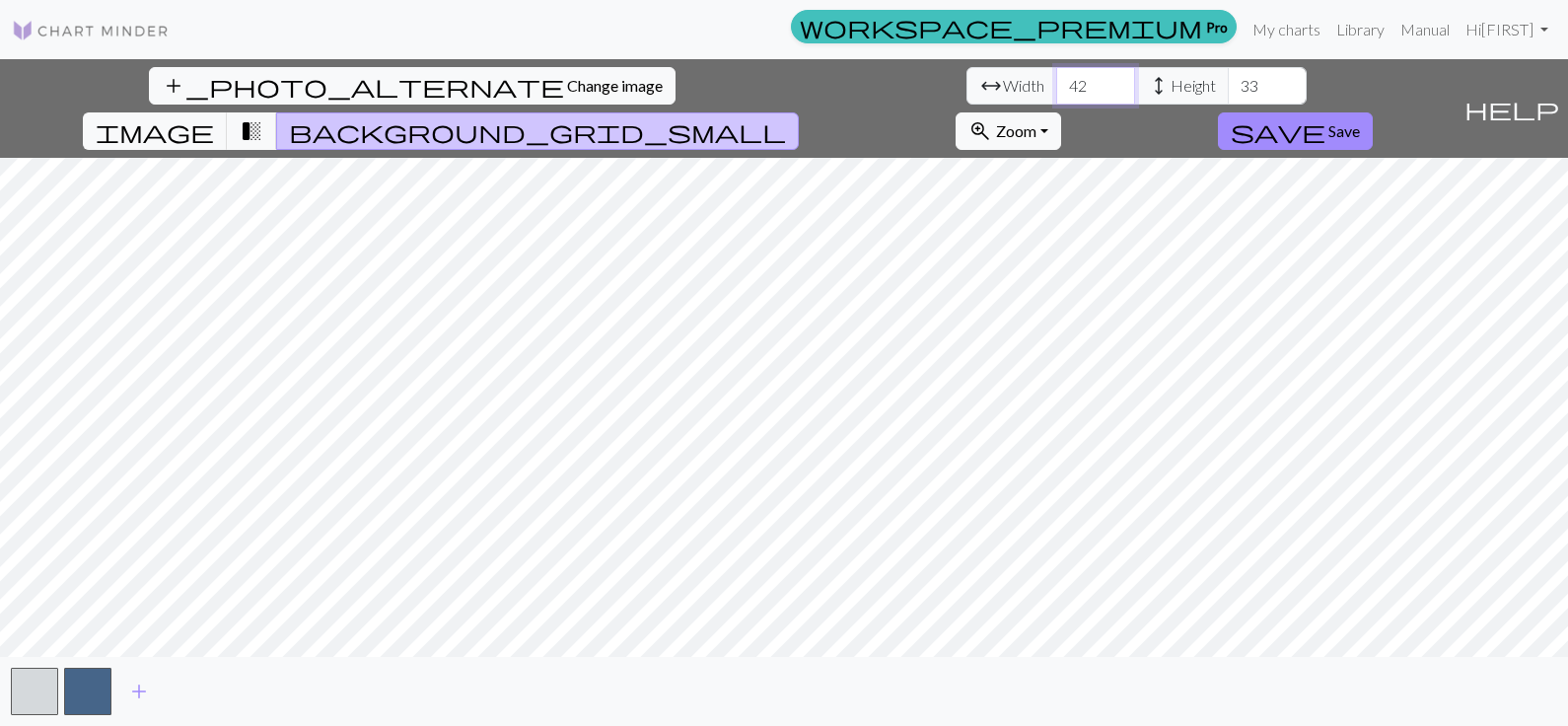 click on "42" at bounding box center [1096, 86] 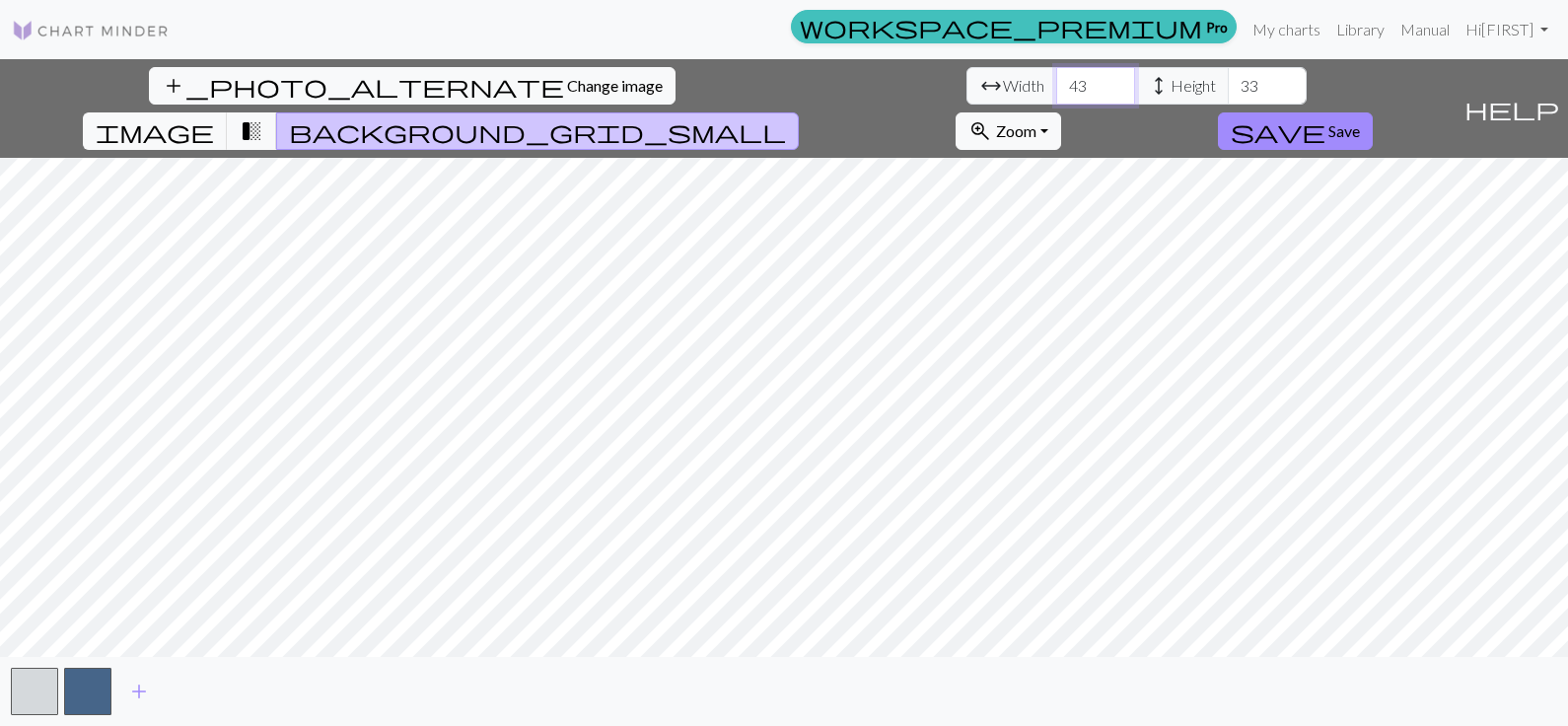 click on "43" at bounding box center [1096, 86] 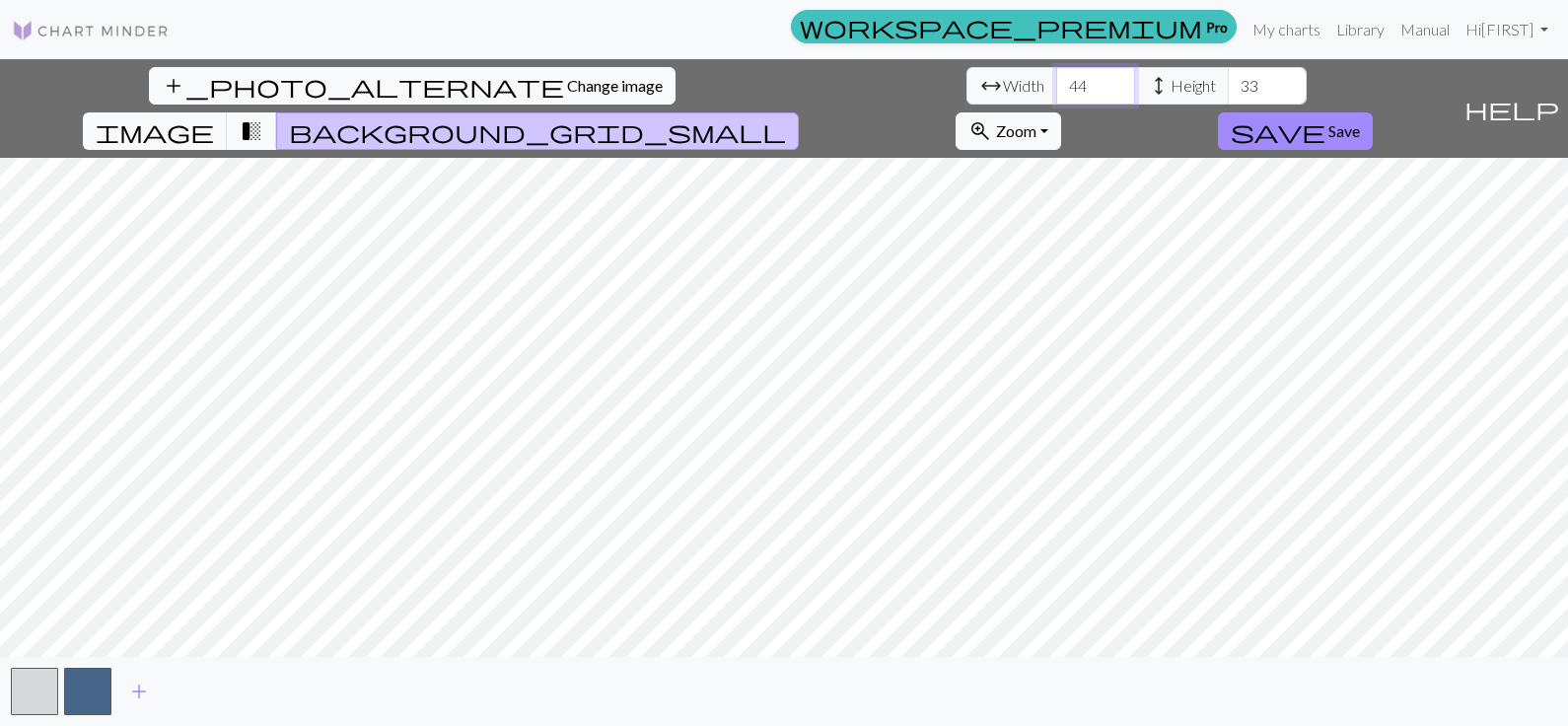click on "44" at bounding box center (1096, 86) 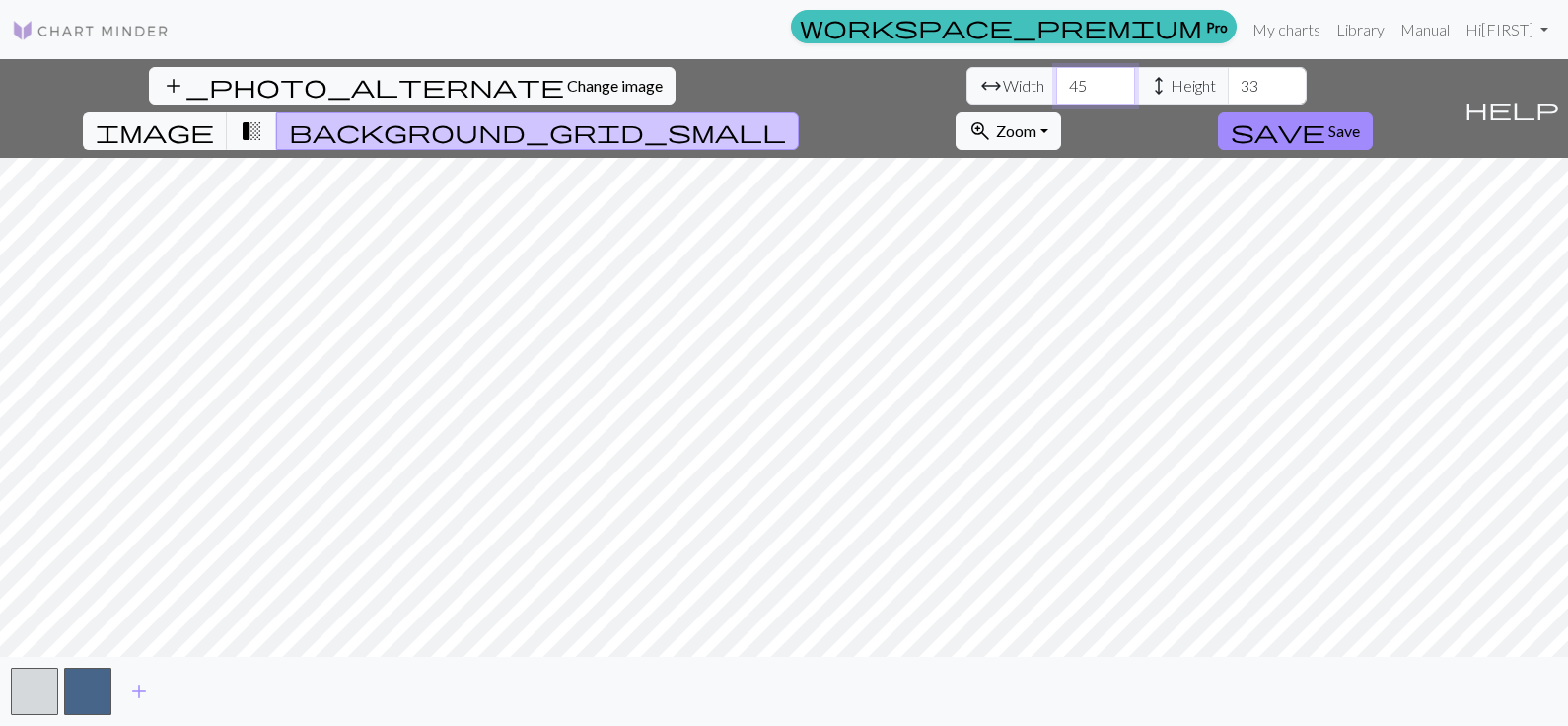 click on "45" at bounding box center [1096, 86] 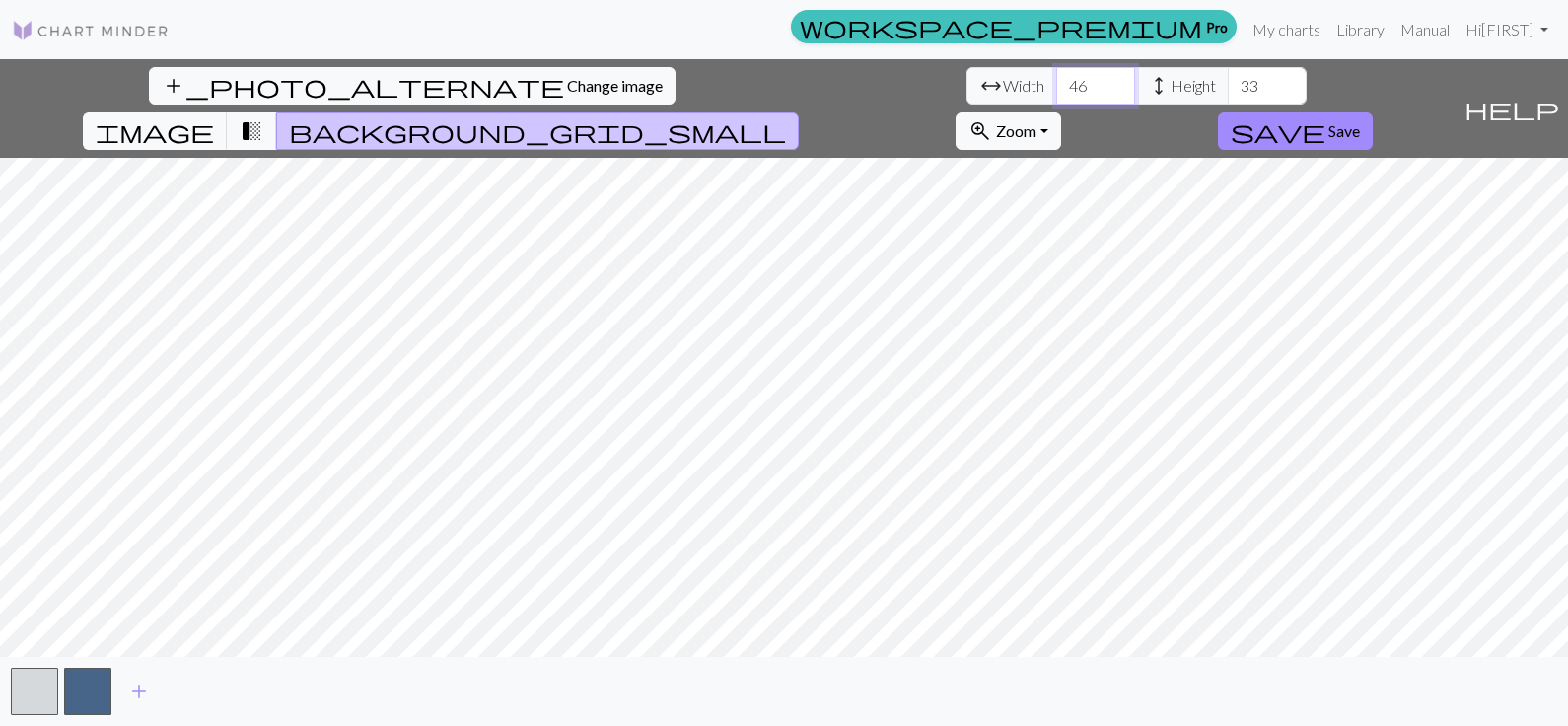 click on "46" at bounding box center (1096, 86) 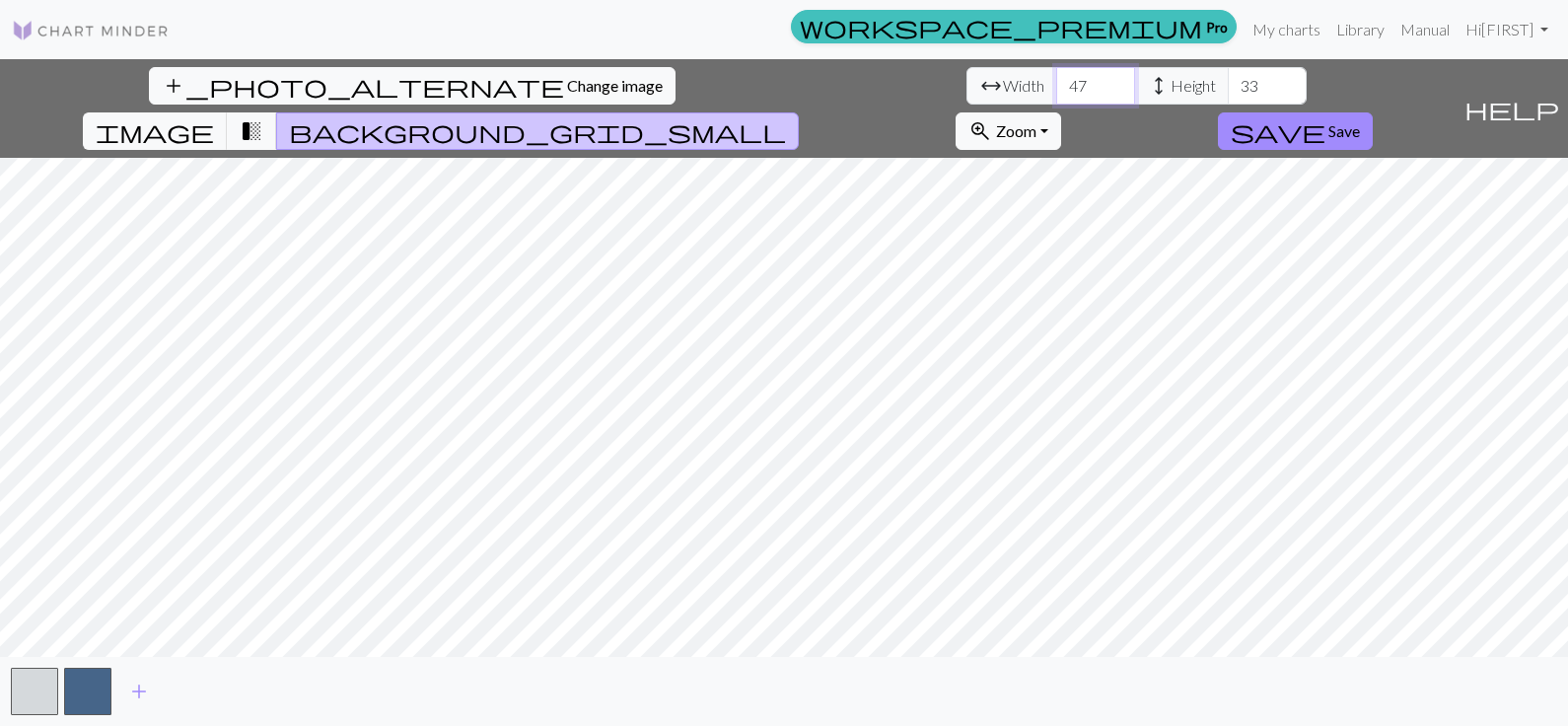 click on "47" at bounding box center (1096, 86) 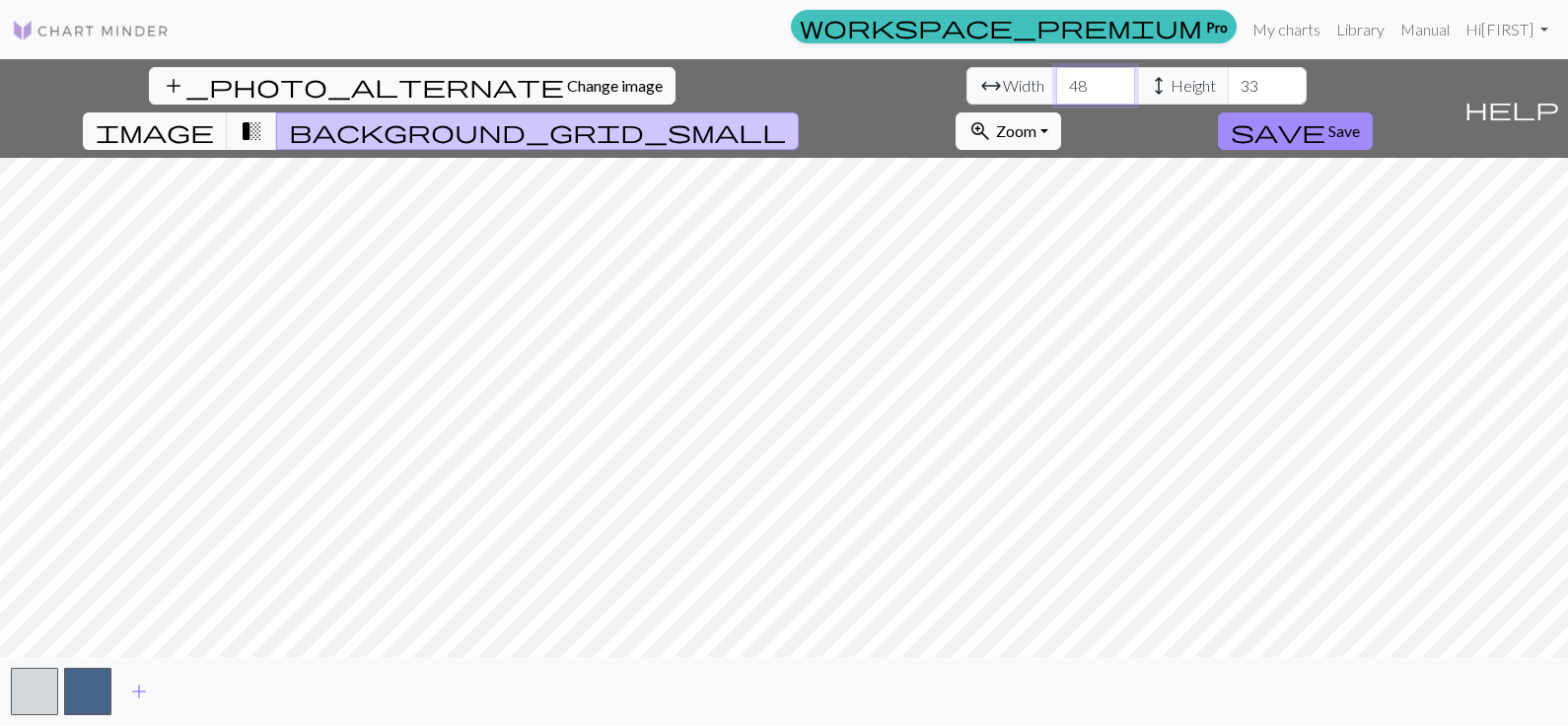 click on "48" at bounding box center [1096, 86] 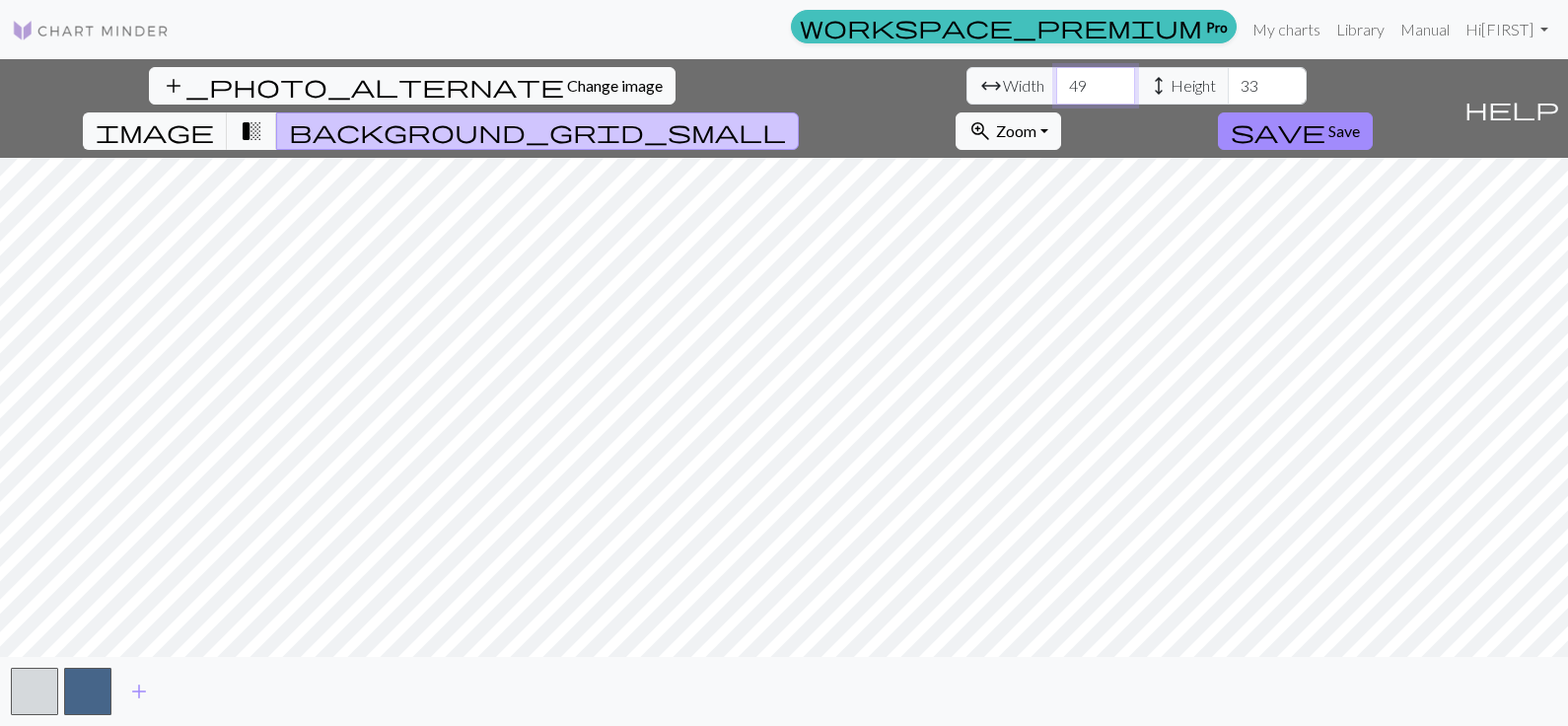 click on "49" at bounding box center (1096, 86) 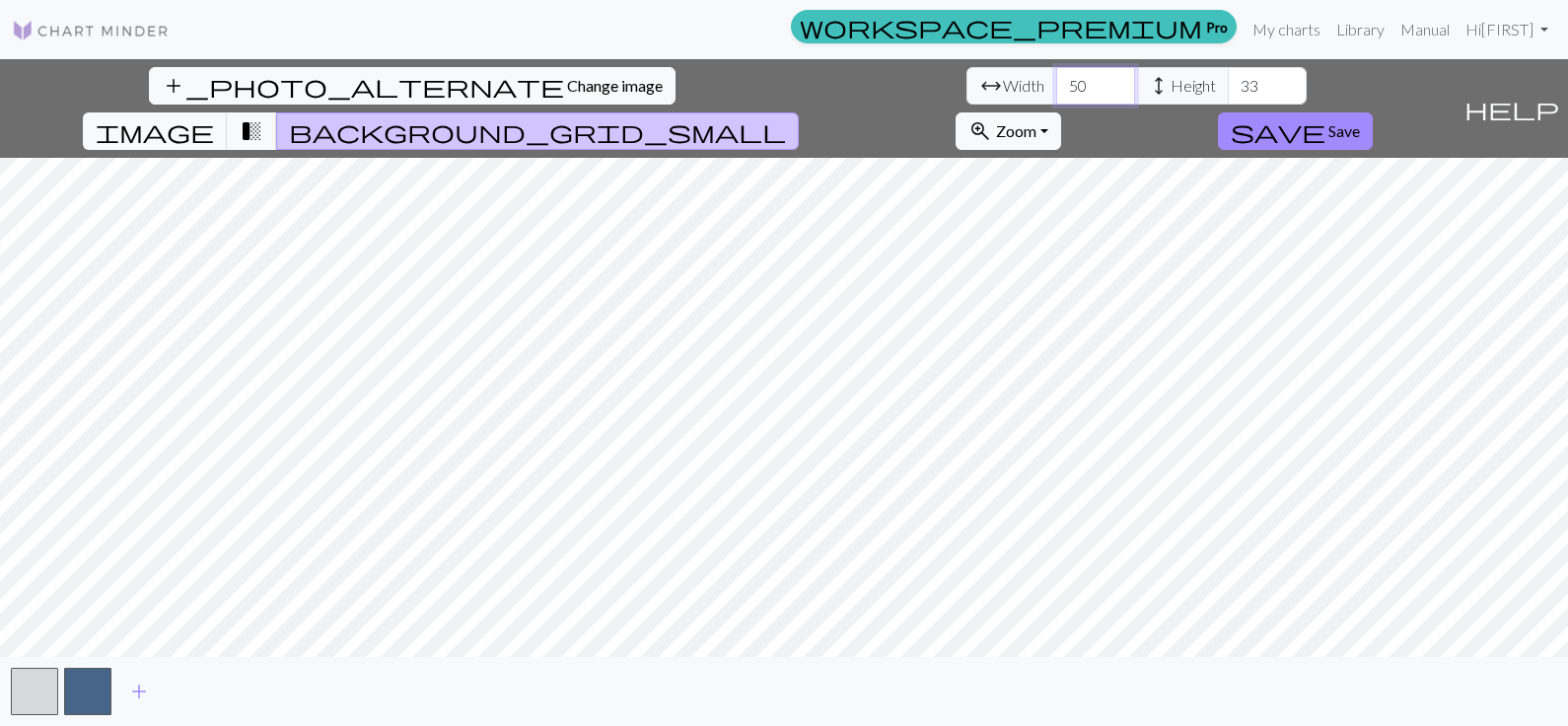 click on "50" at bounding box center (1096, 86) 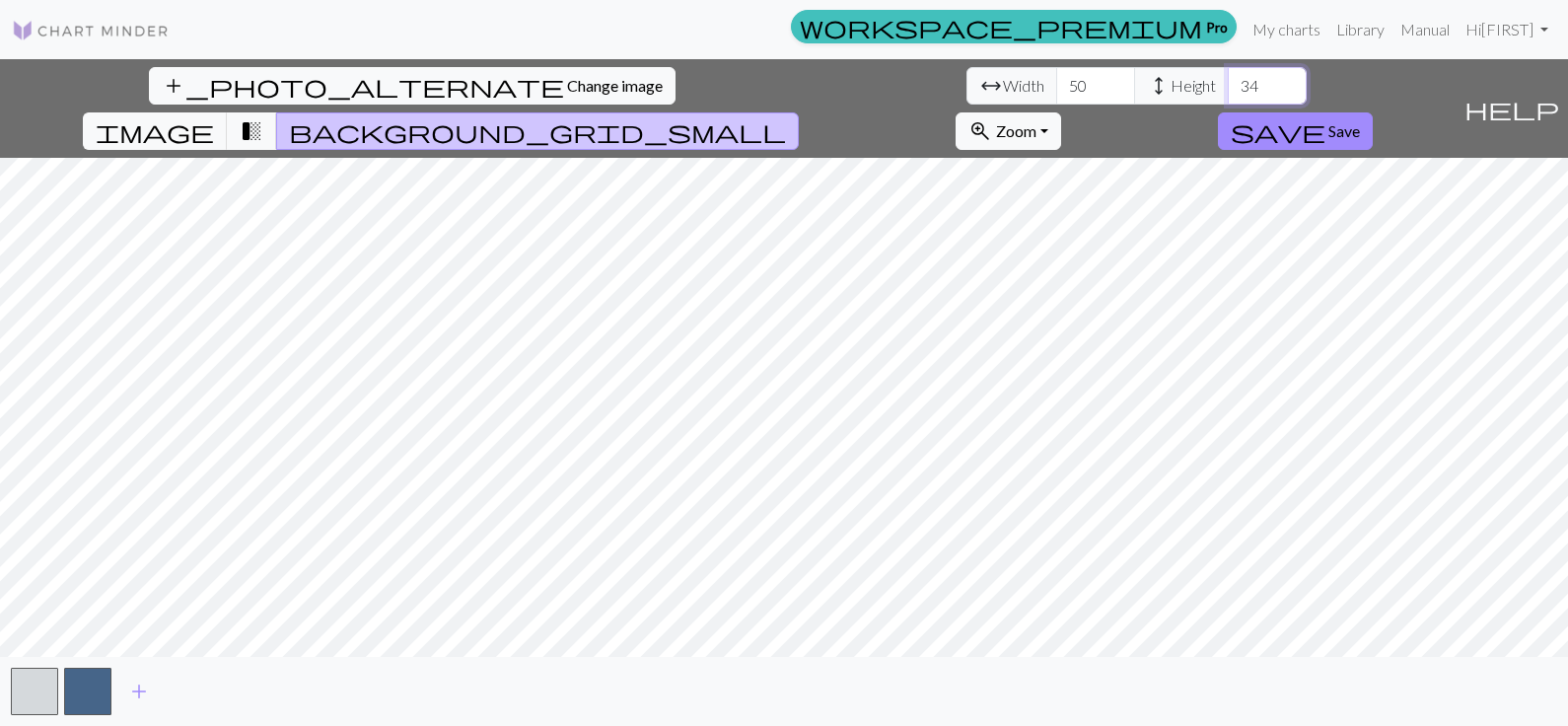click on "34" at bounding box center (1267, 86) 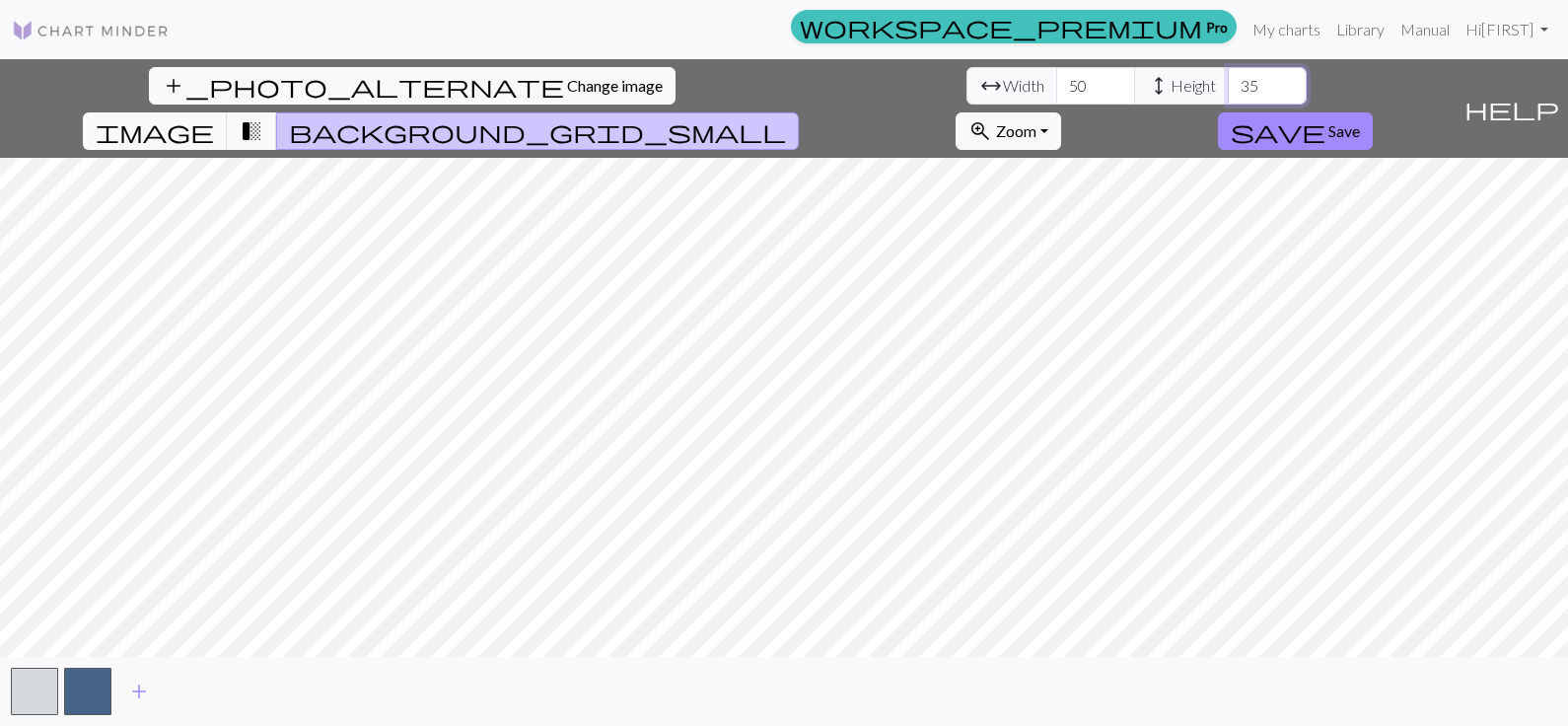click on "35" at bounding box center [1267, 86] 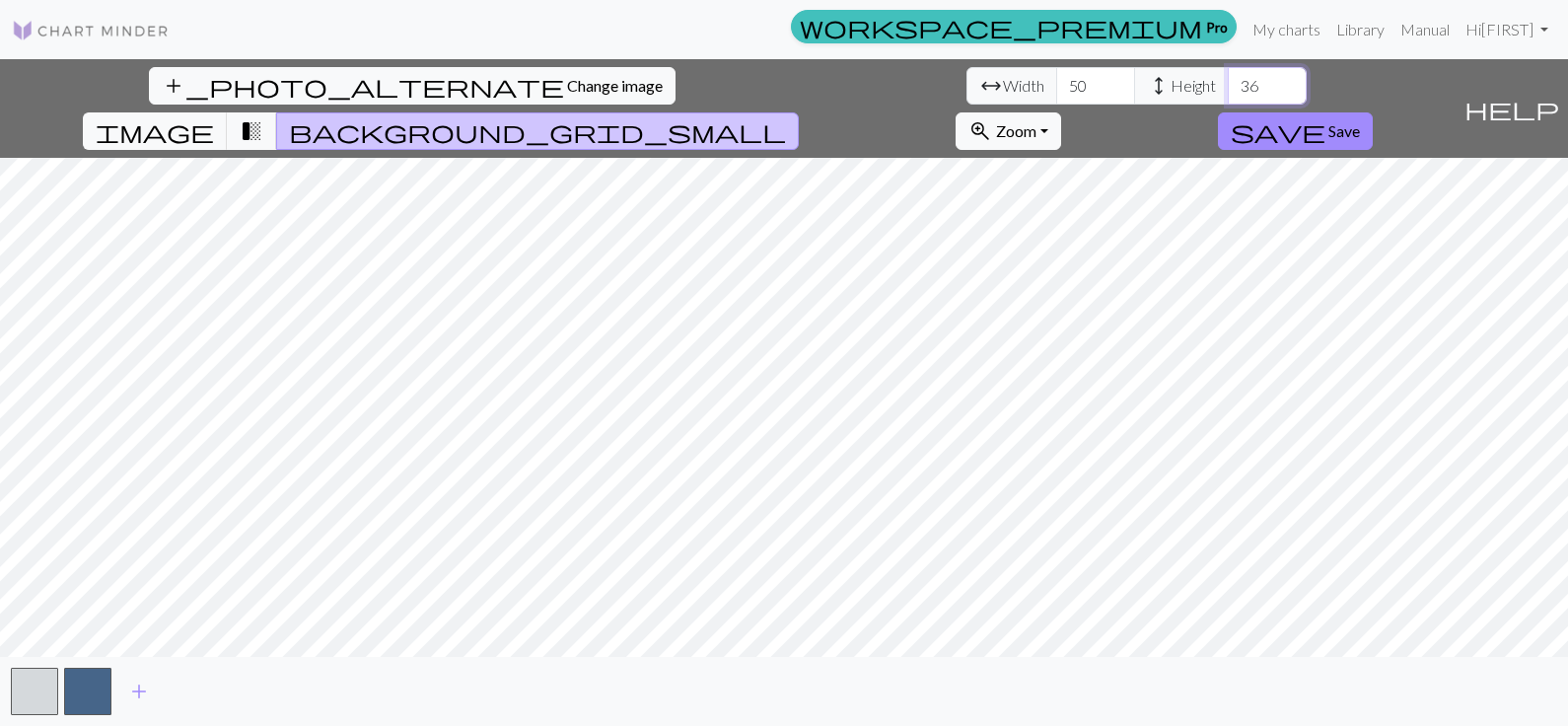 click on "36" at bounding box center [1267, 86] 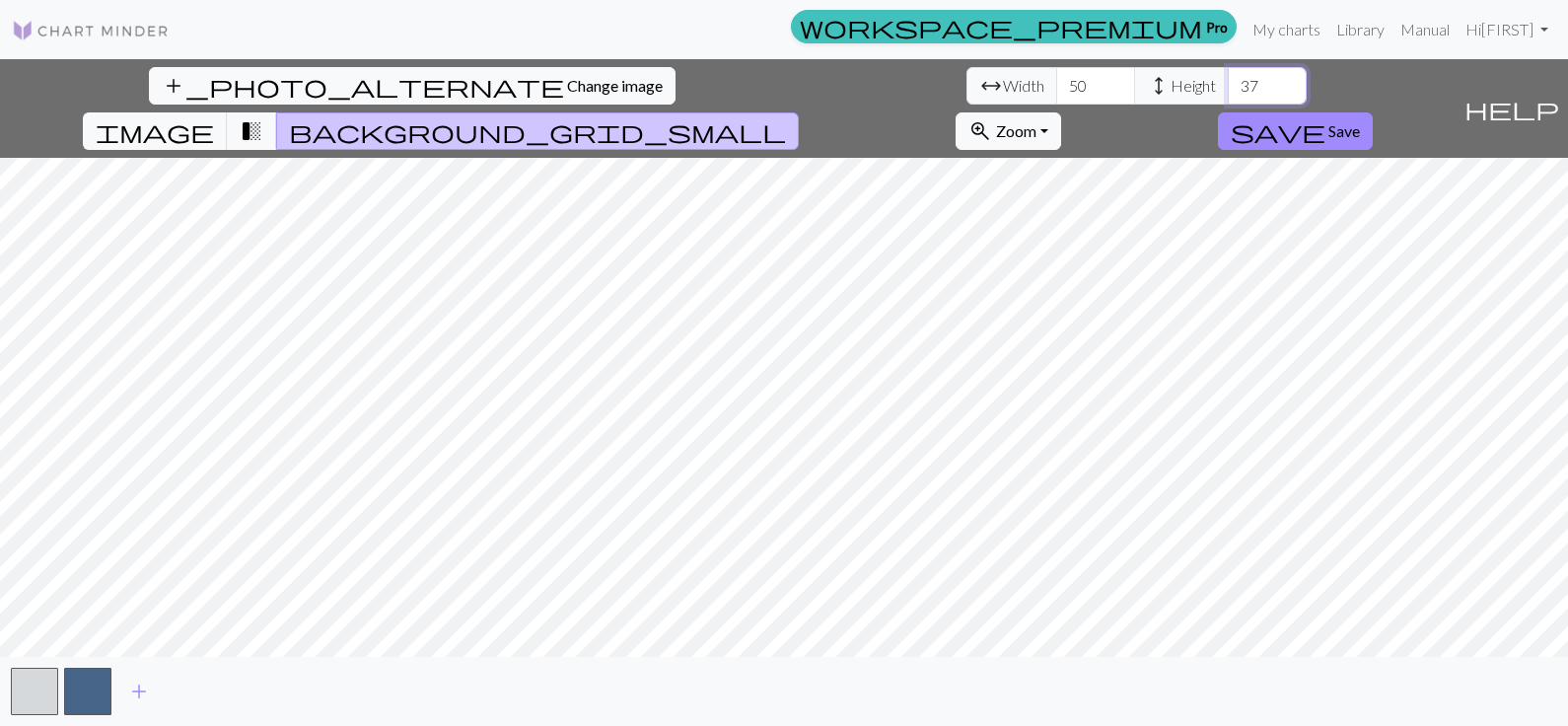 click on "37" at bounding box center [1267, 86] 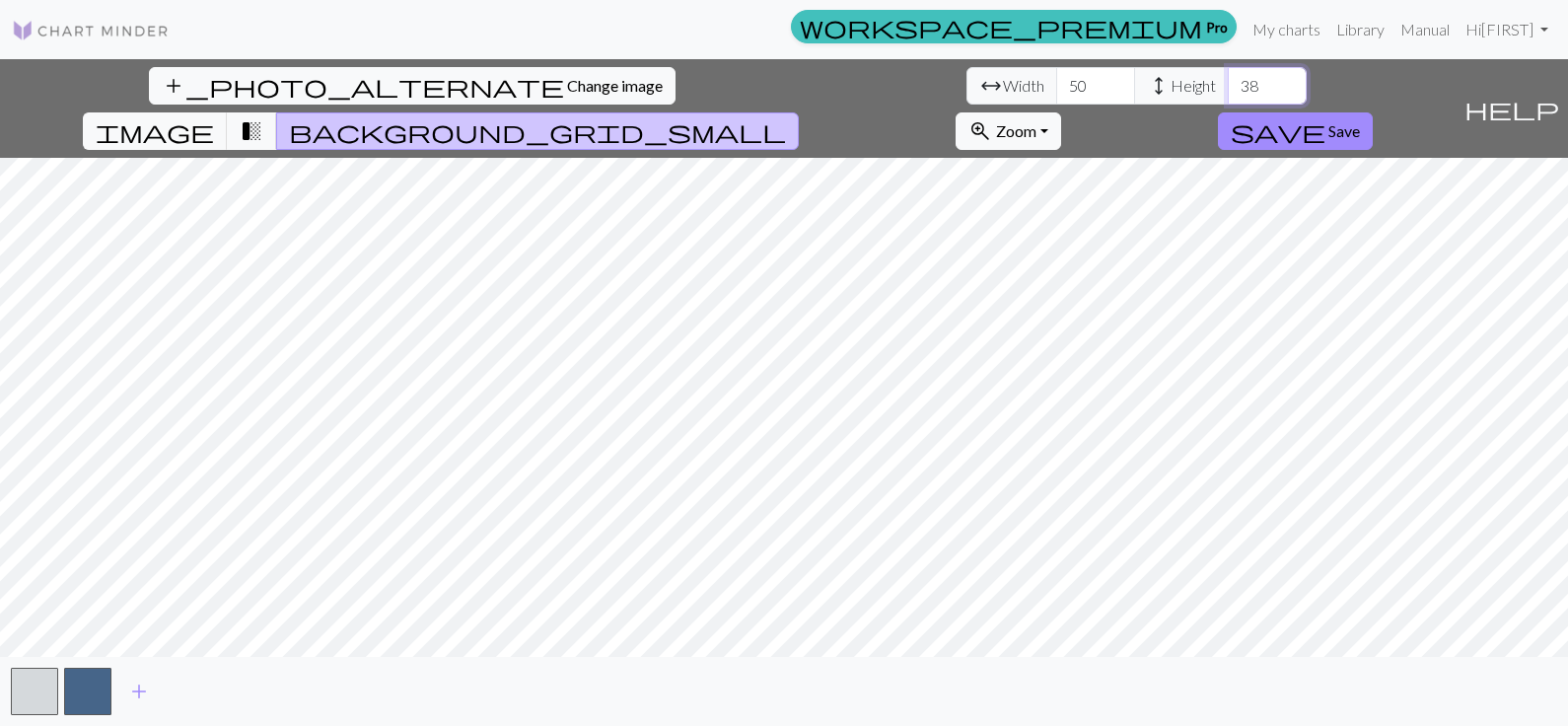 click on "38" at bounding box center [1267, 86] 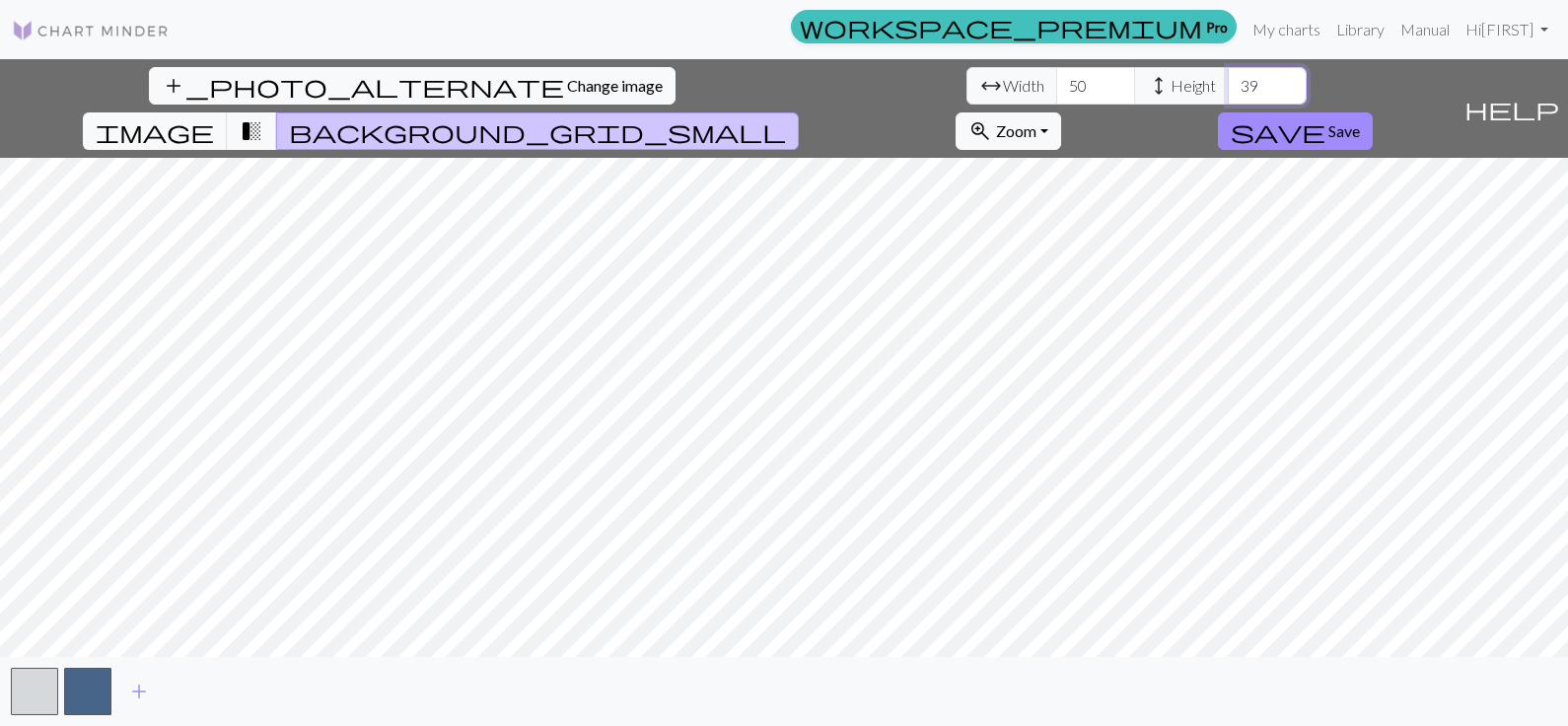 click on "39" at bounding box center (1267, 86) 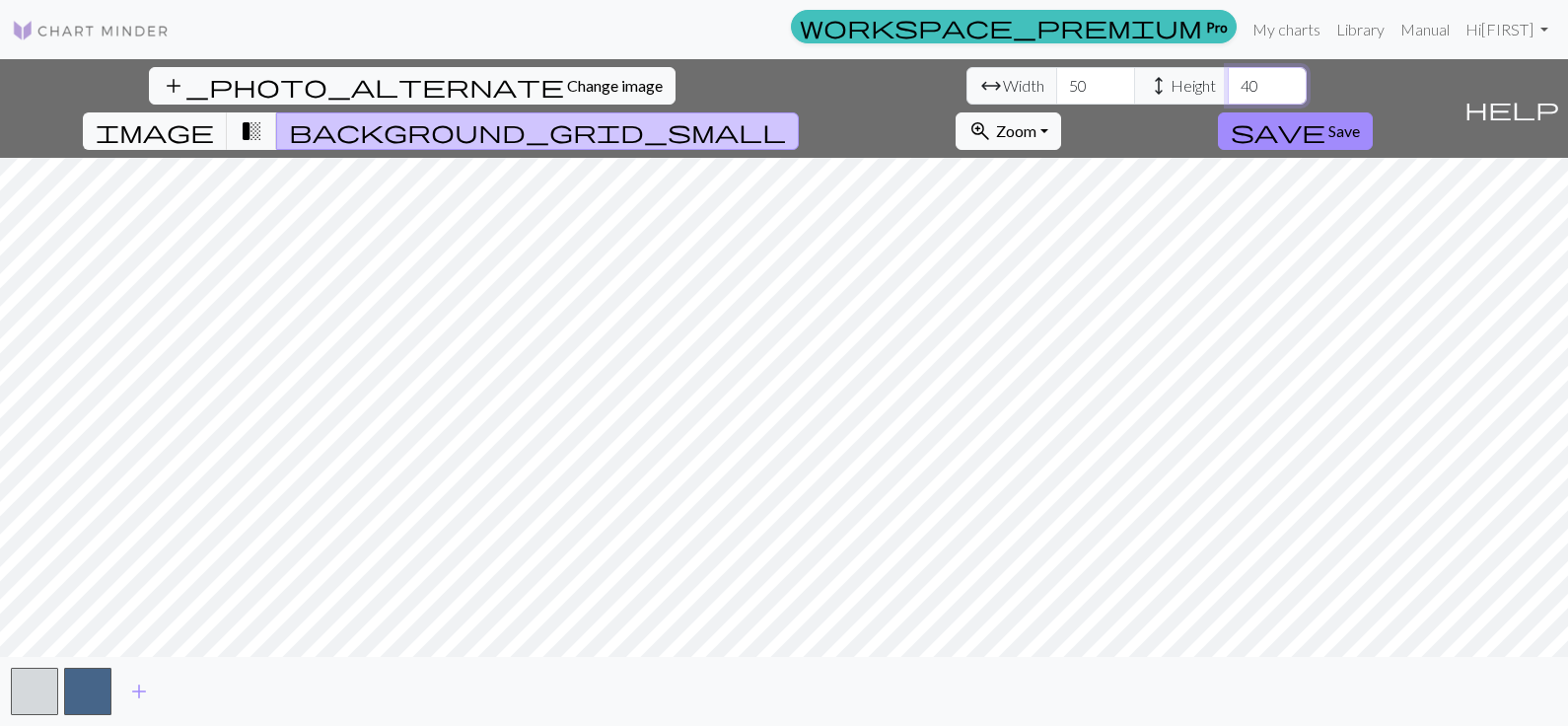 click on "40" at bounding box center [1267, 86] 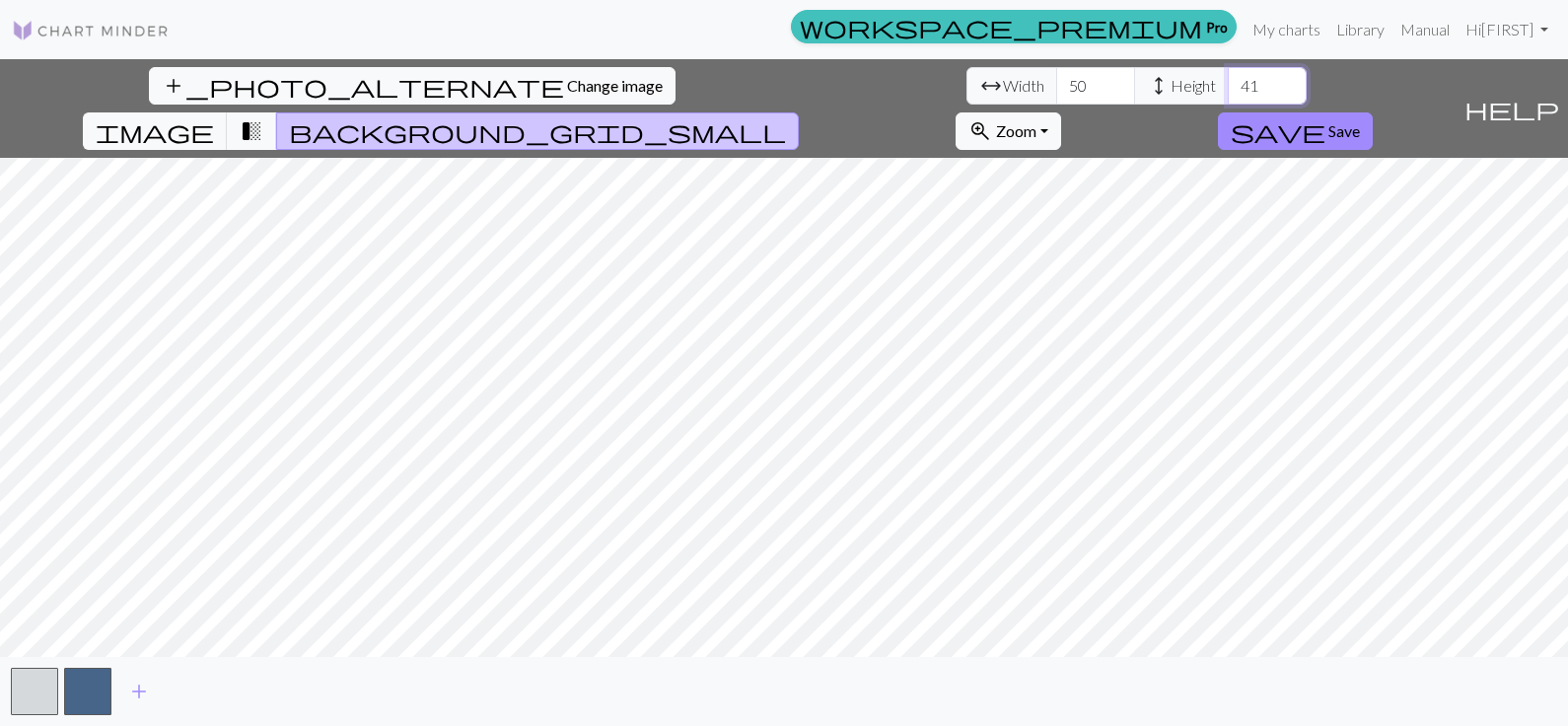 click on "41" at bounding box center (1267, 86) 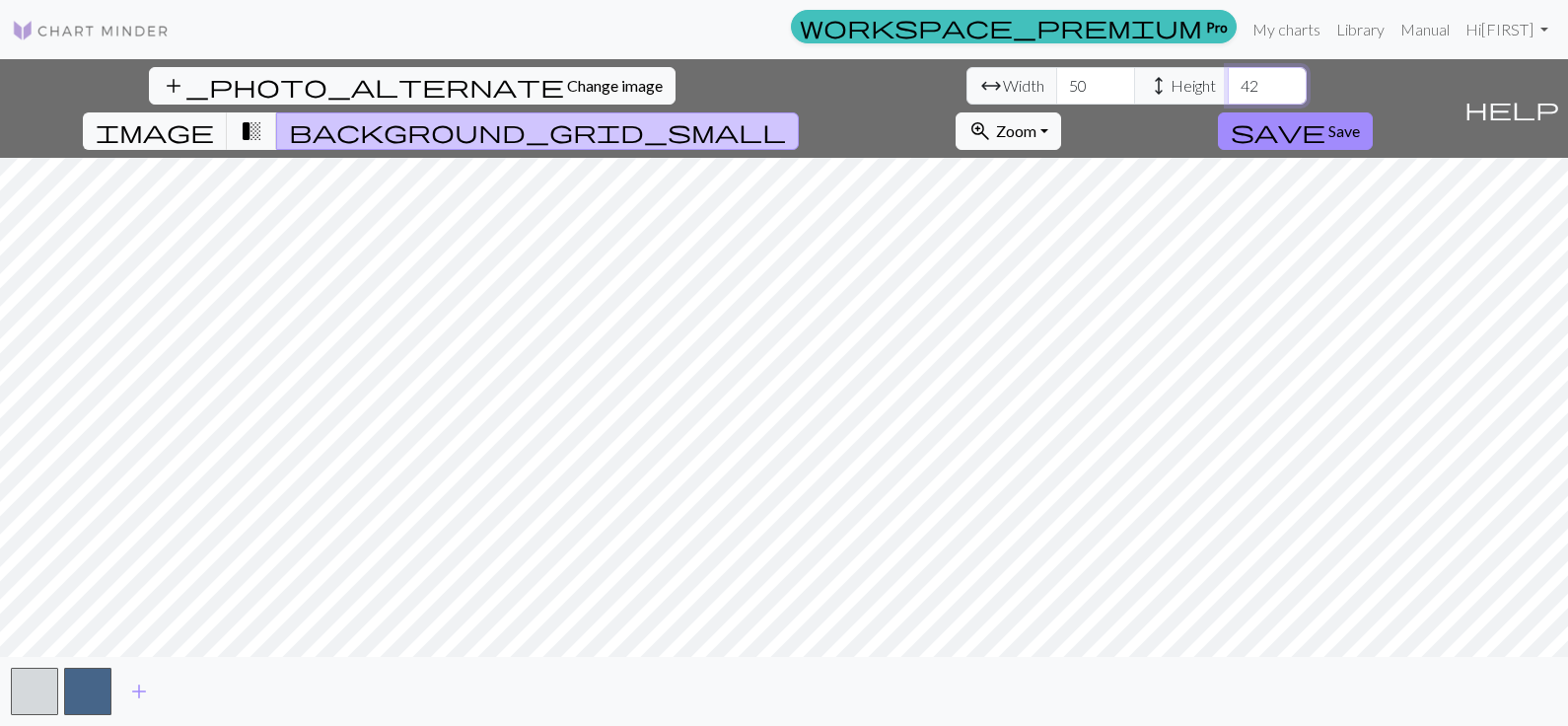 click on "42" at bounding box center [1267, 86] 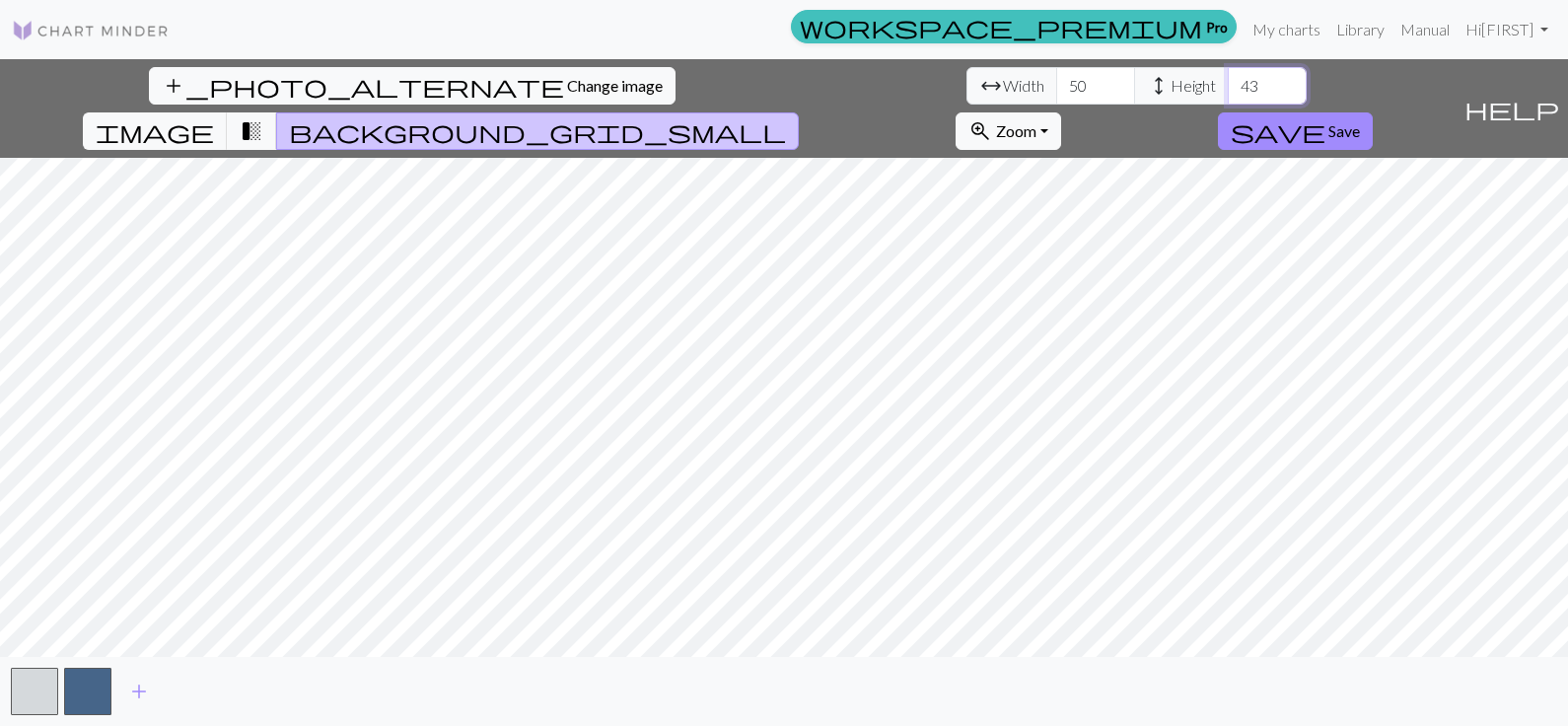 click on "43" at bounding box center (1267, 86) 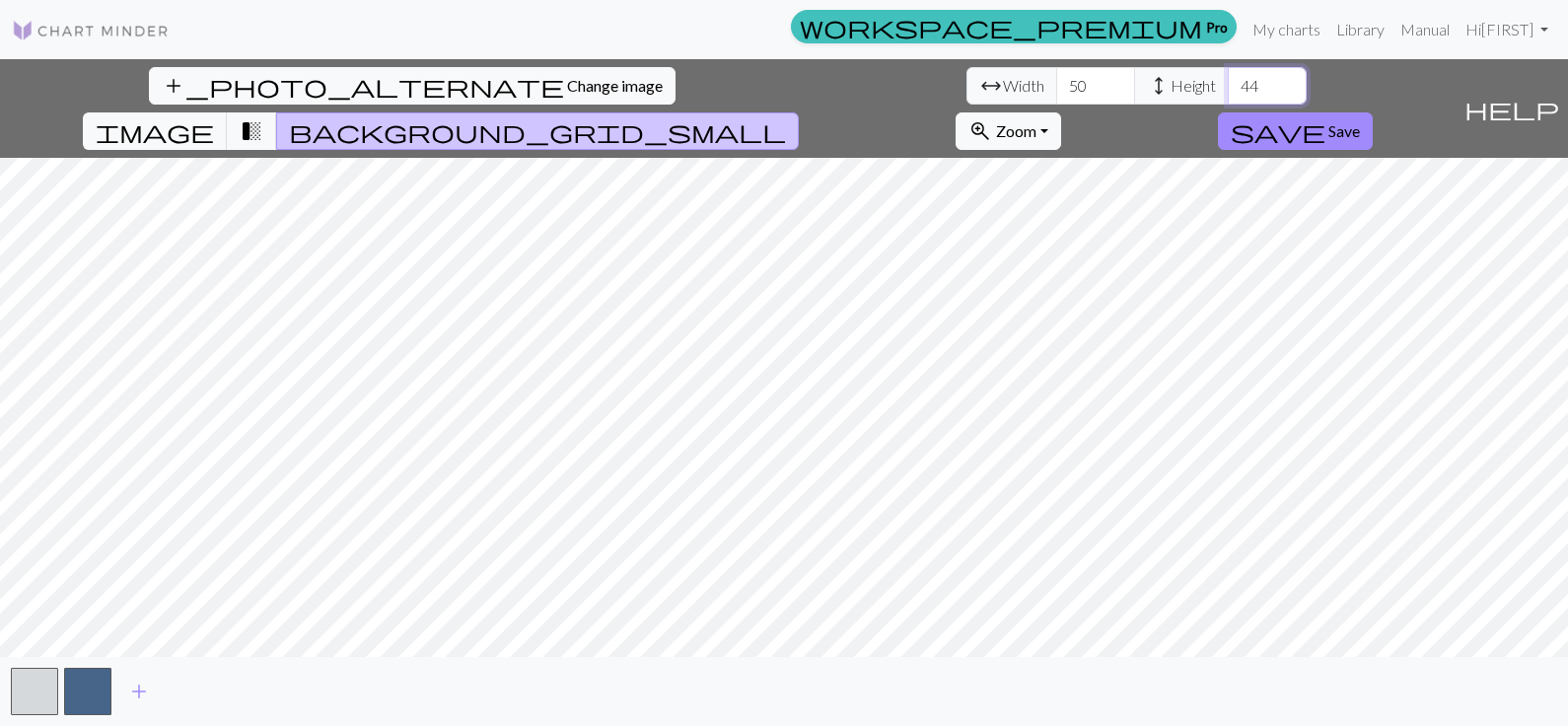 click on "44" at bounding box center (1267, 86) 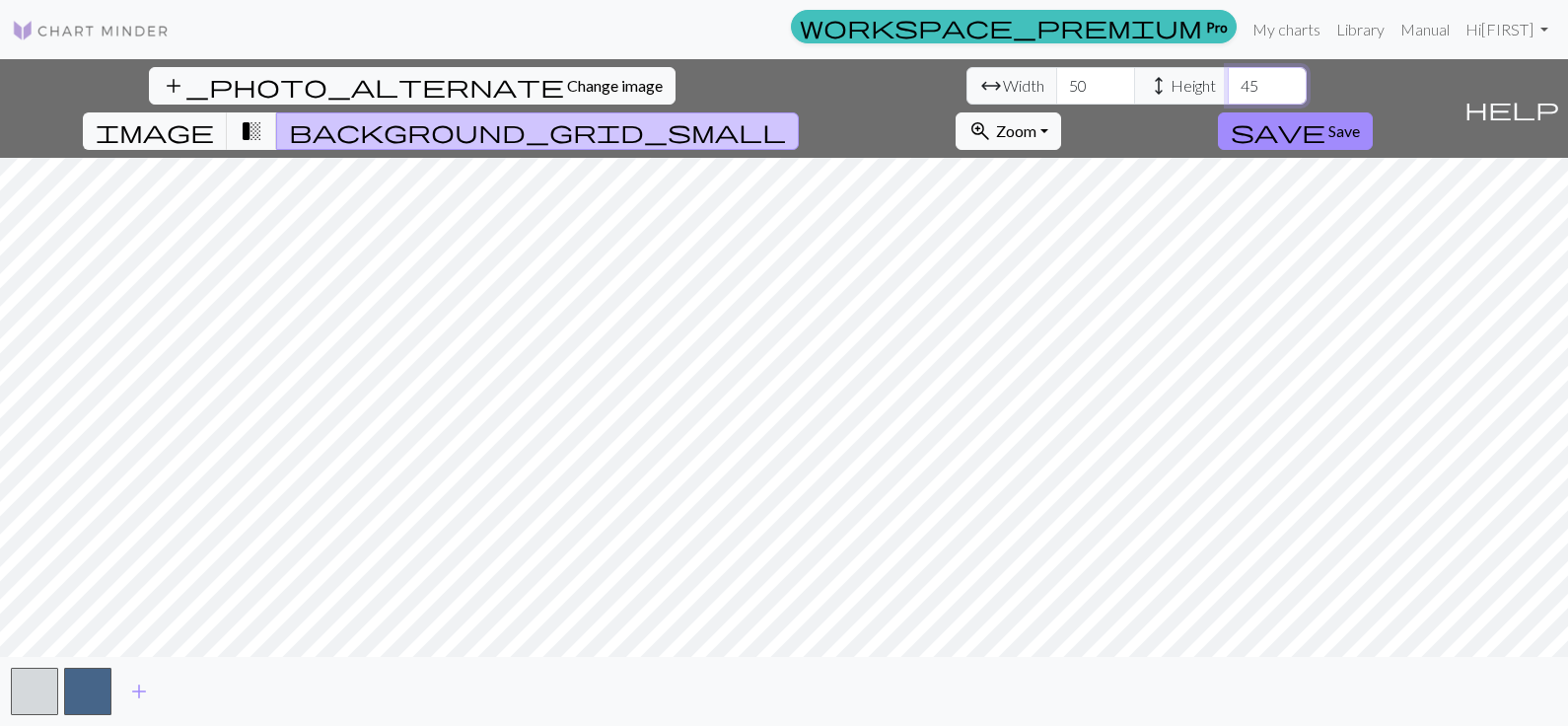 click on "45" at bounding box center (1267, 86) 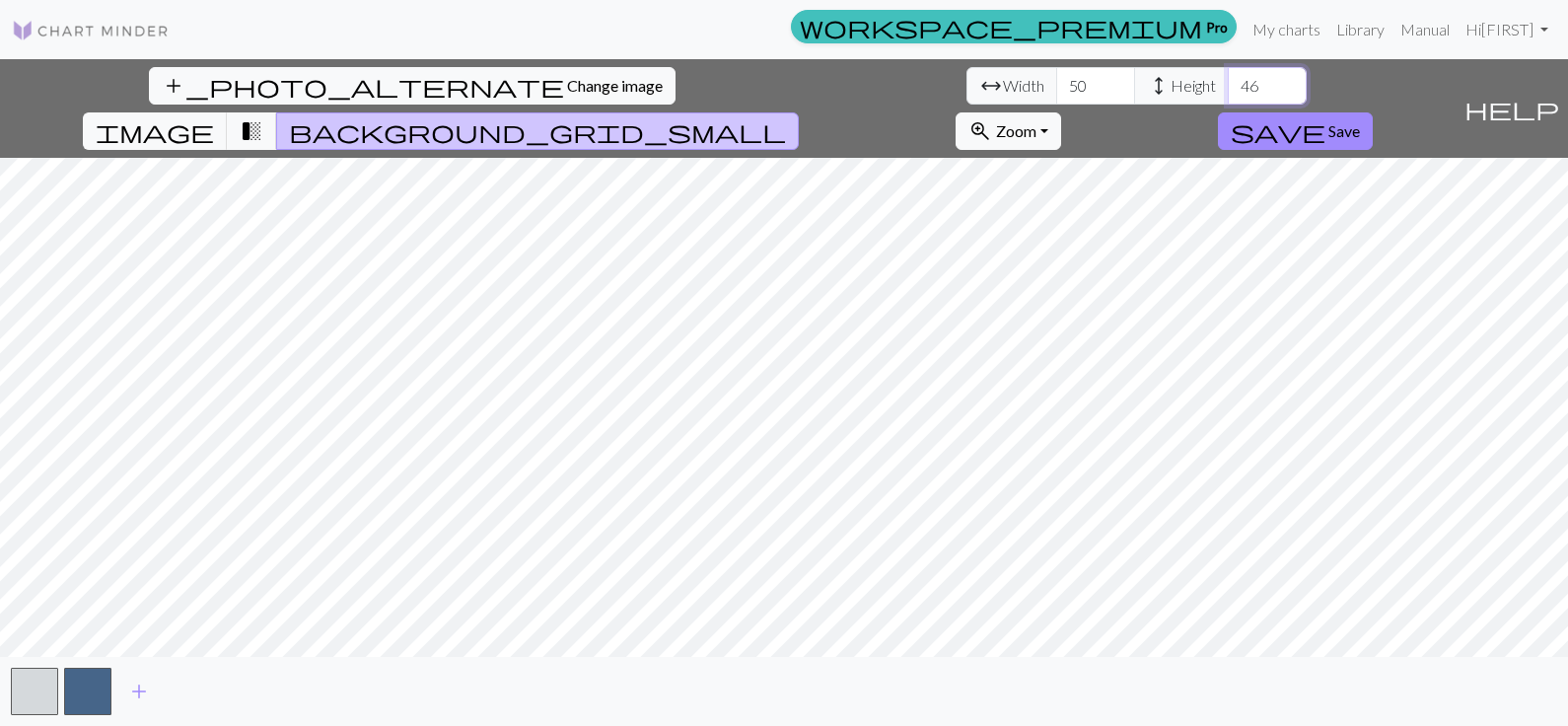 click on "46" at bounding box center [1267, 86] 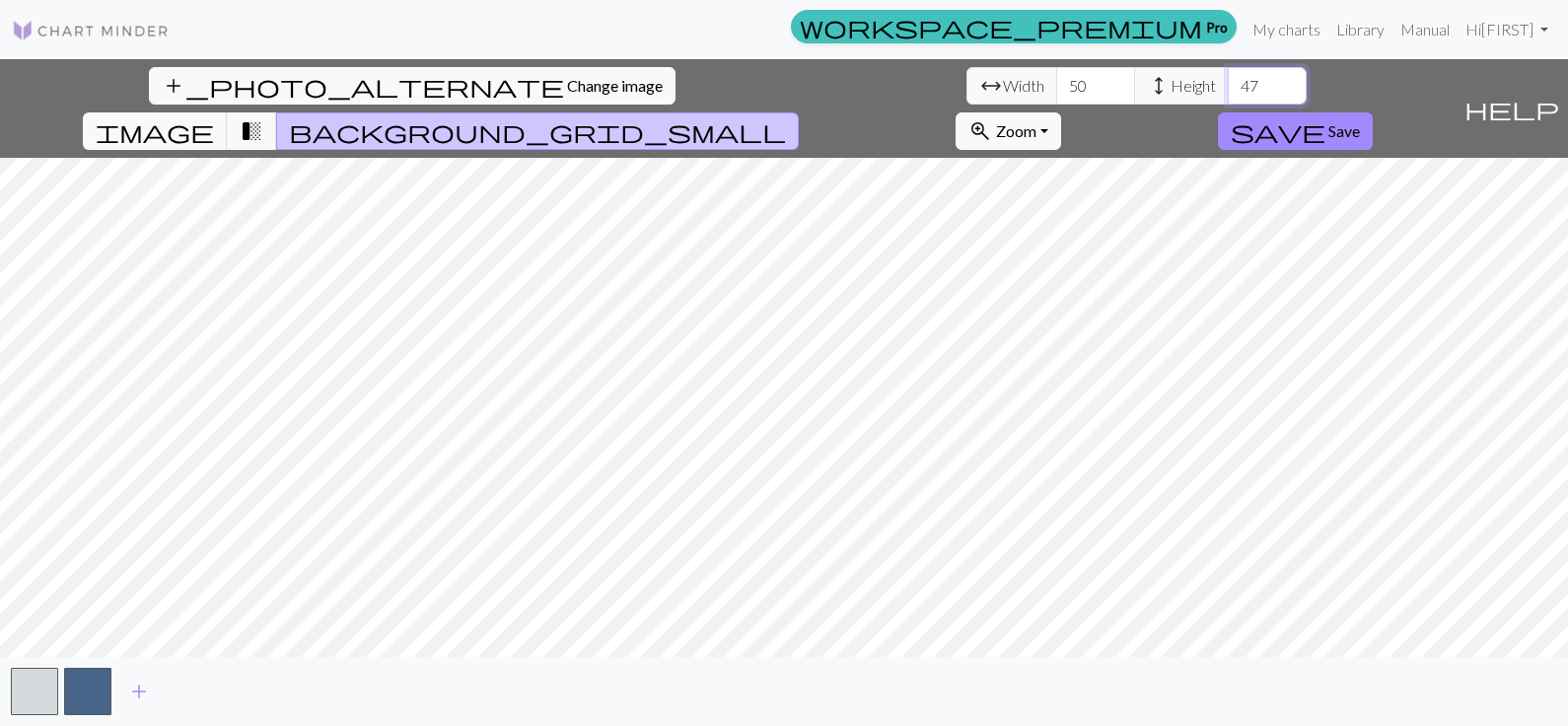 click on "47" at bounding box center [1267, 86] 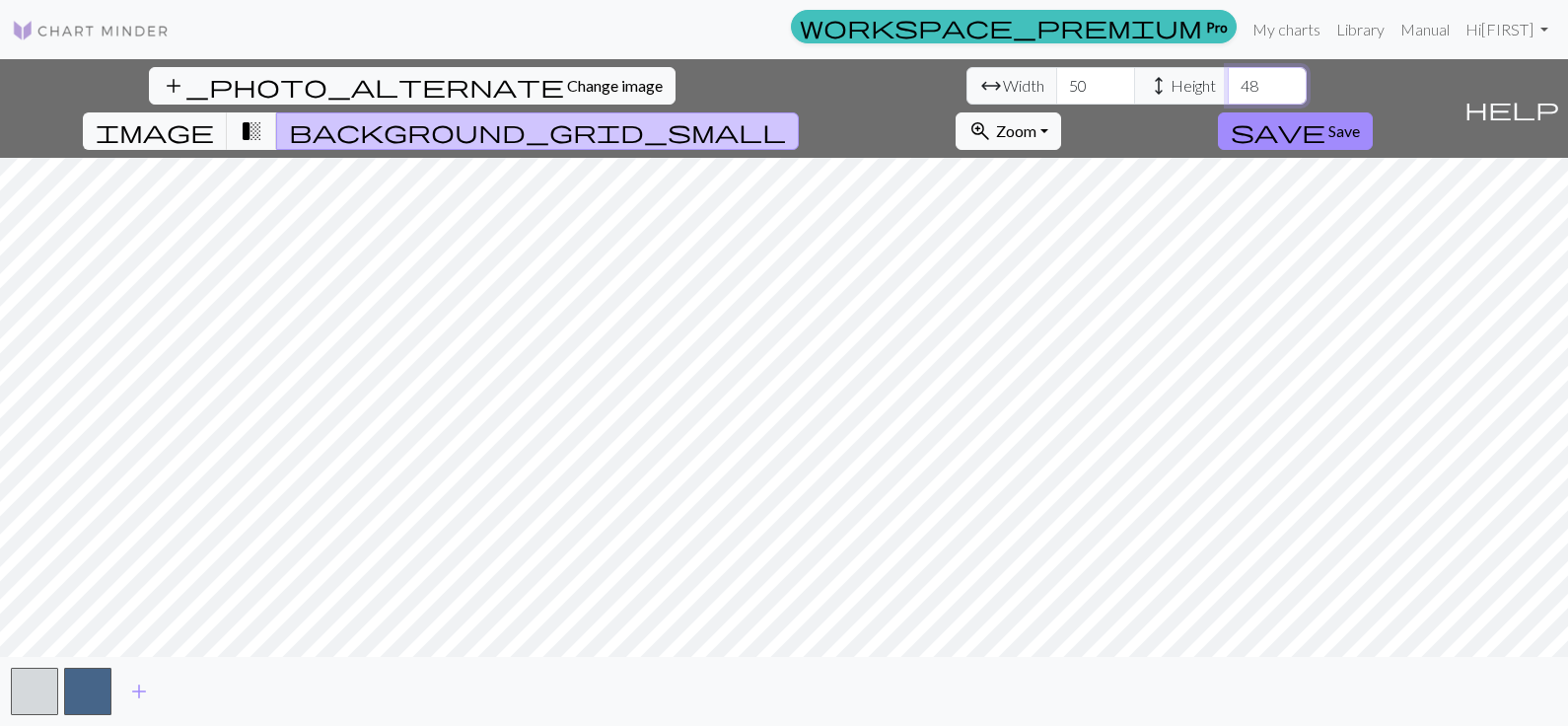 click on "48" at bounding box center [1267, 86] 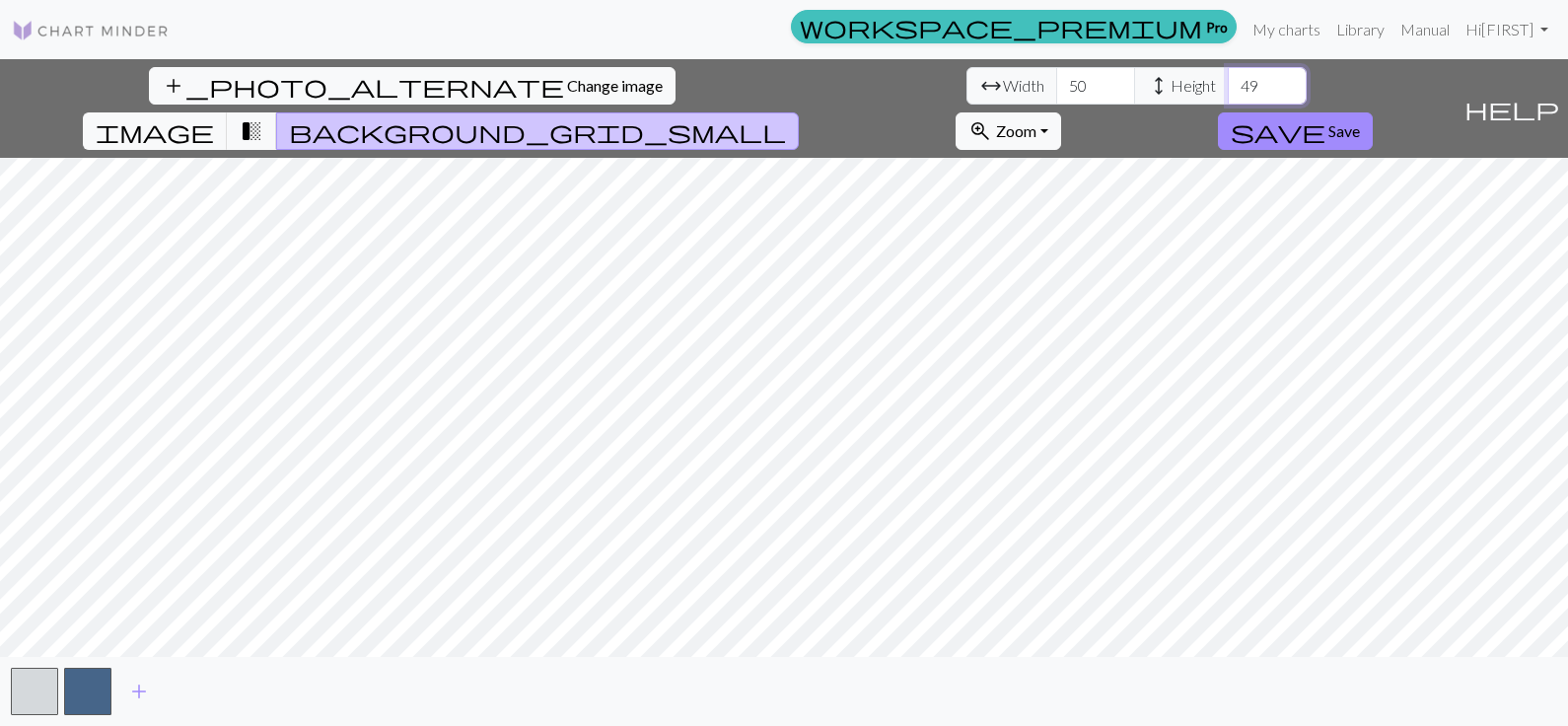 click on "49" at bounding box center [1267, 86] 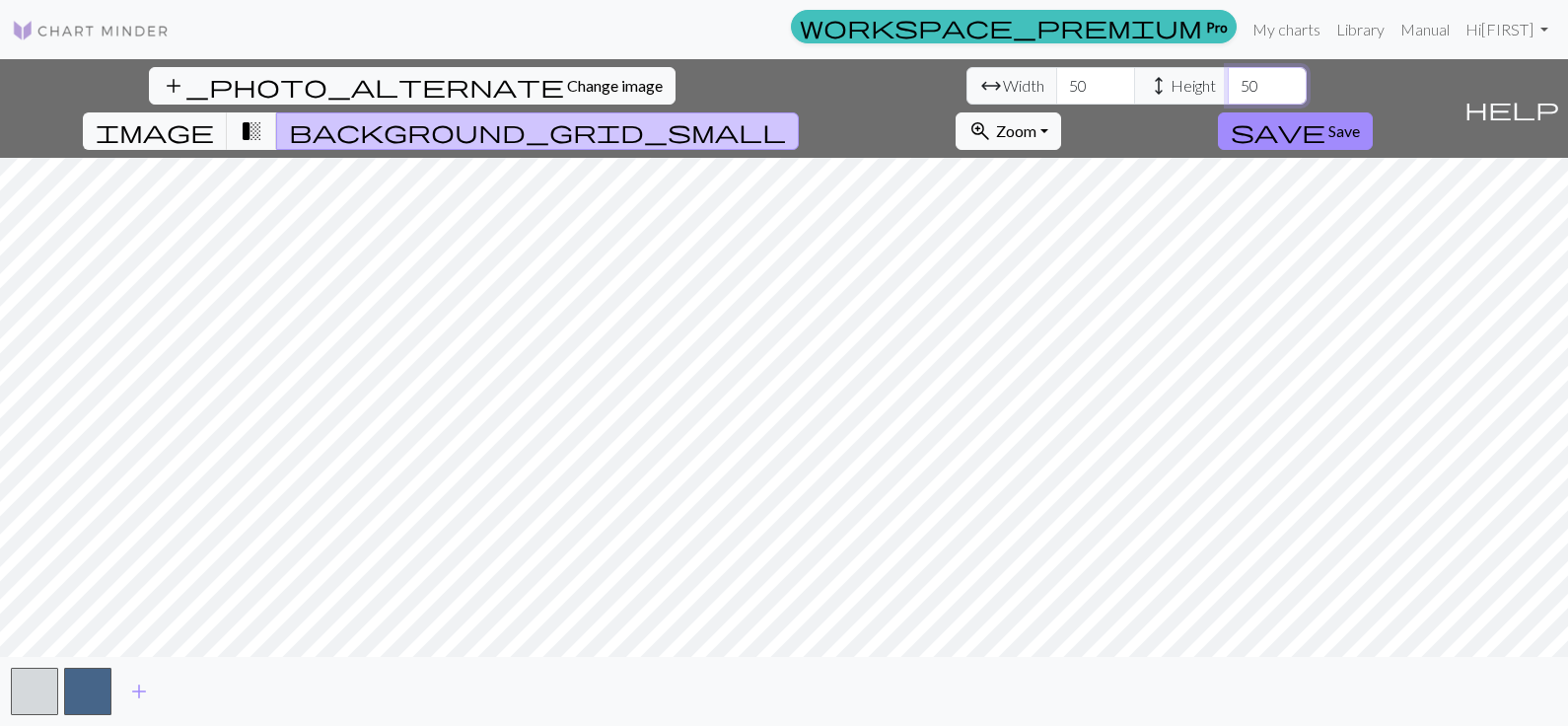 click on "50" at bounding box center [1267, 86] 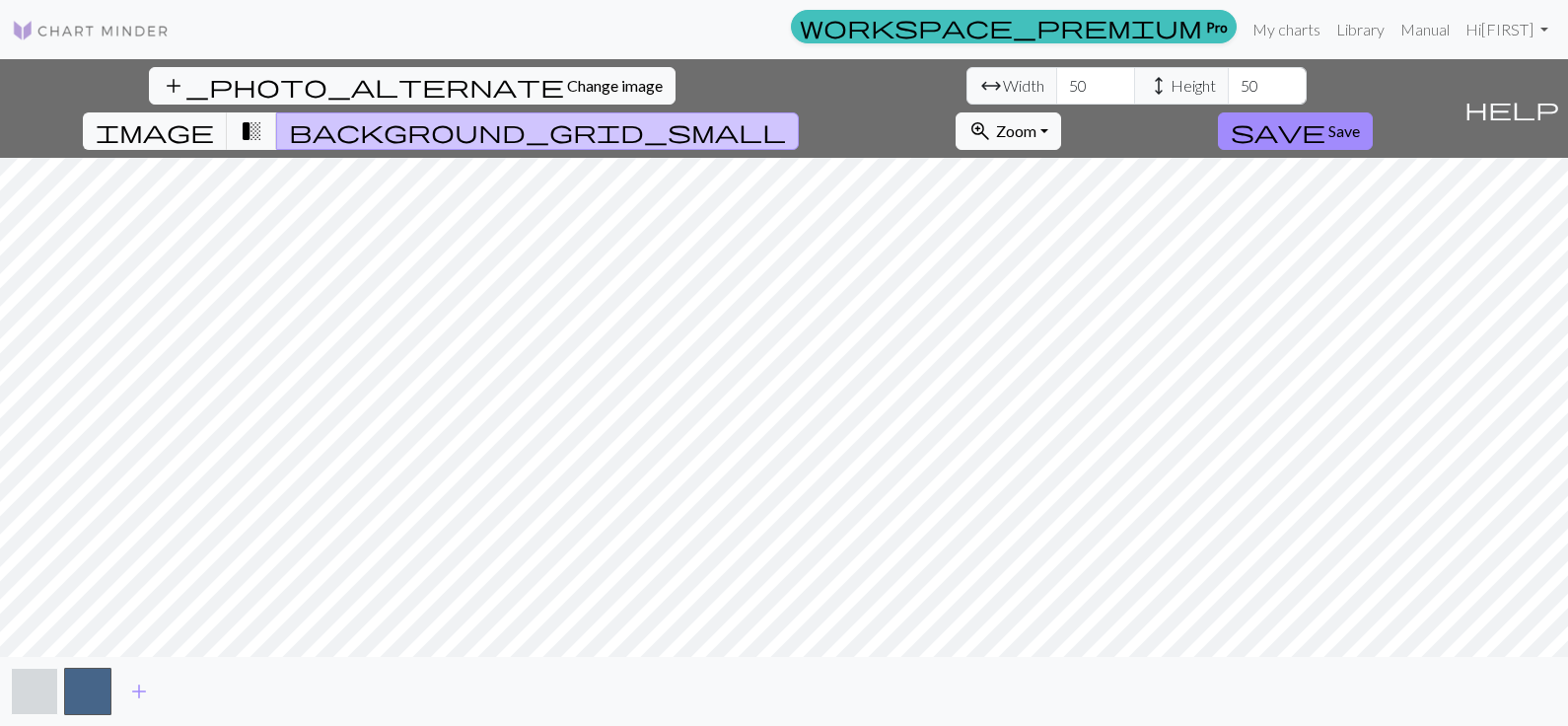 click at bounding box center (35, 691) 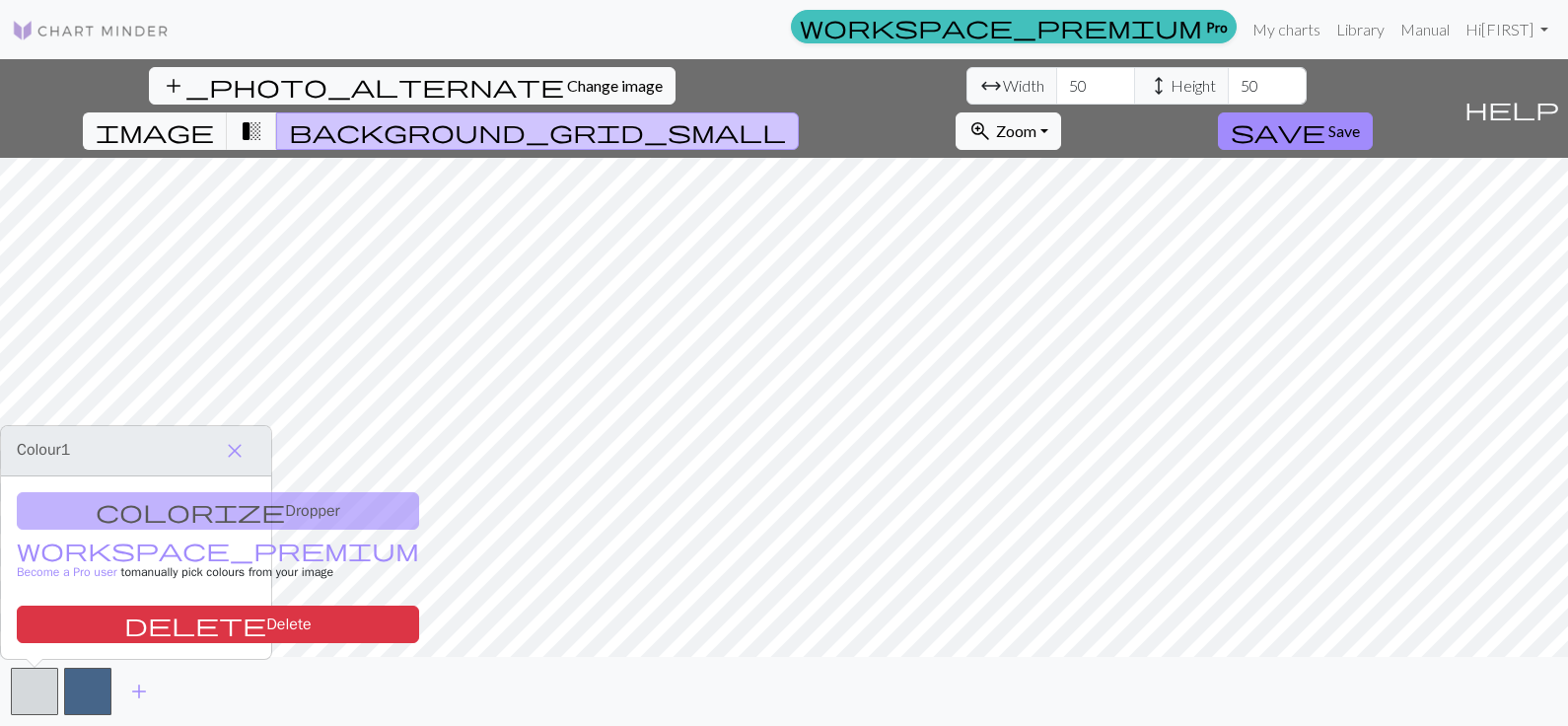click on "colorize Dropper workspace_premium Become a Pro user   to  manually pick colours from your image delete Delete" at bounding box center (136, 567) 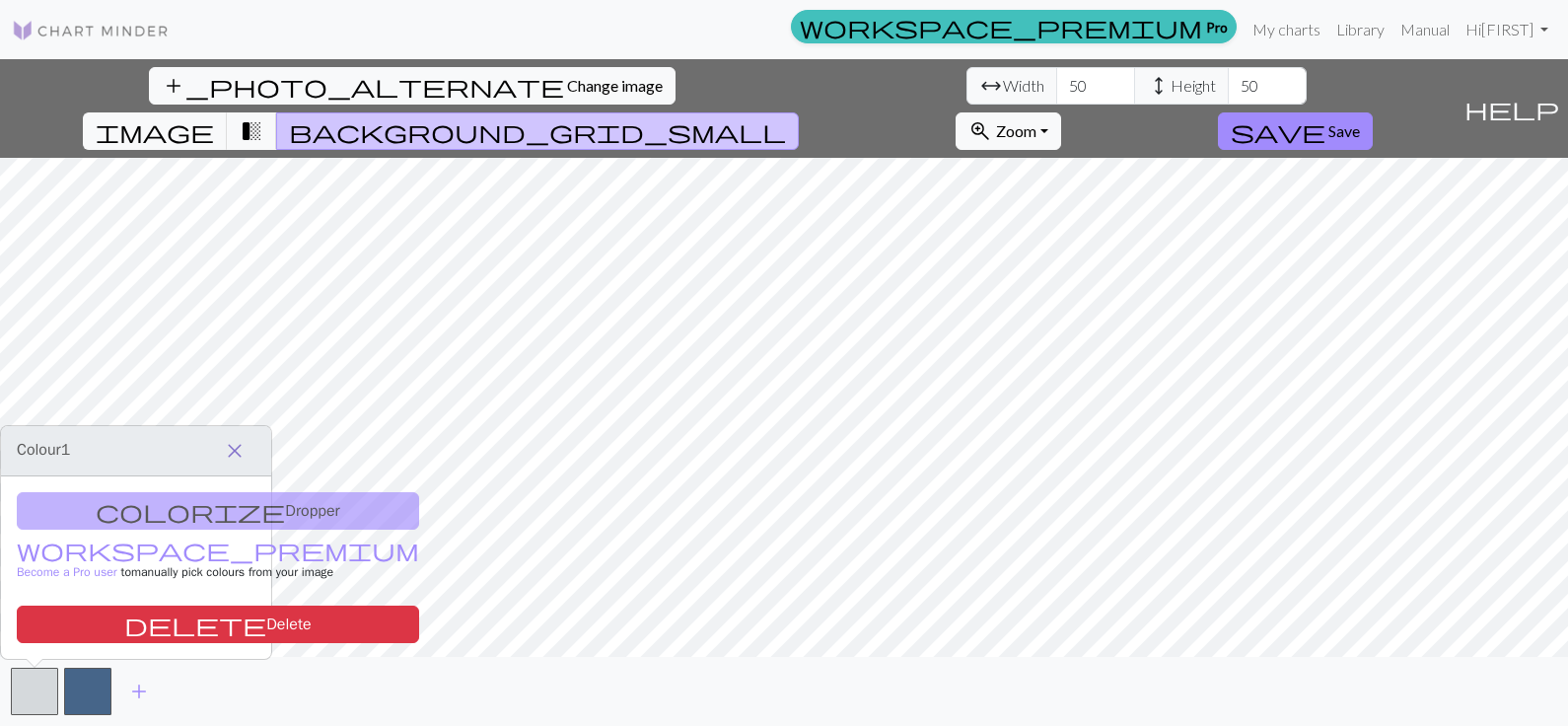 click on "close" at bounding box center [235, 451] 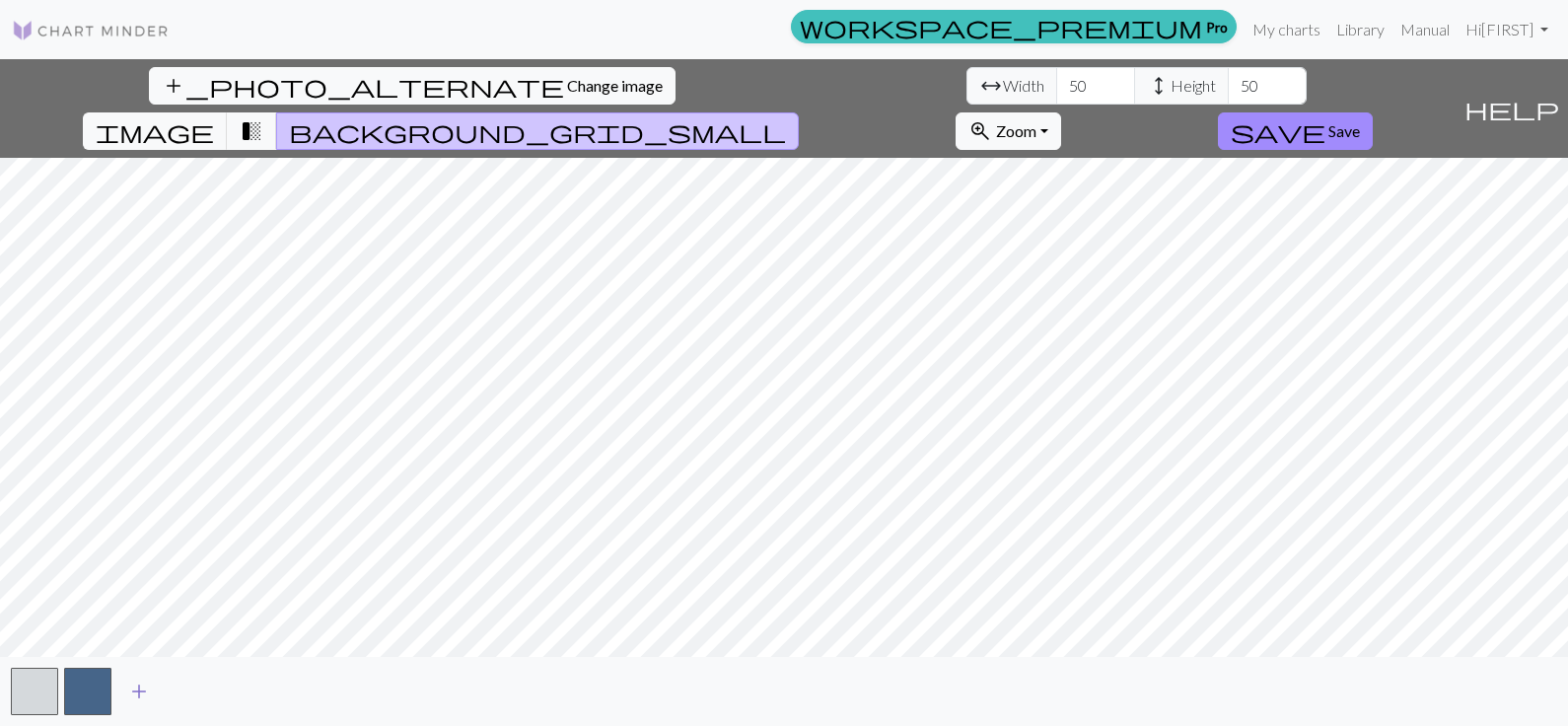 click on "add" at bounding box center [139, 691] 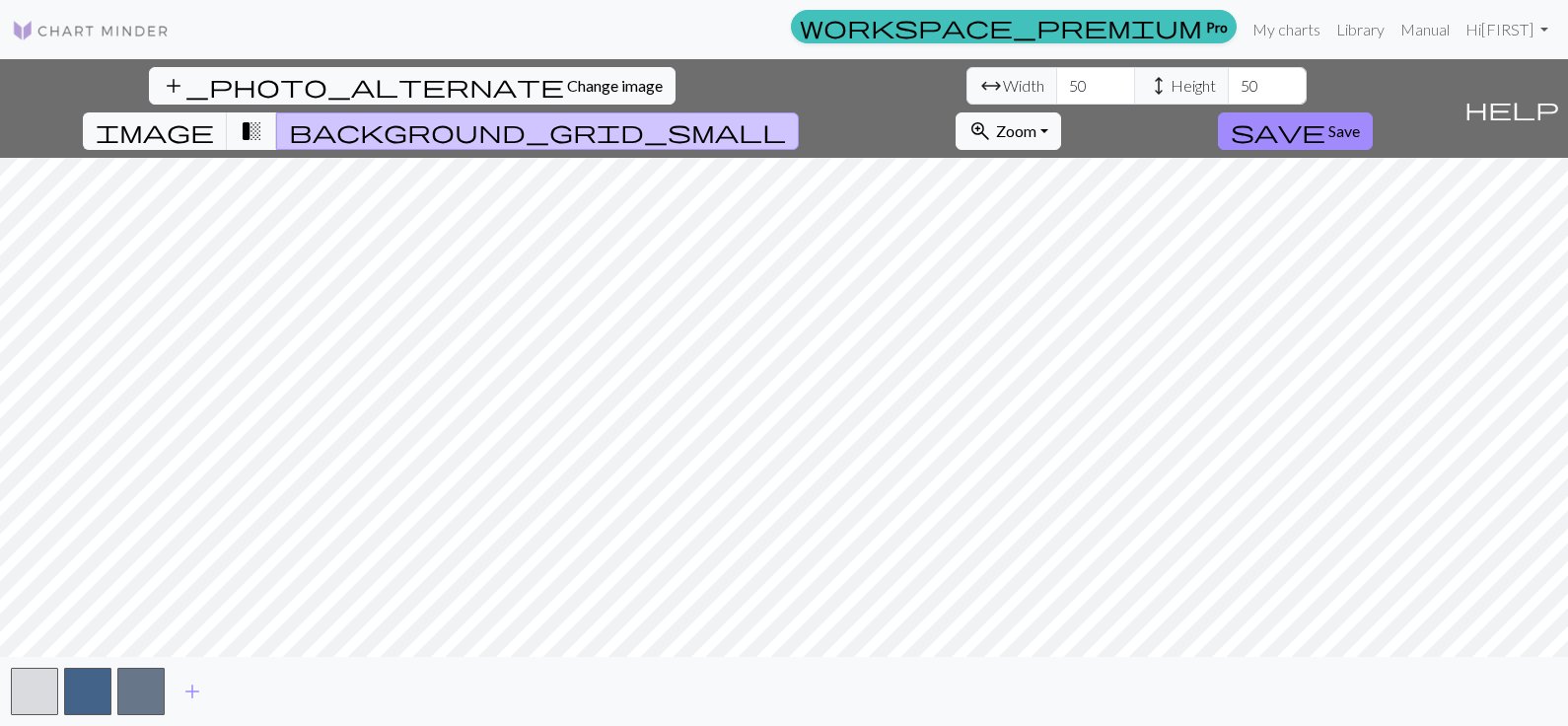 scroll, scrollTop: 1, scrollLeft: 0, axis: vertical 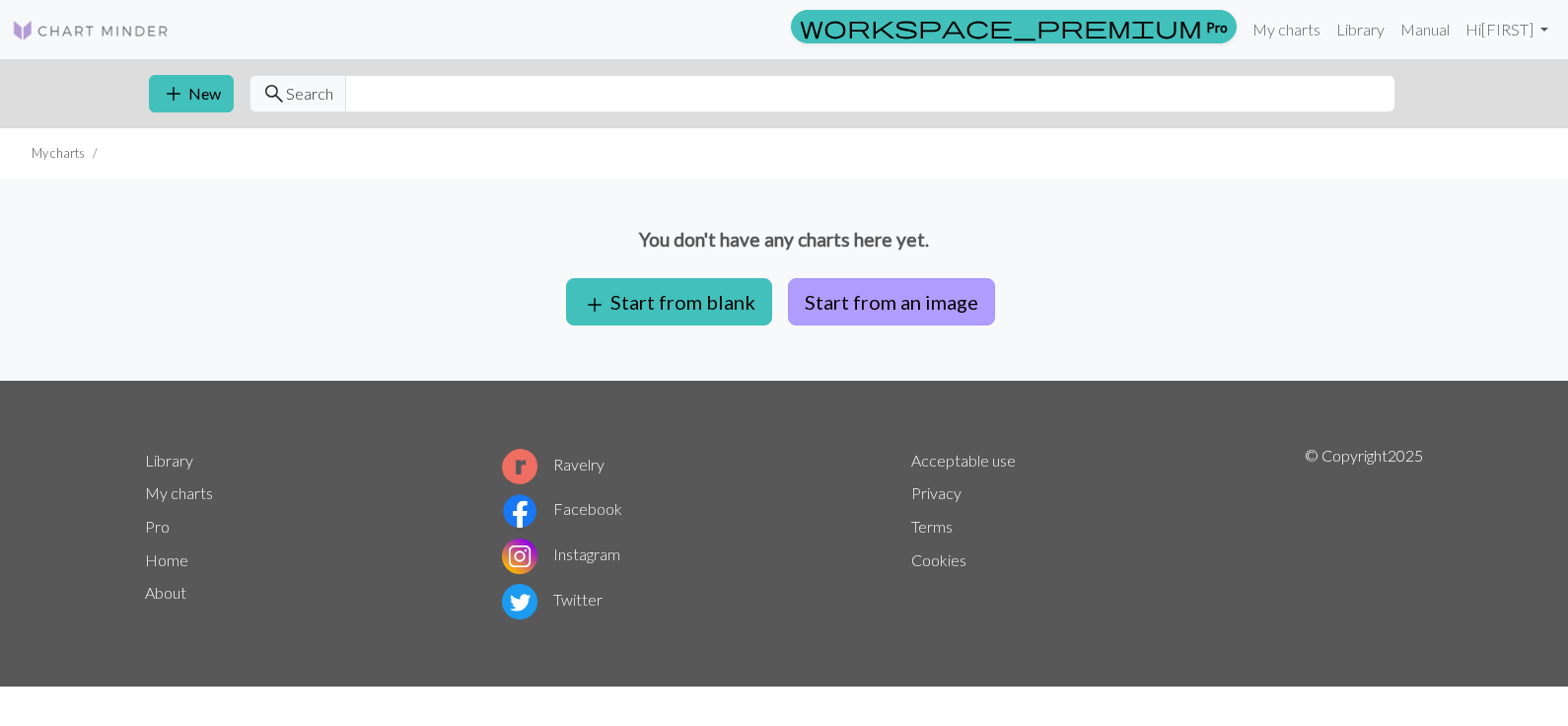 click on "Start from an image" at bounding box center [891, 302] 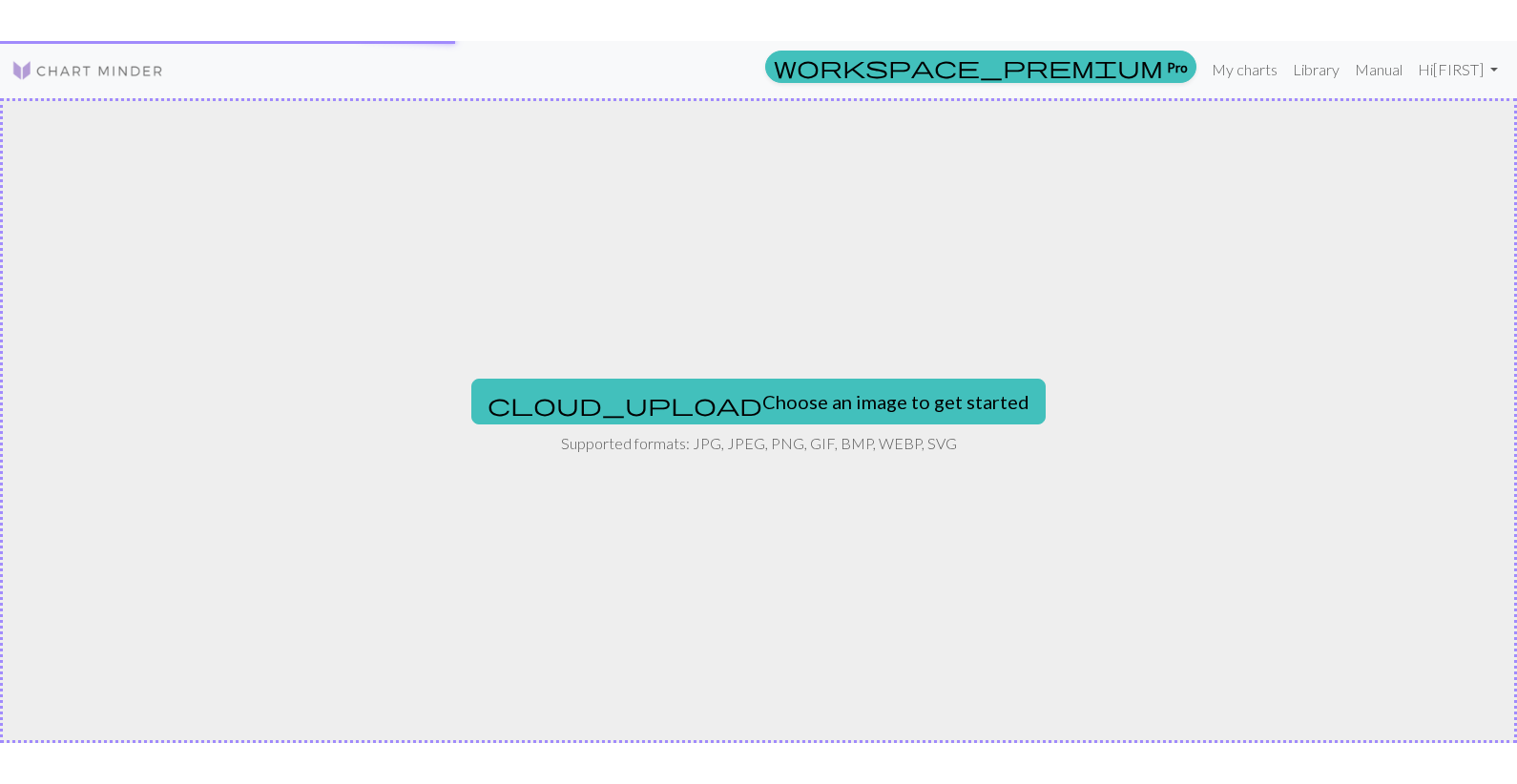scroll, scrollTop: 0, scrollLeft: 0, axis: both 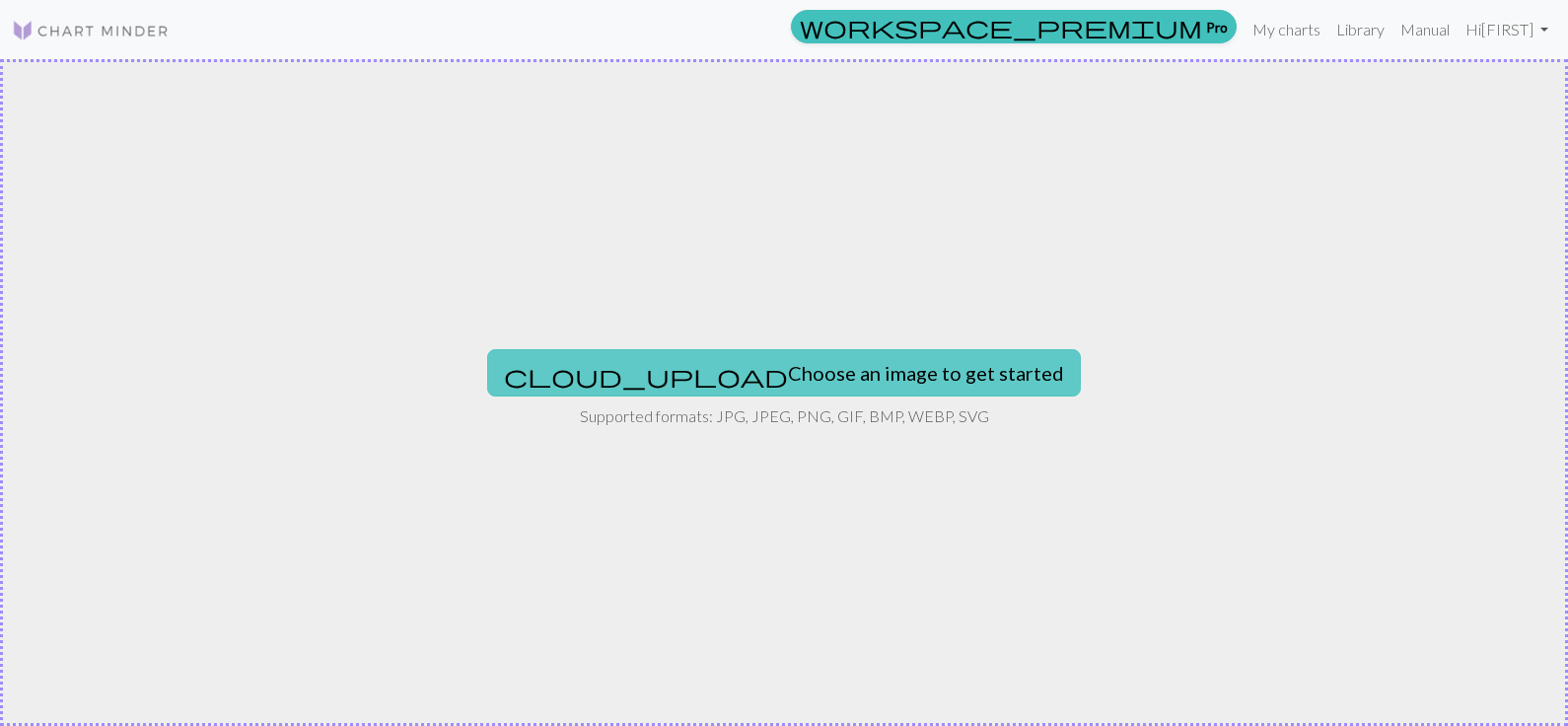 click on "cloud_upload  Choose an image to get started" at bounding box center [784, 373] 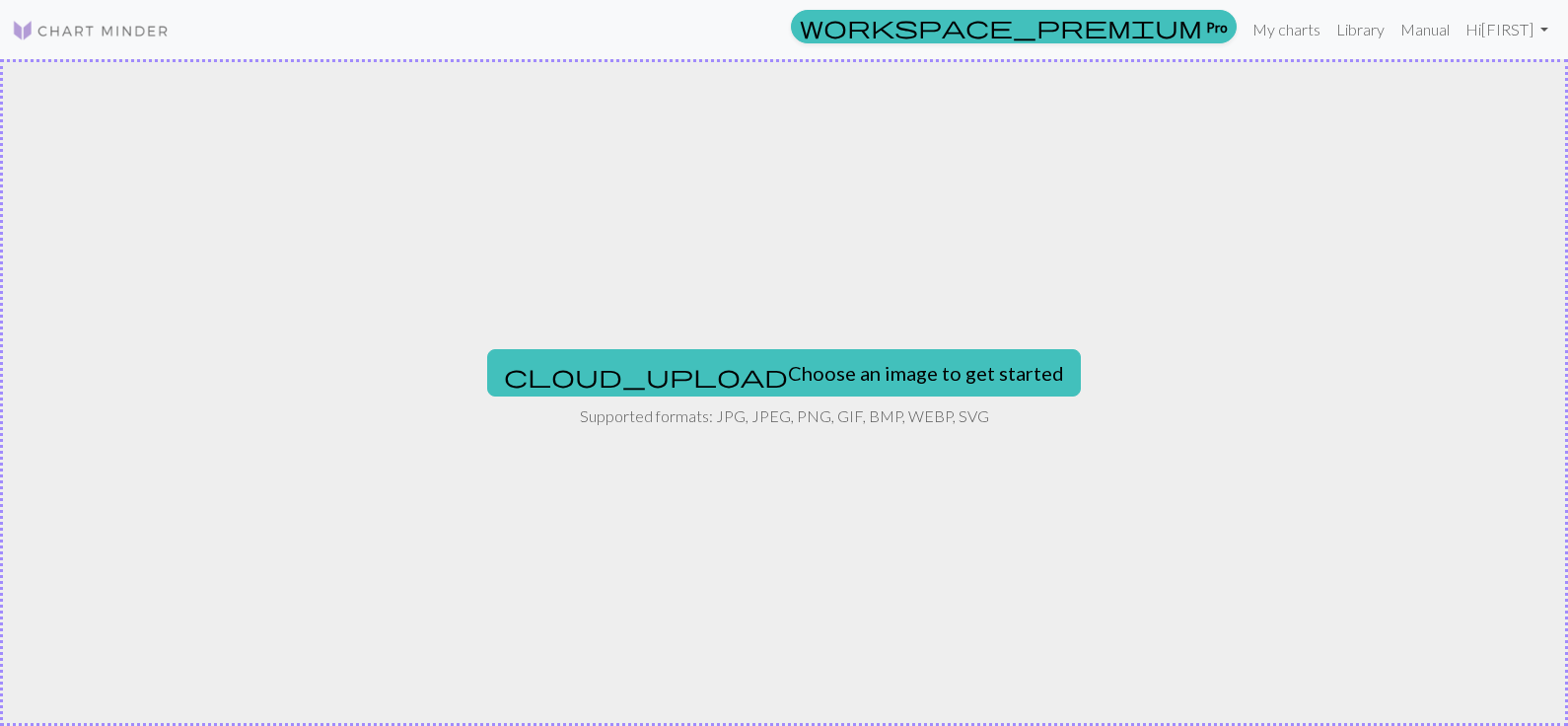 click at bounding box center [91, 31] 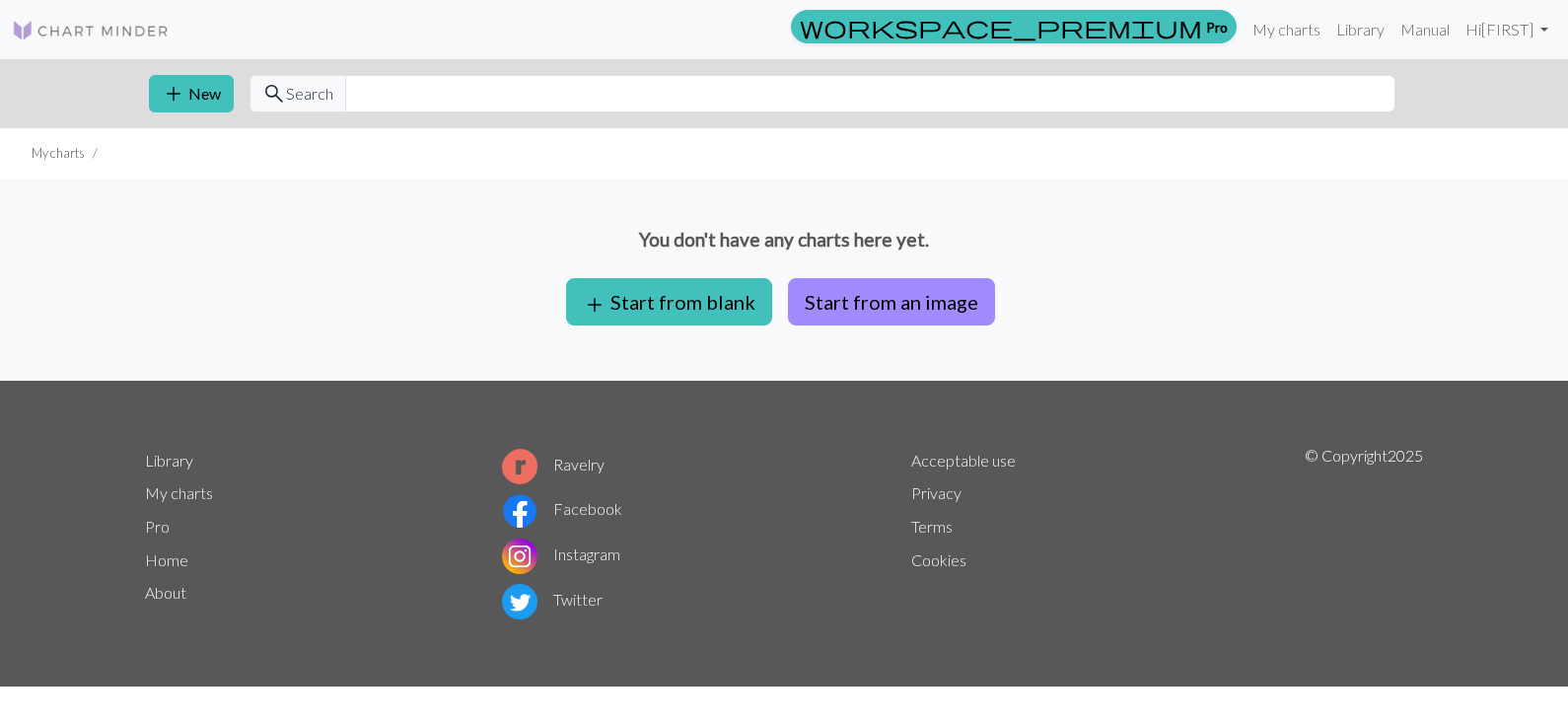 click at bounding box center (91, 31) 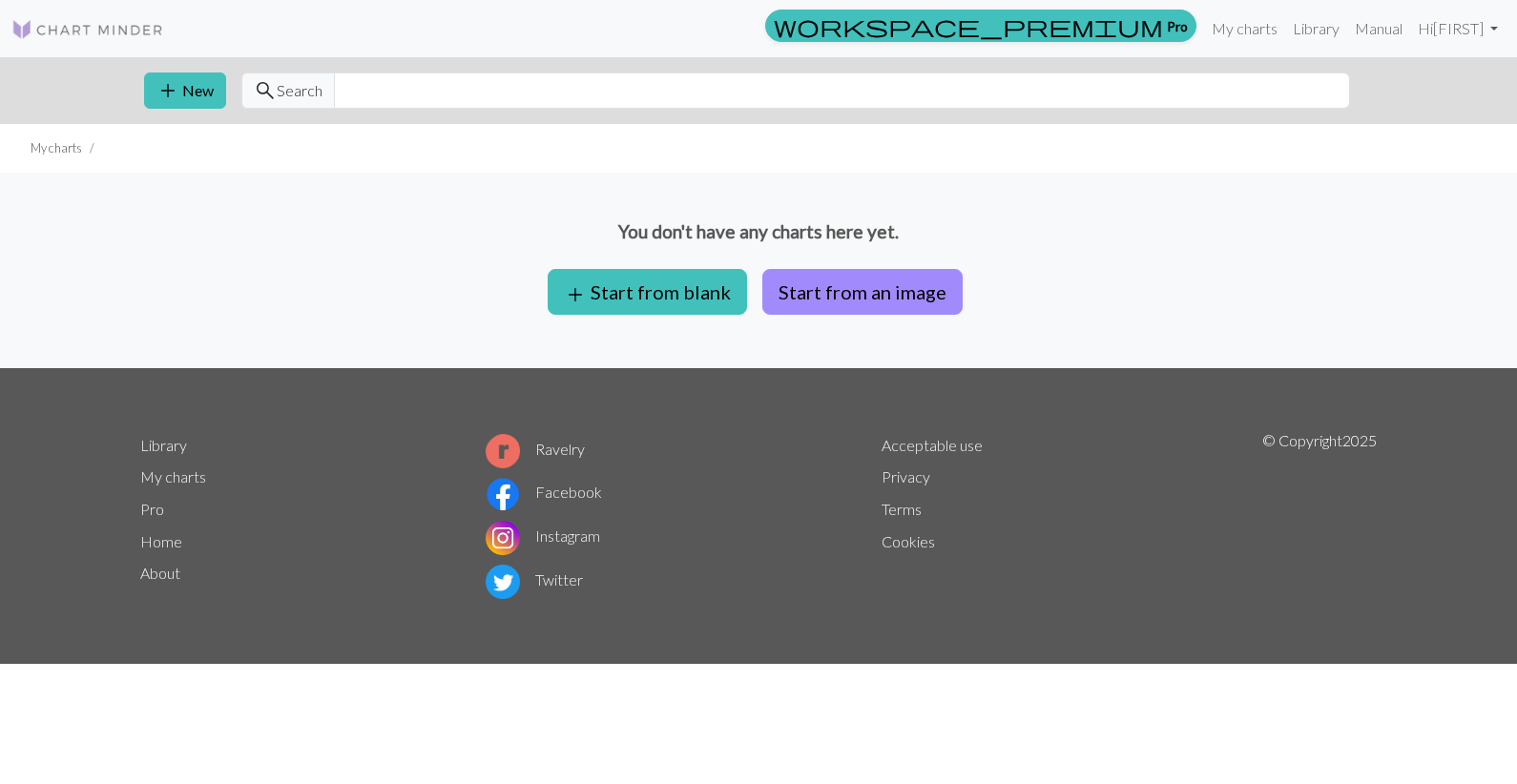 click at bounding box center (88, 30) 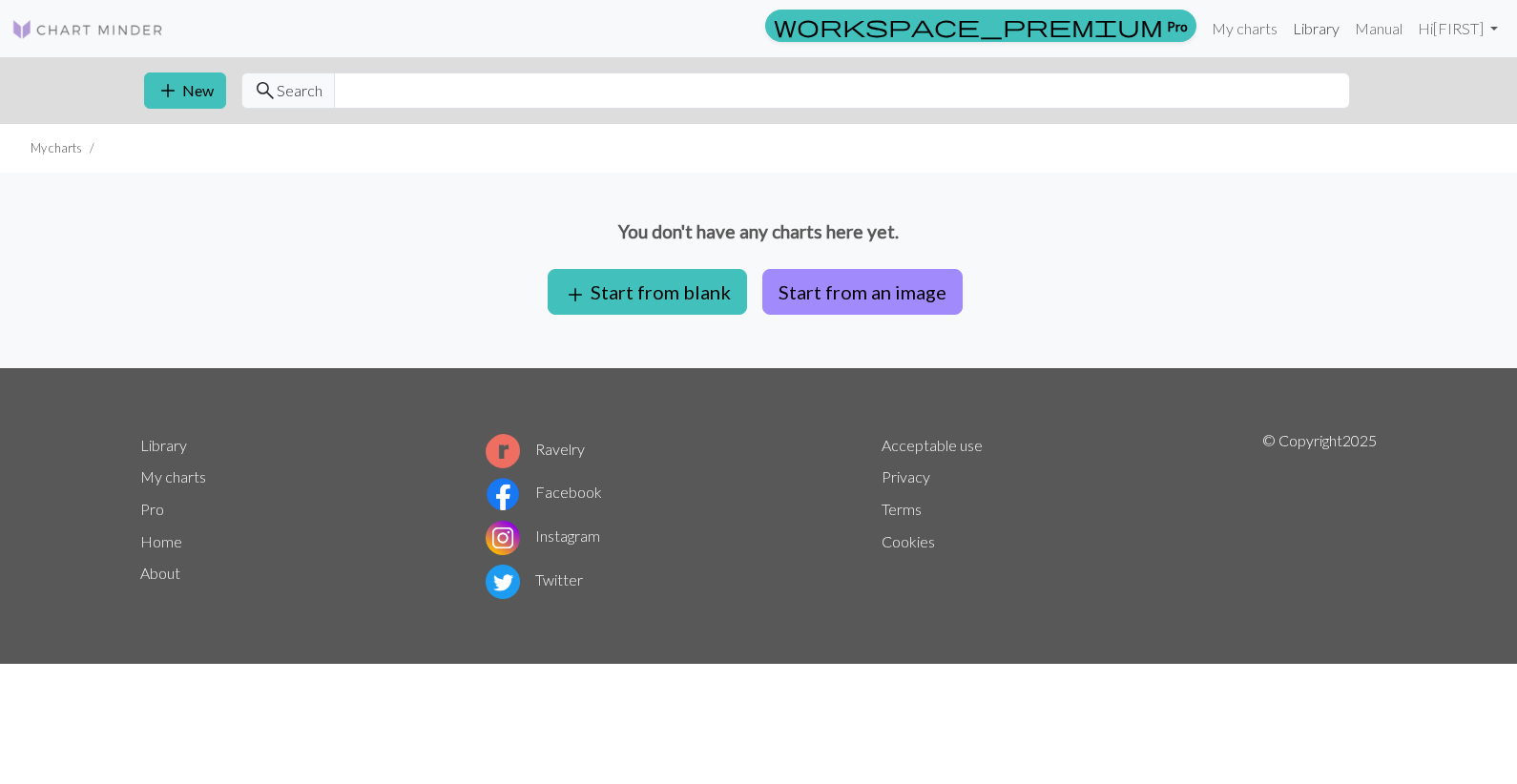 click on "Library" at bounding box center [1316, 29] 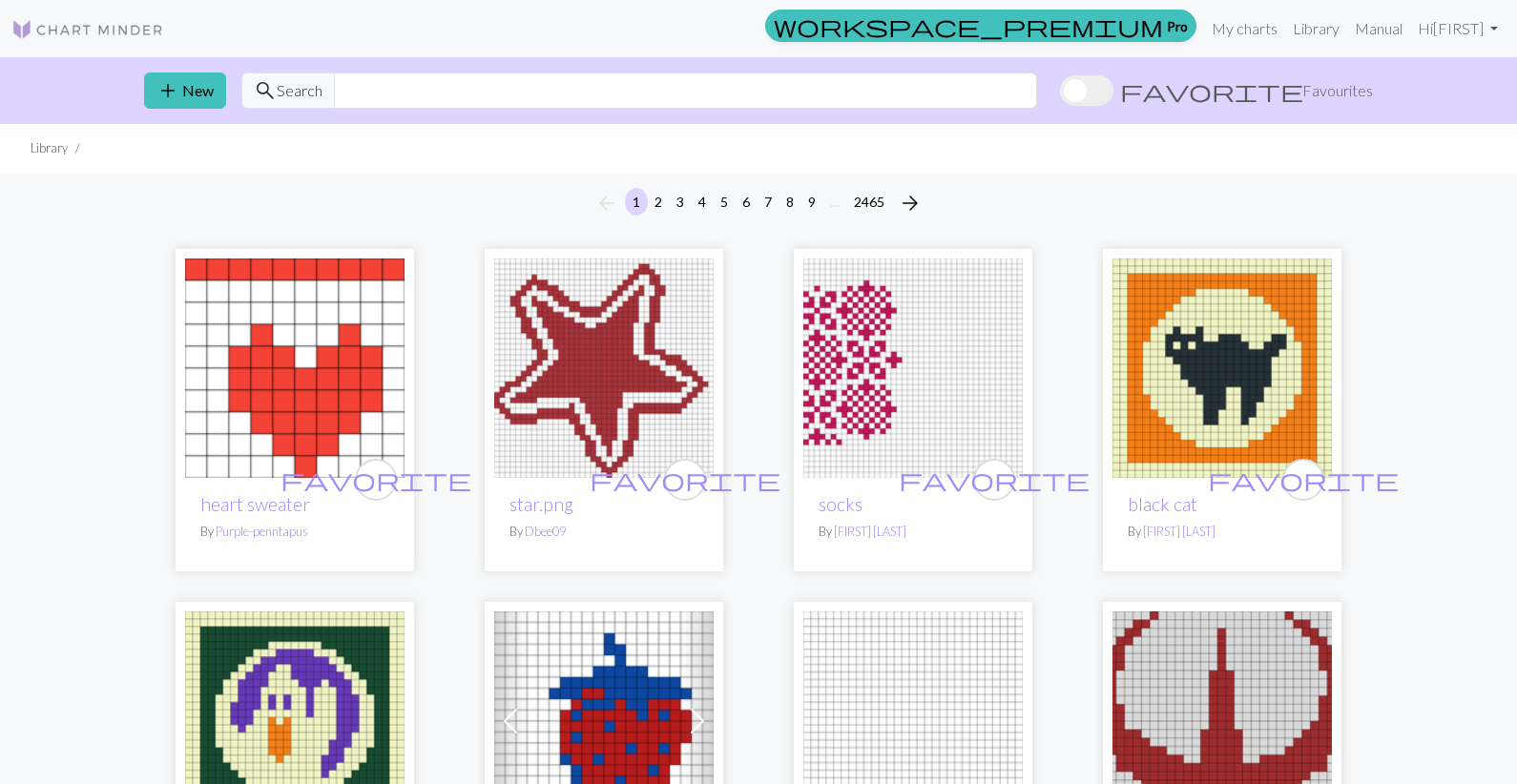 scroll, scrollTop: 0, scrollLeft: 0, axis: both 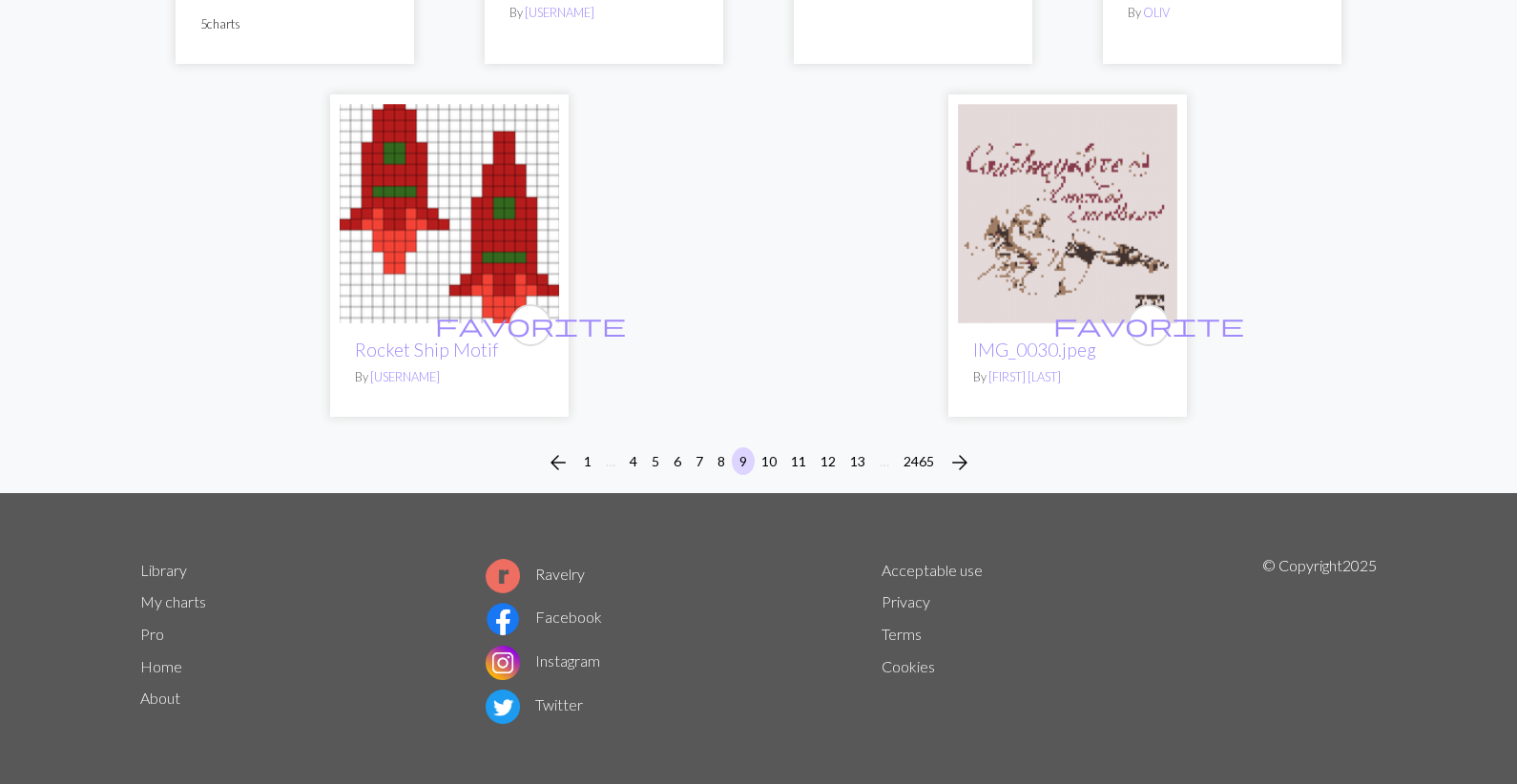 click on "12" at bounding box center [828, 461] 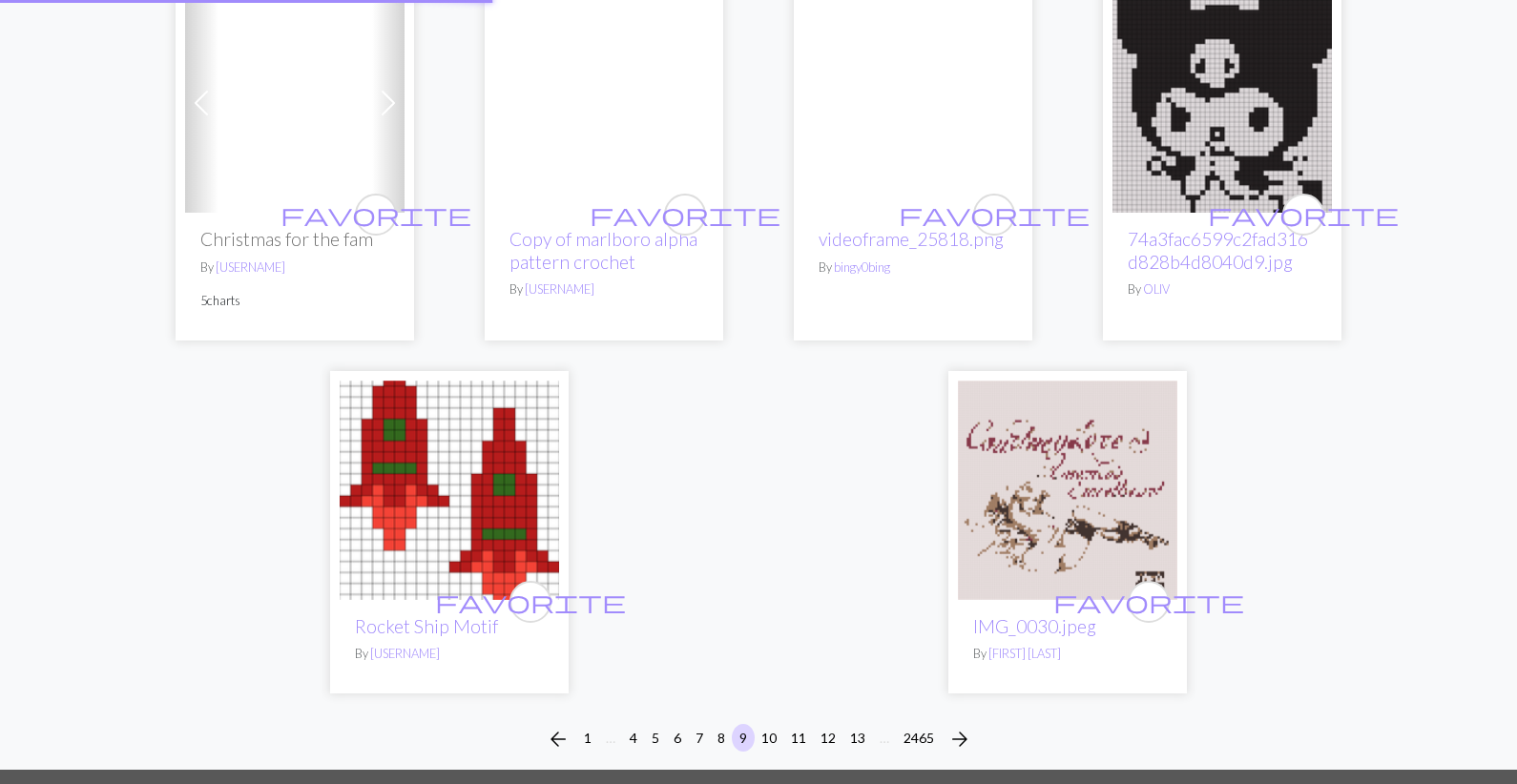 scroll, scrollTop: 4566, scrollLeft: 0, axis: vertical 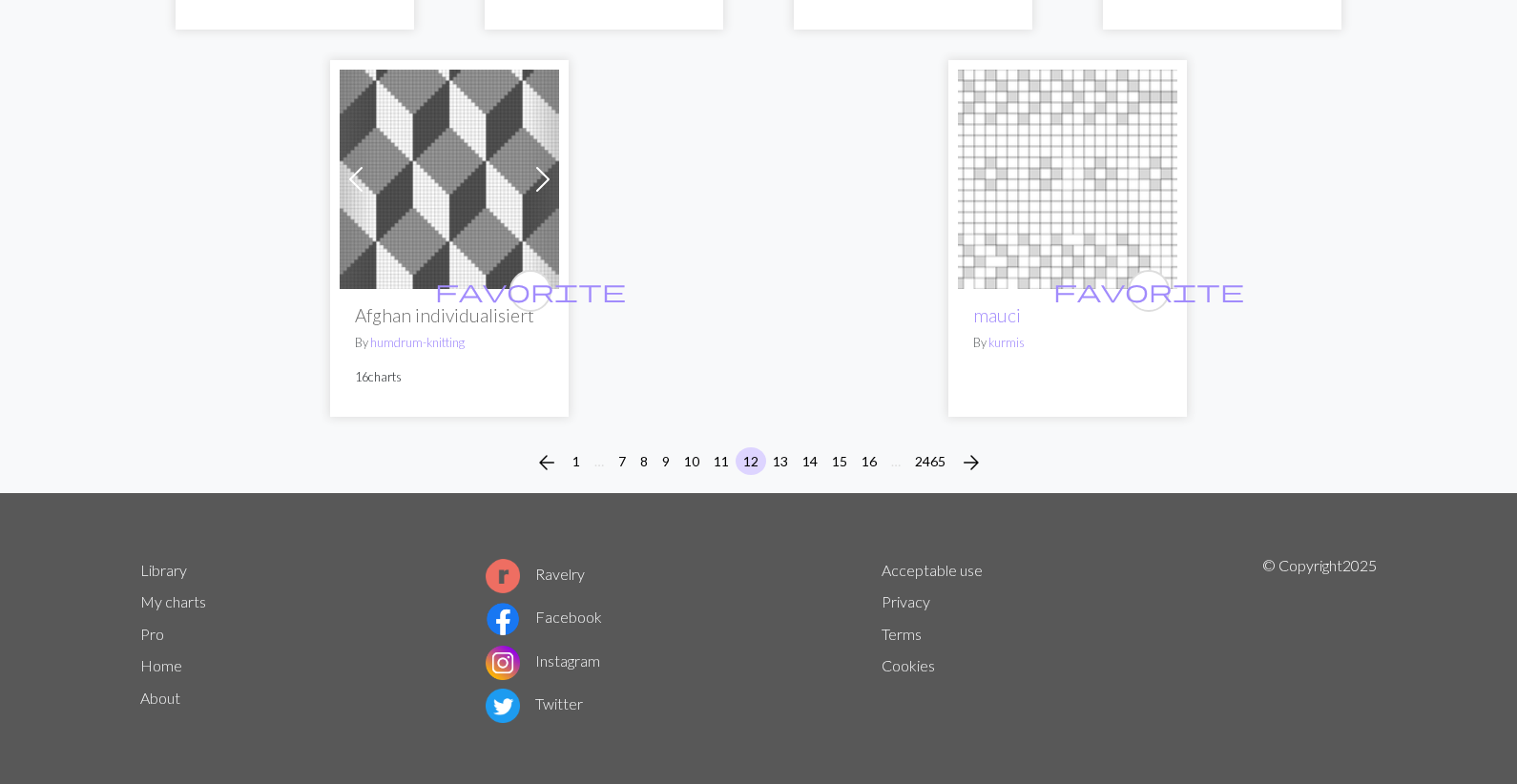 click on "15" at bounding box center (840, 461) 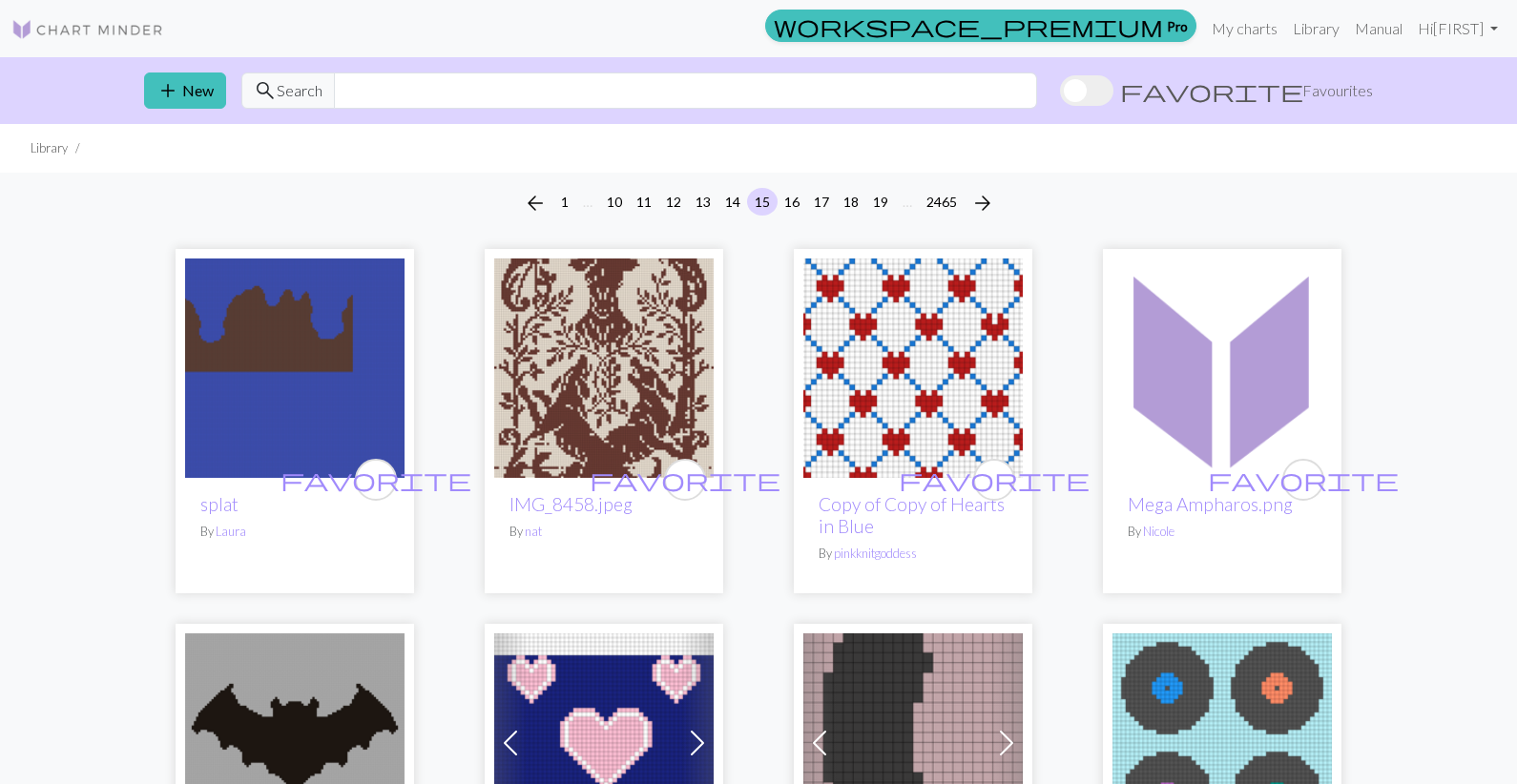 scroll, scrollTop: 0, scrollLeft: 0, axis: both 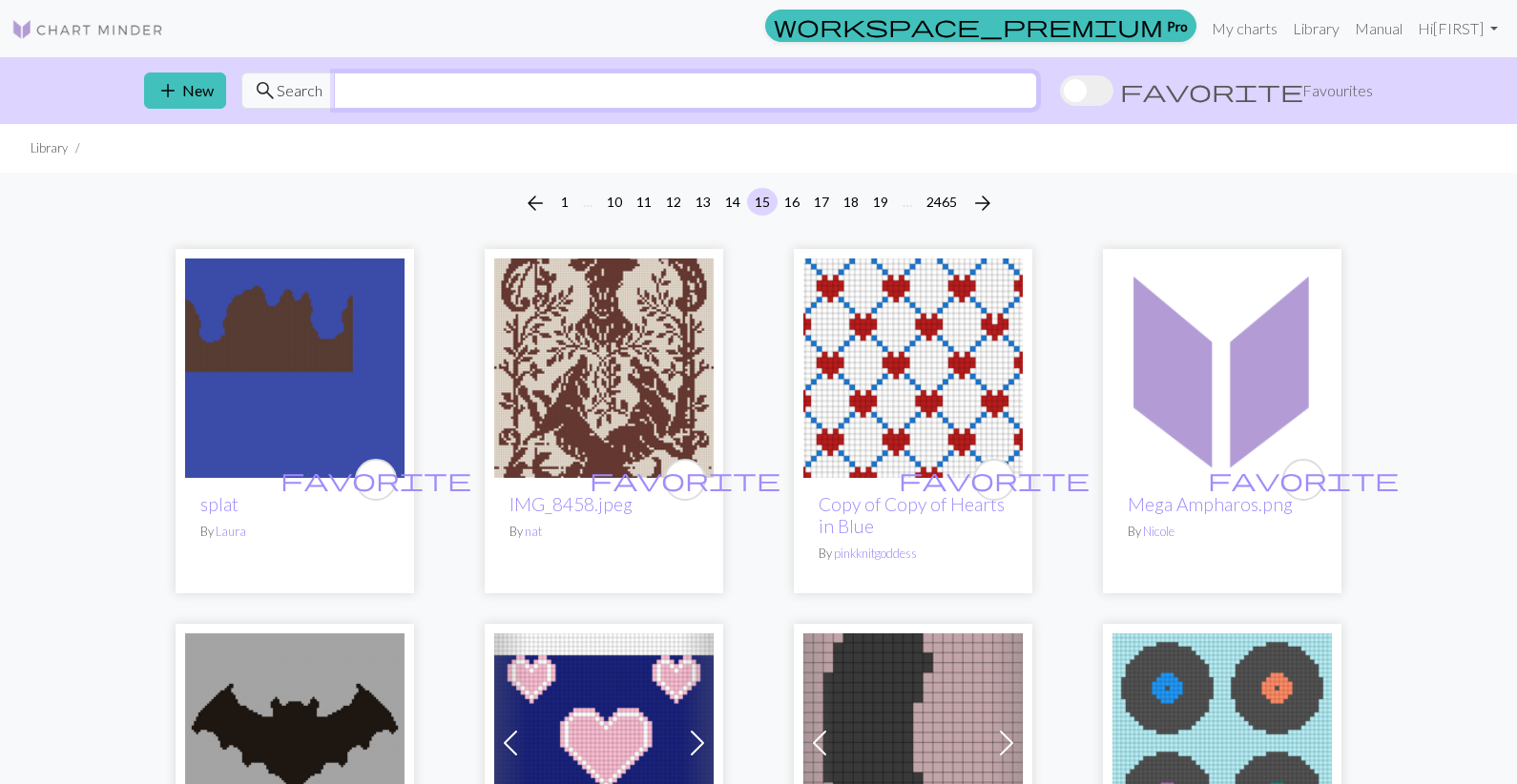 click at bounding box center [685, 91] 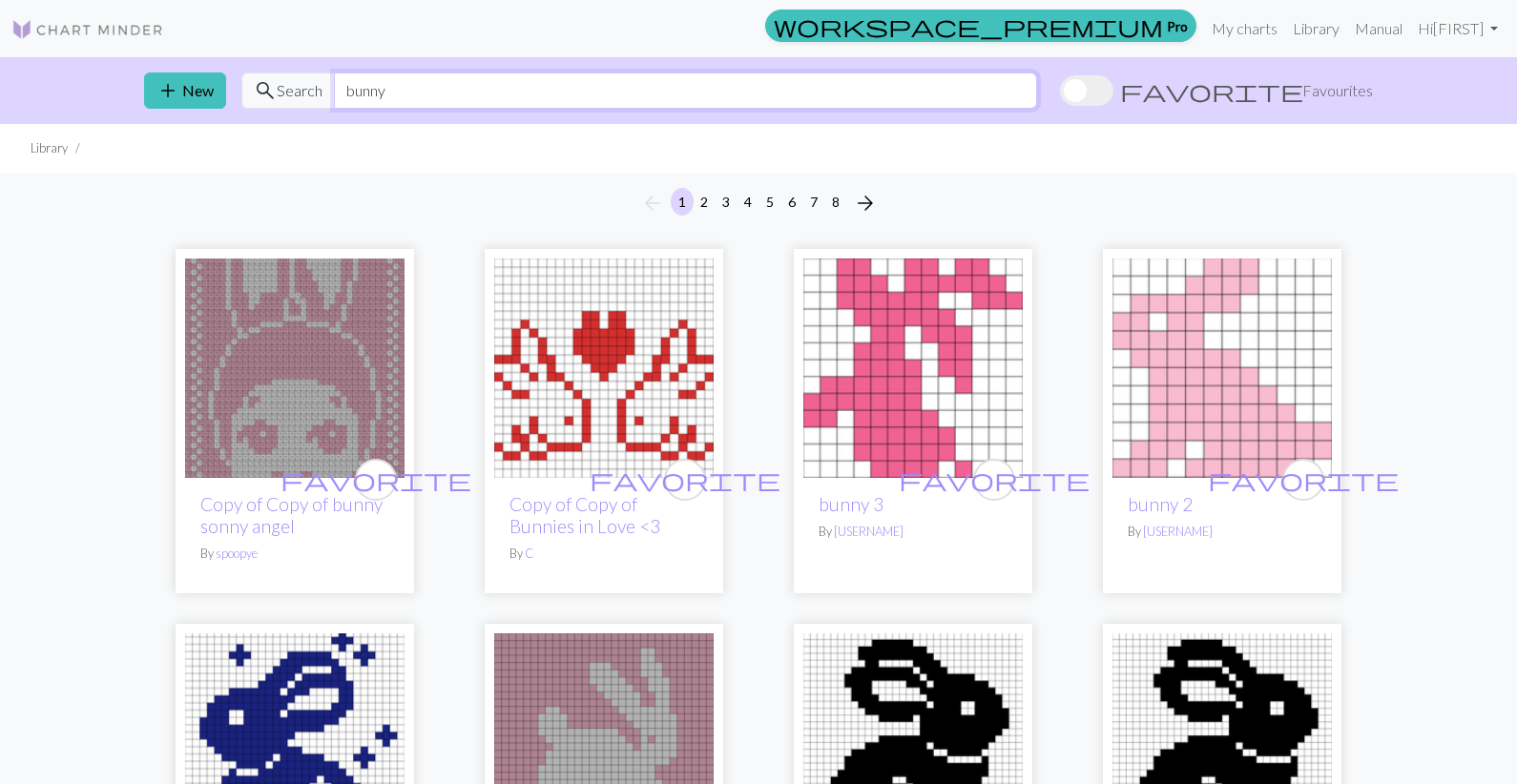 scroll, scrollTop: 0, scrollLeft: 0, axis: both 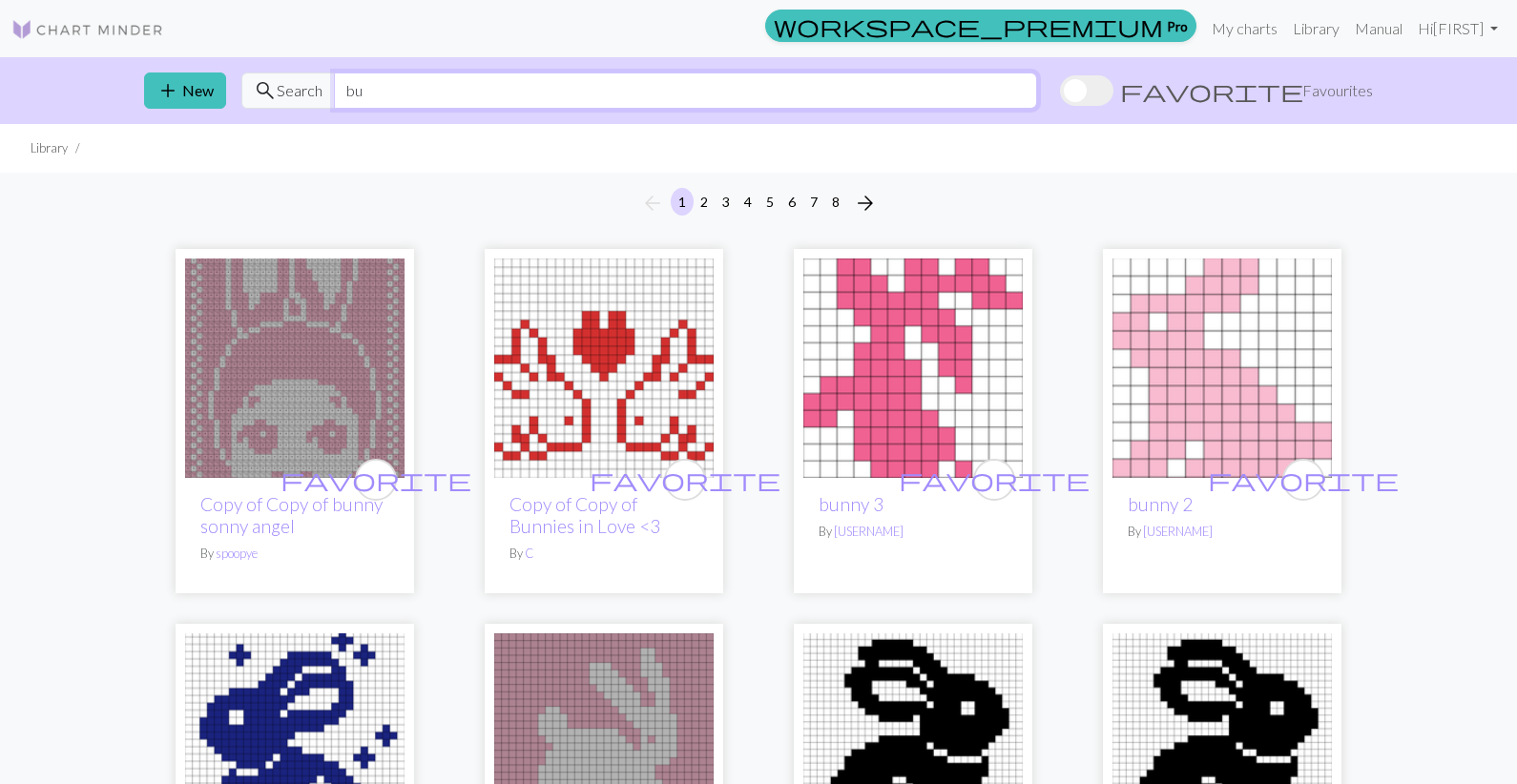 type on "b" 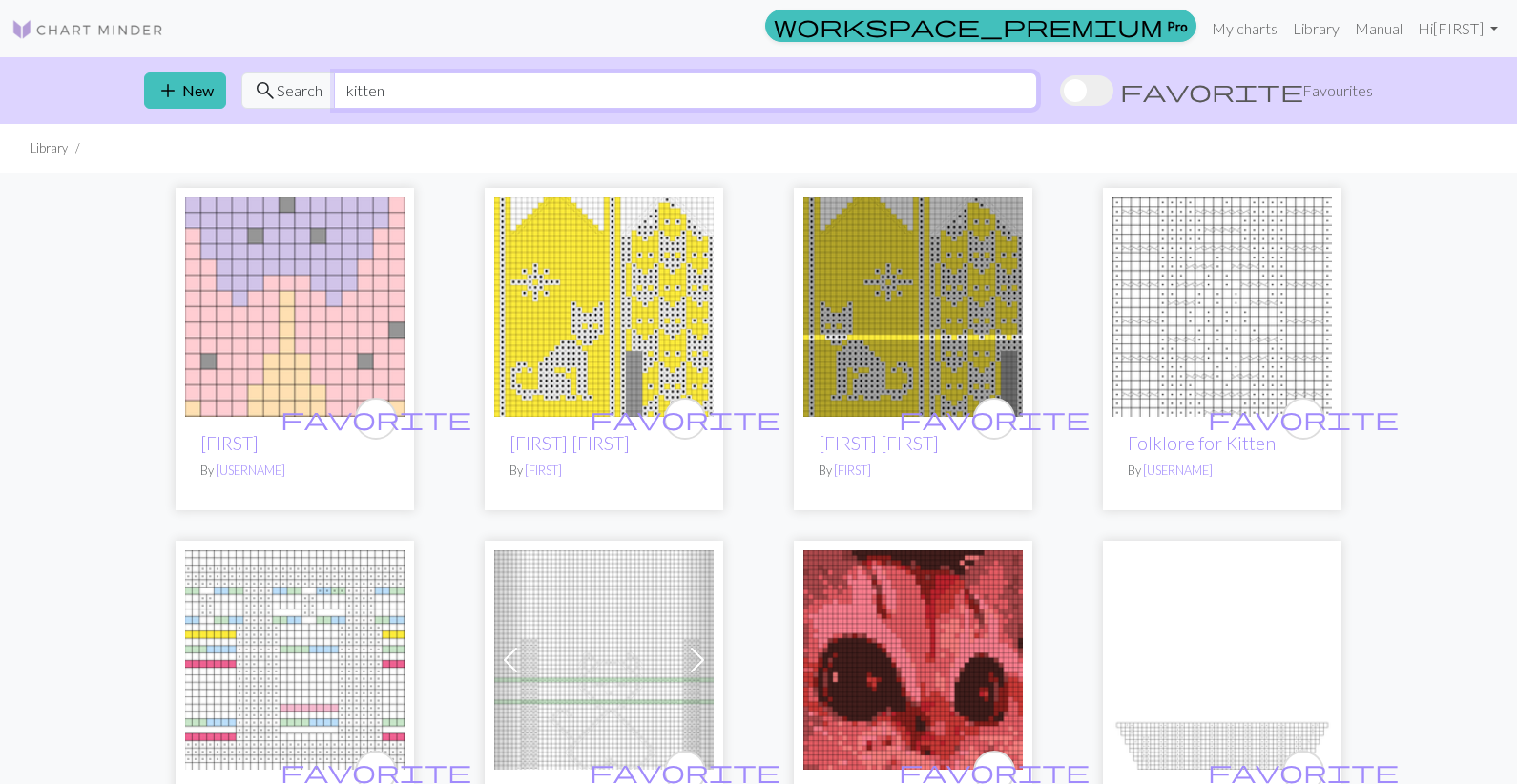 scroll, scrollTop: 0, scrollLeft: 0, axis: both 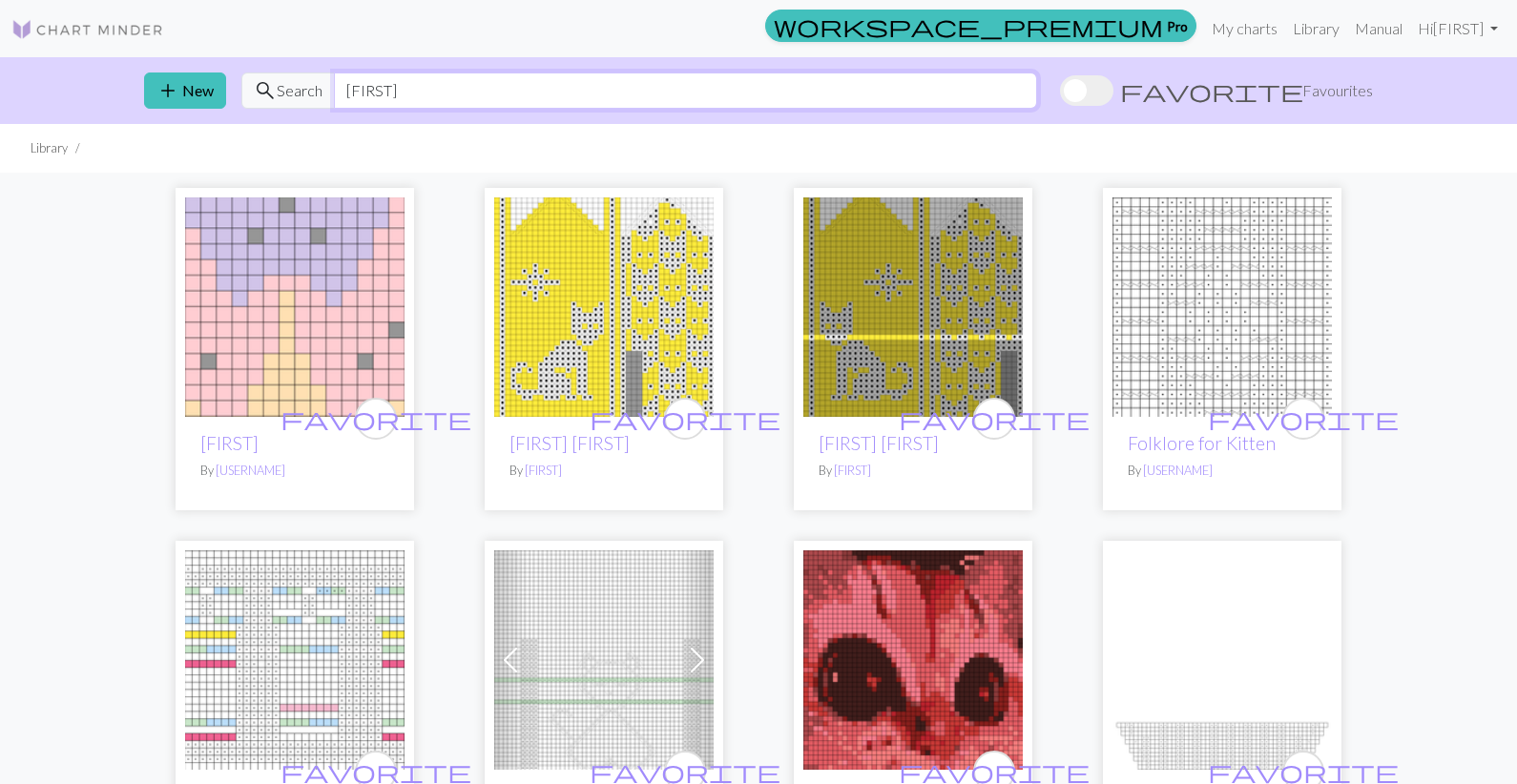 type on "k" 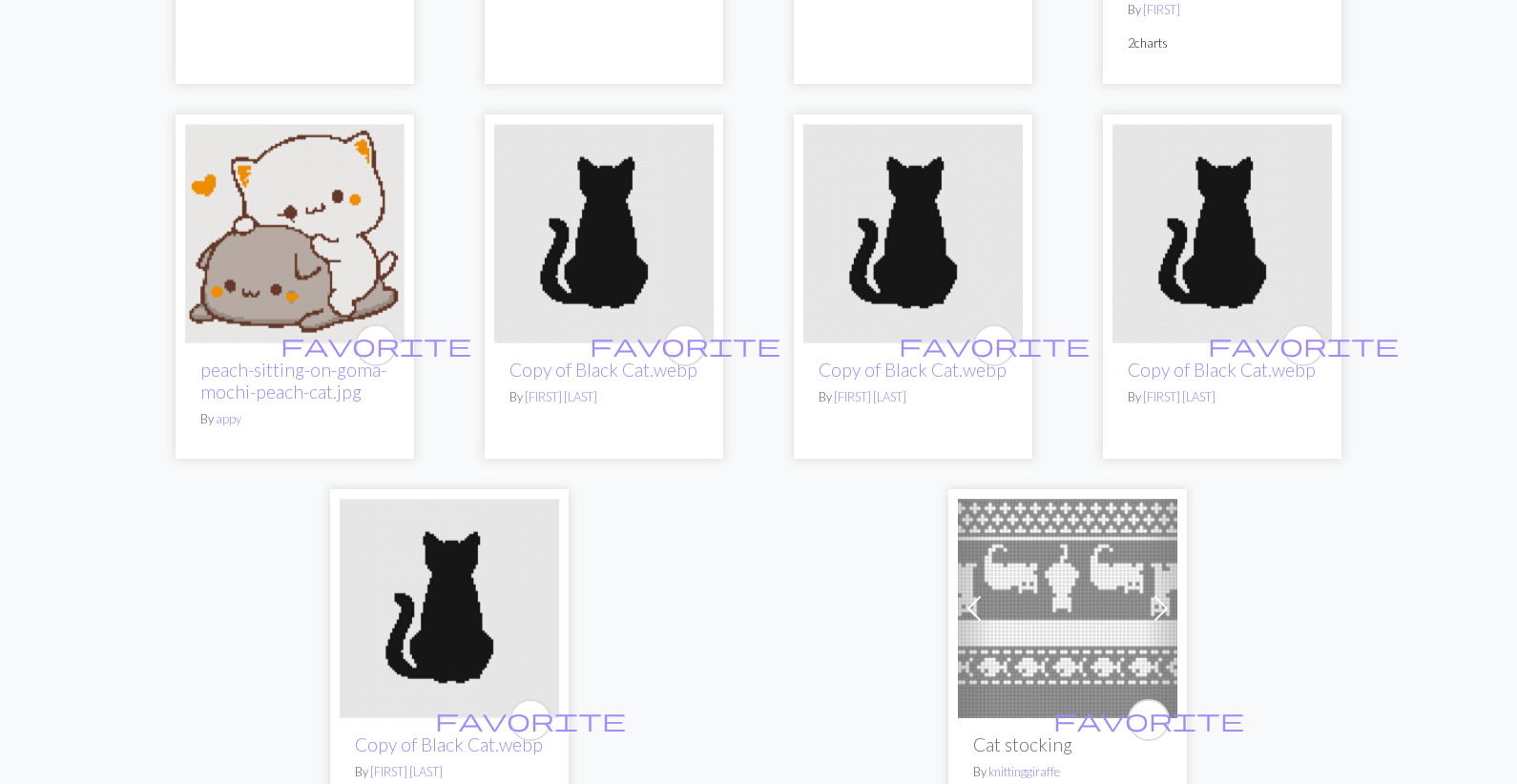 scroll, scrollTop: 5108, scrollLeft: 0, axis: vertical 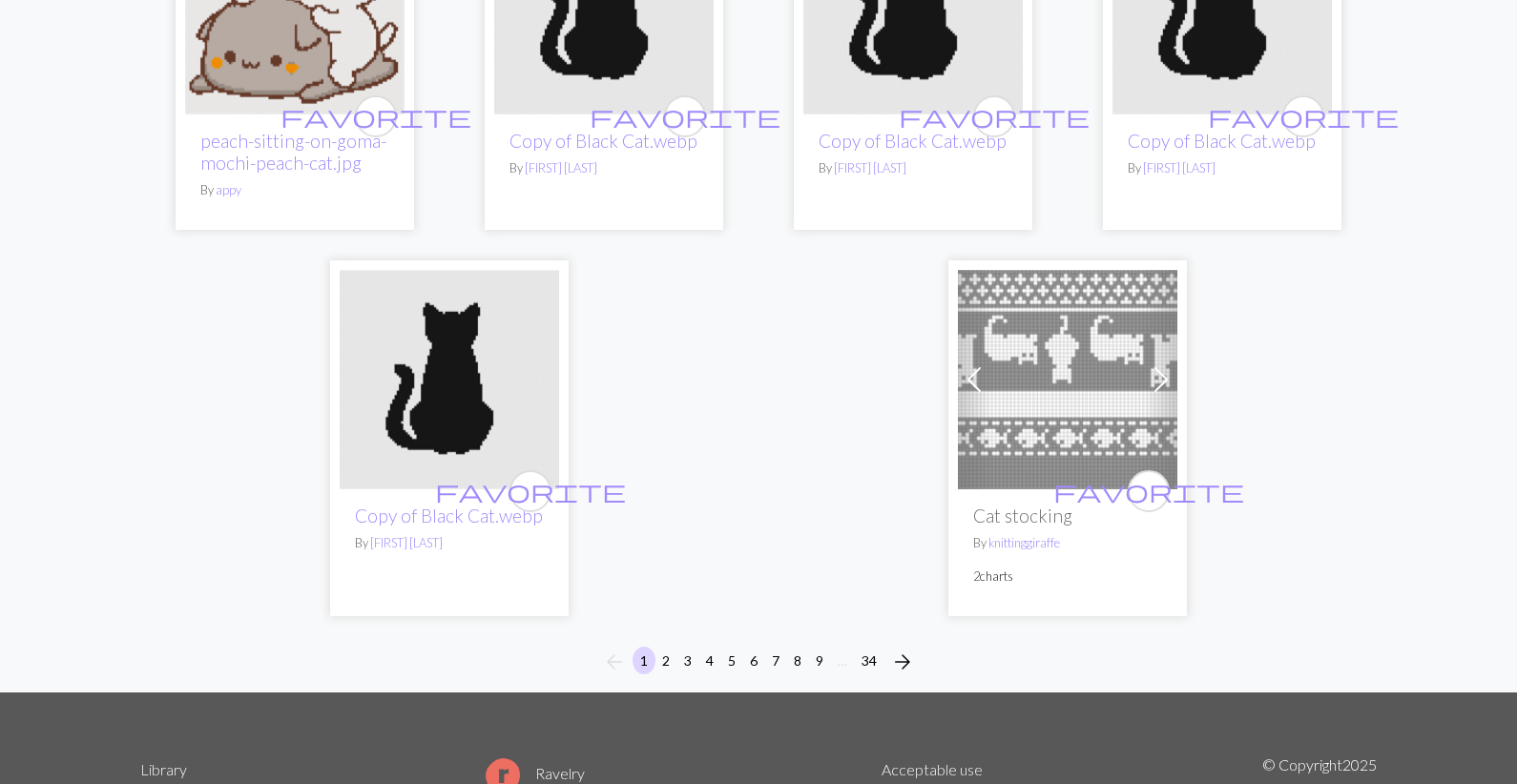 click on "3" at bounding box center (688, 660) 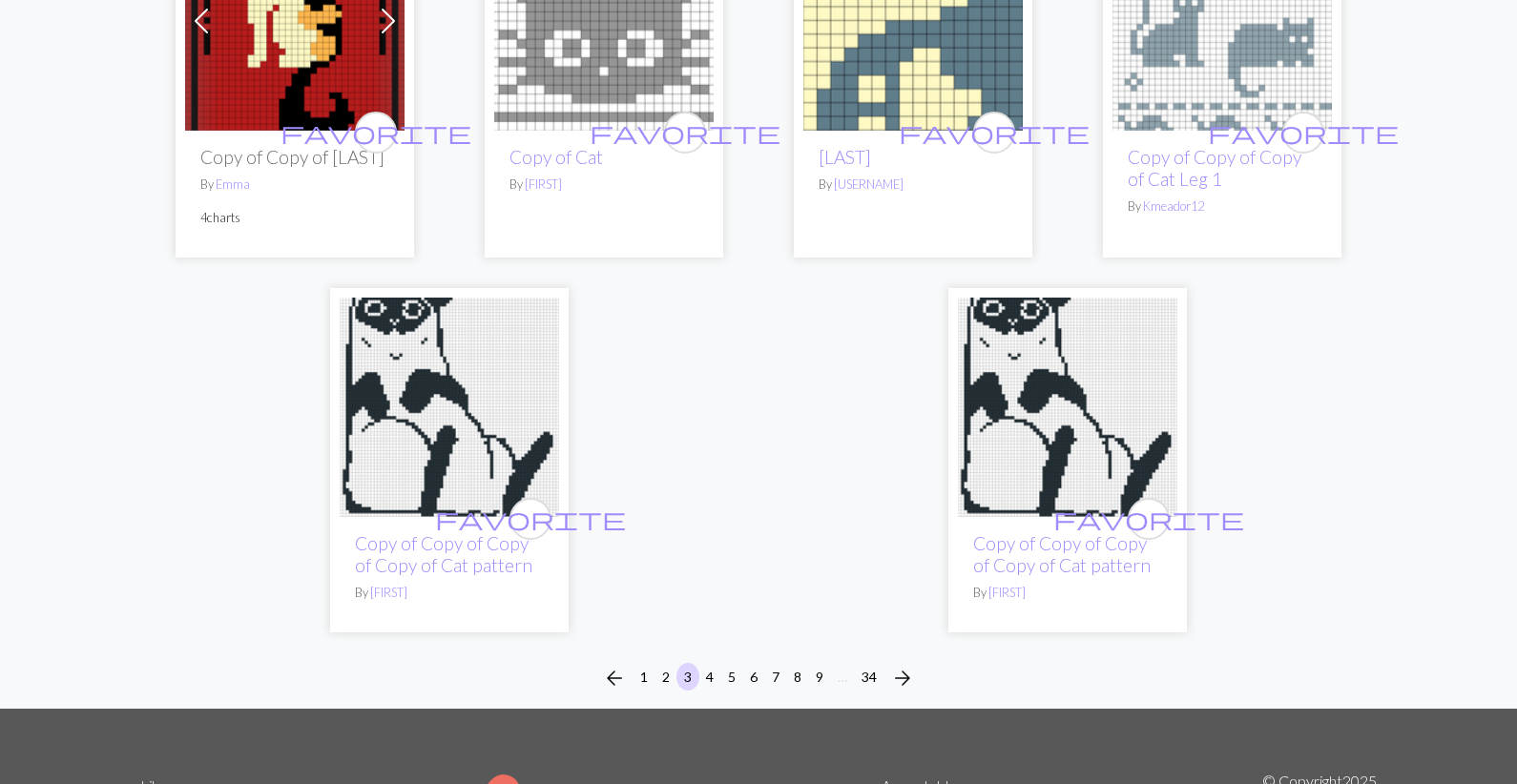 scroll, scrollTop: 5093, scrollLeft: 0, axis: vertical 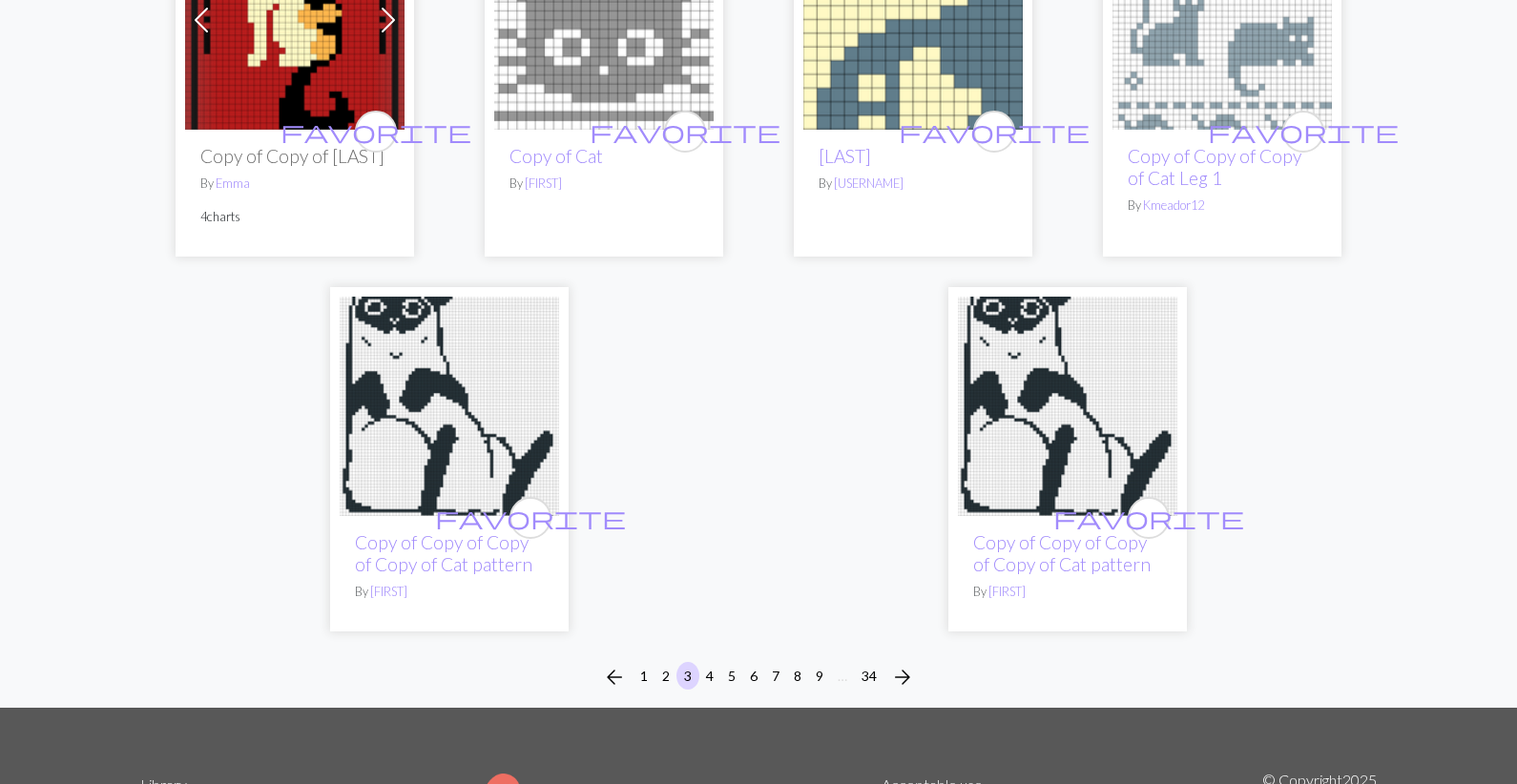 click on "4" at bounding box center [710, 675] 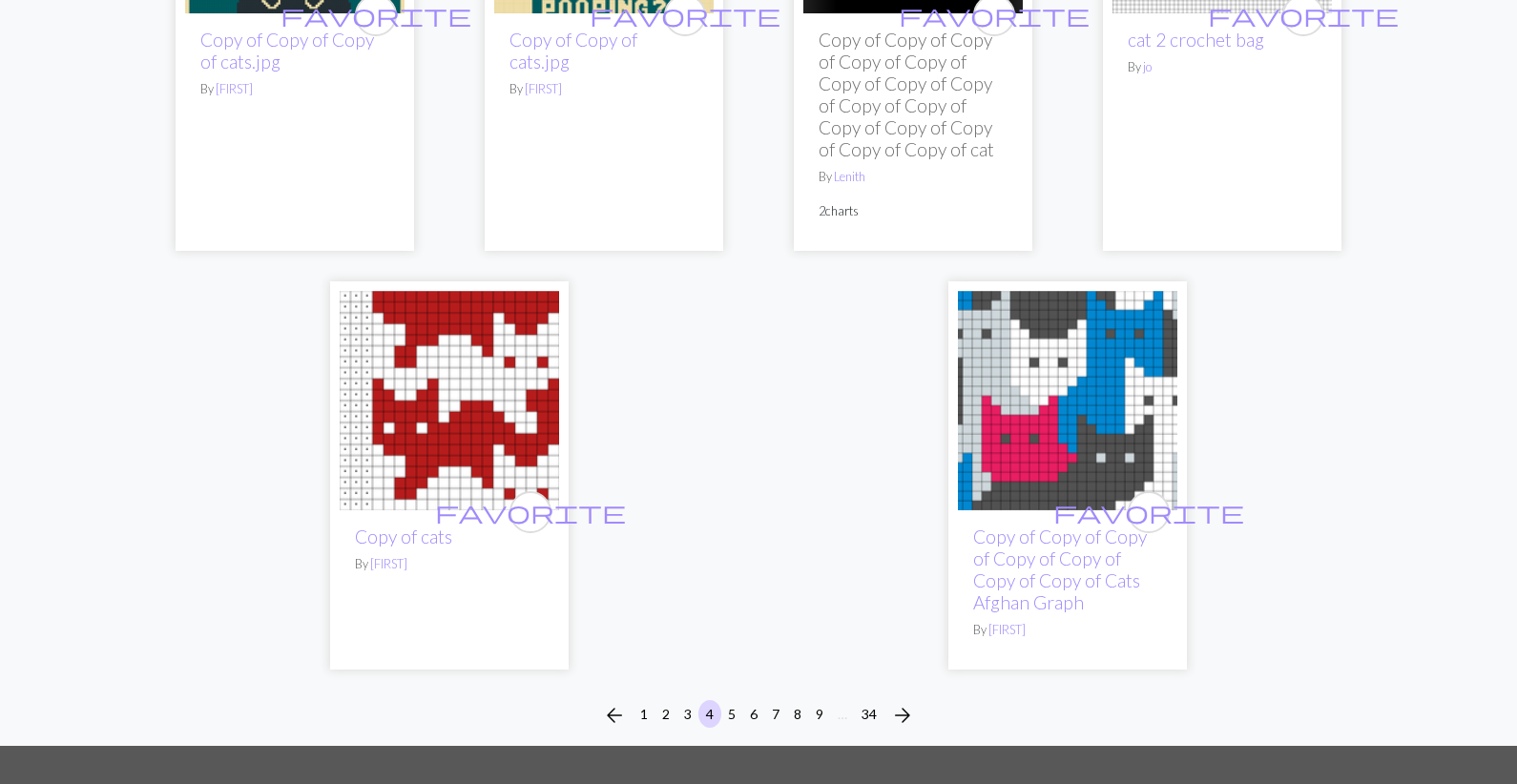 scroll, scrollTop: 5370, scrollLeft: 0, axis: vertical 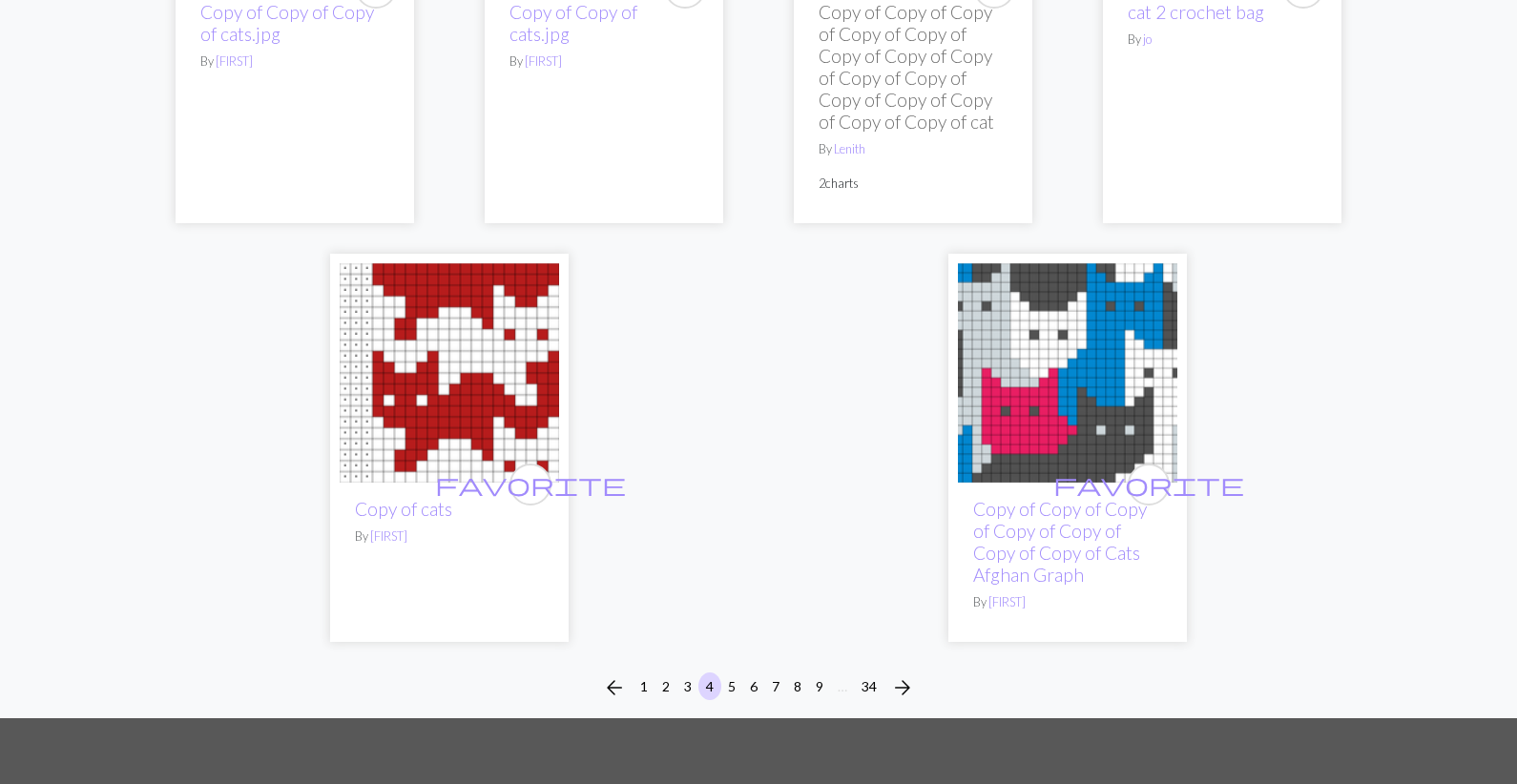 click on "6" at bounding box center [754, 686] 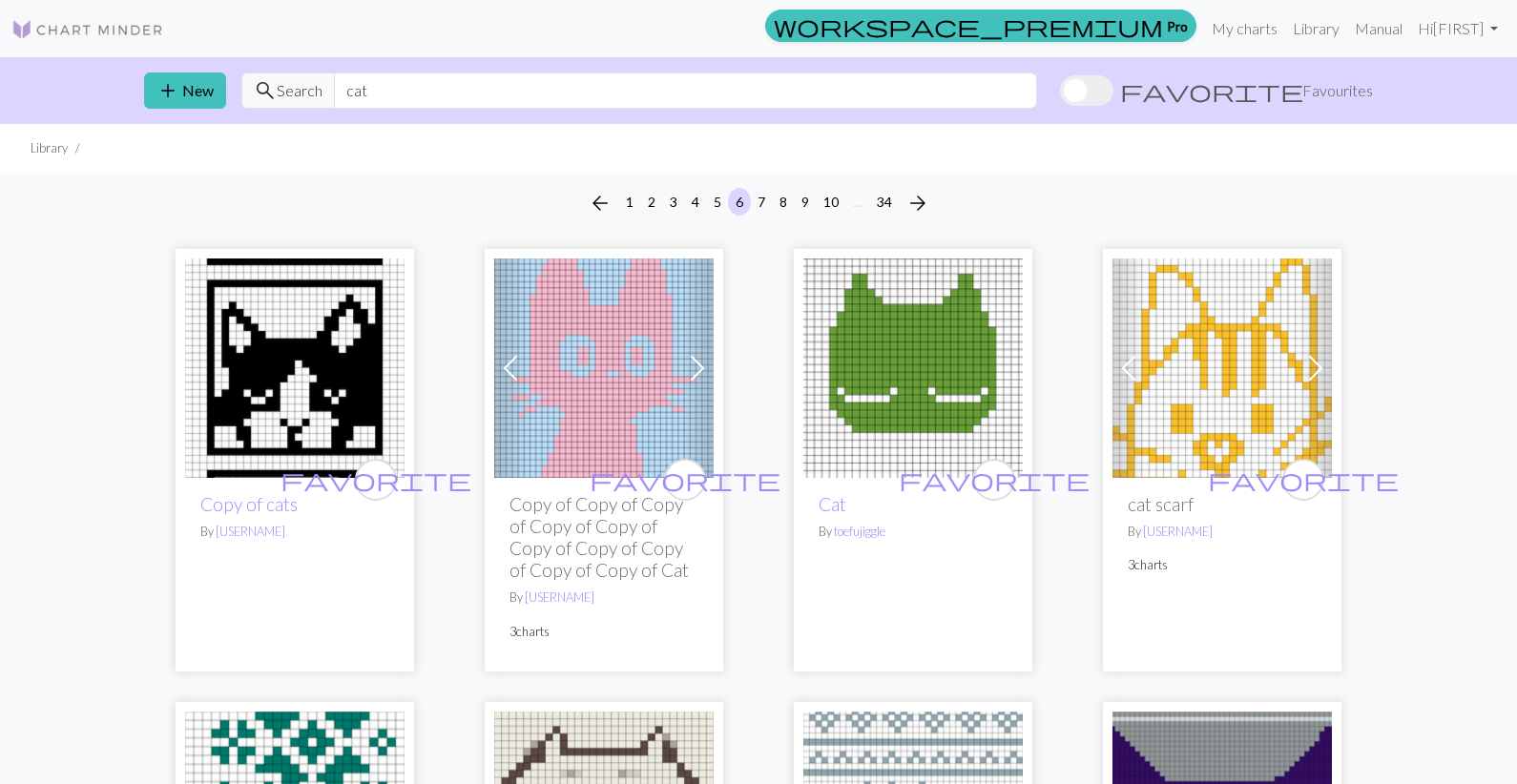 scroll, scrollTop: 0, scrollLeft: 0, axis: both 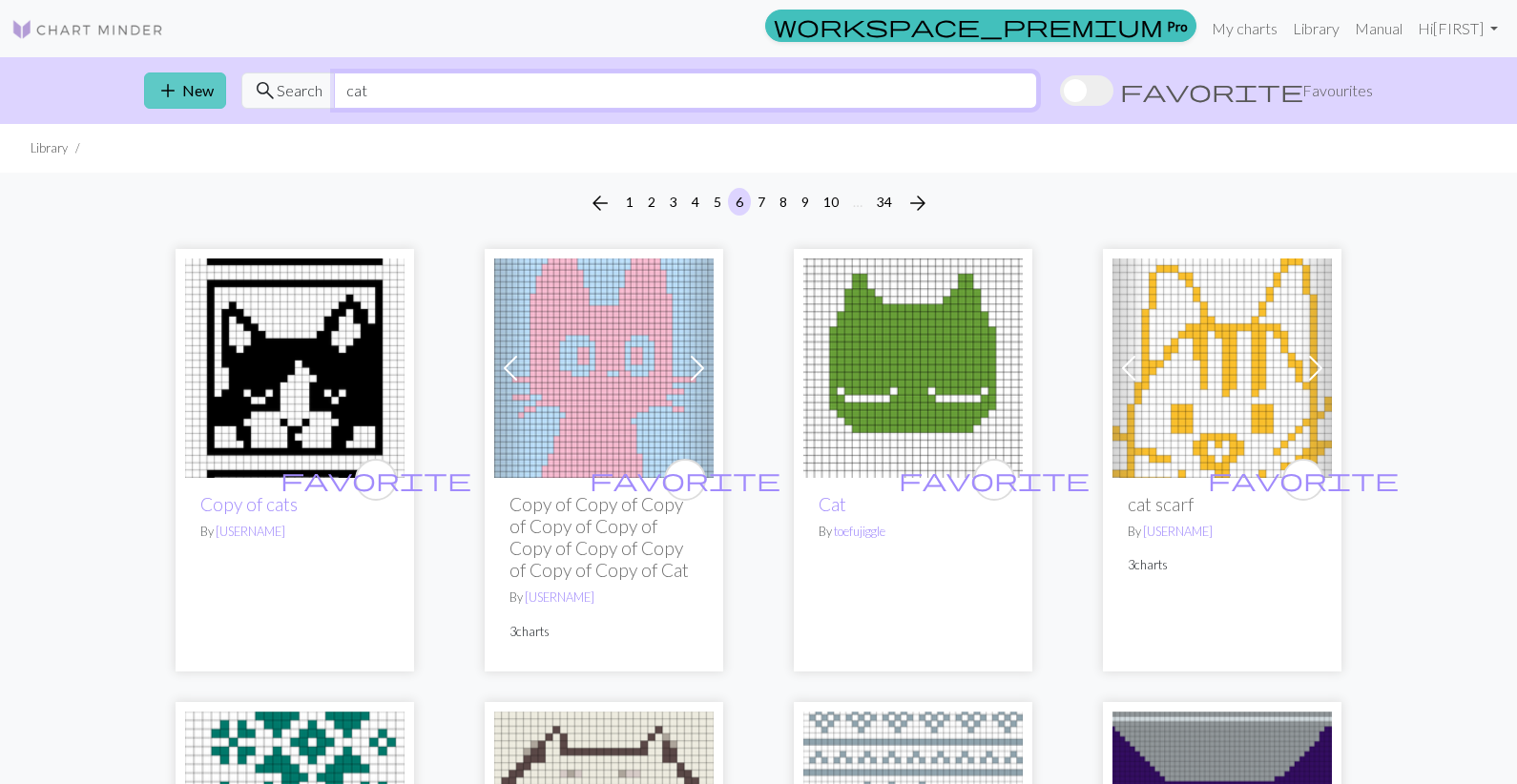 drag, startPoint x: 467, startPoint y: 93, endPoint x: 207, endPoint y: 72, distance: 260.8467 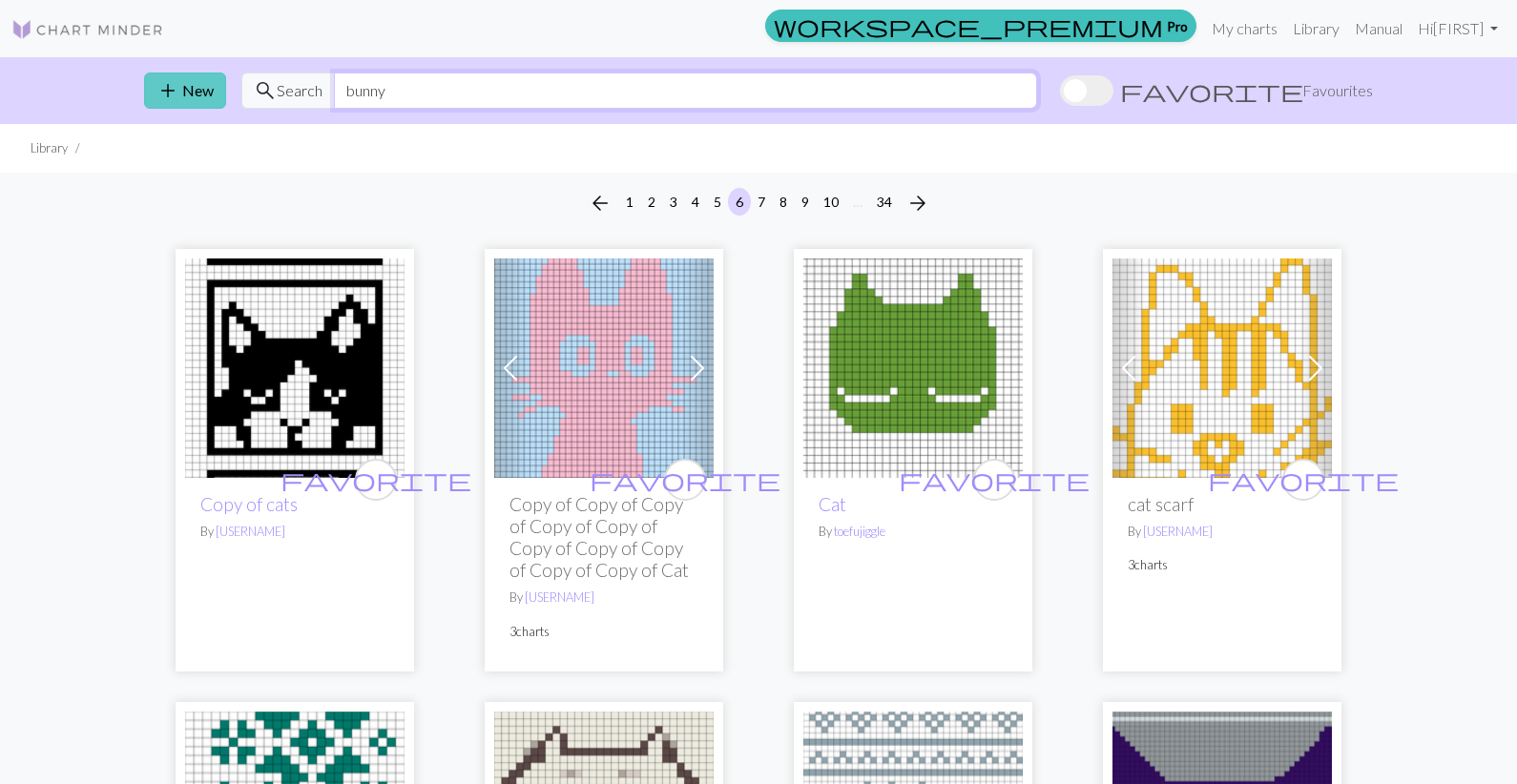 type on "bunny" 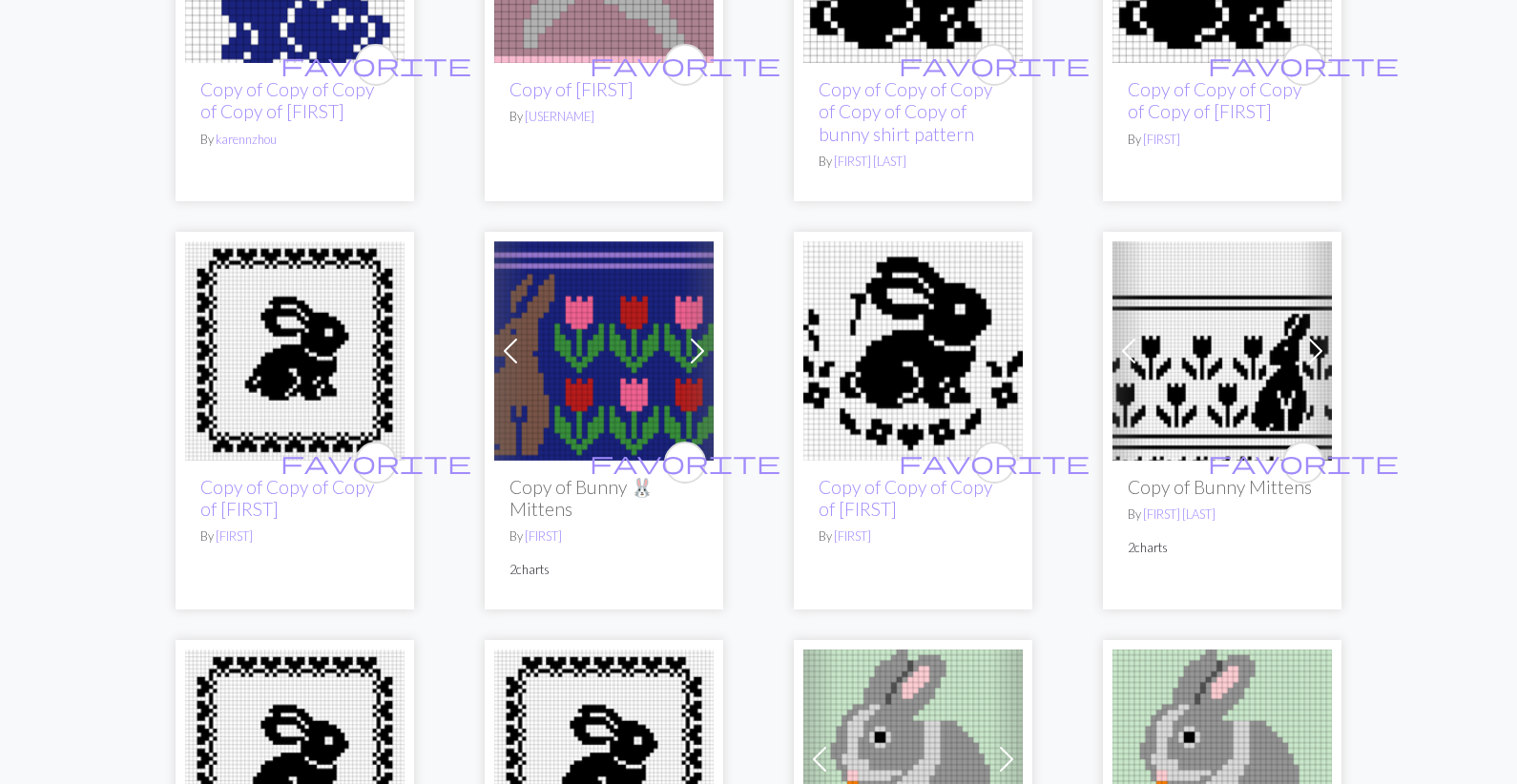 scroll, scrollTop: 814, scrollLeft: 0, axis: vertical 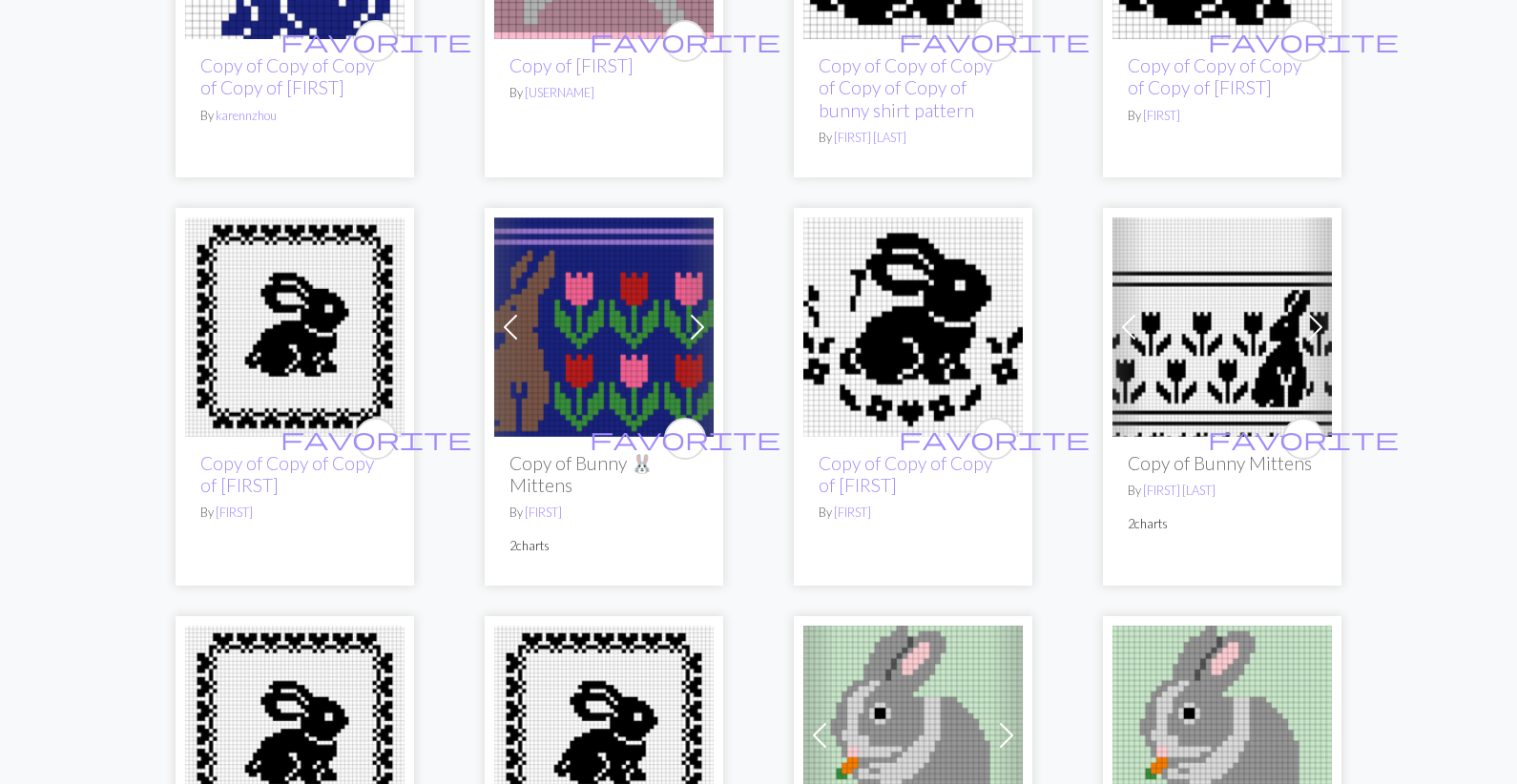 click at bounding box center [913, 327] 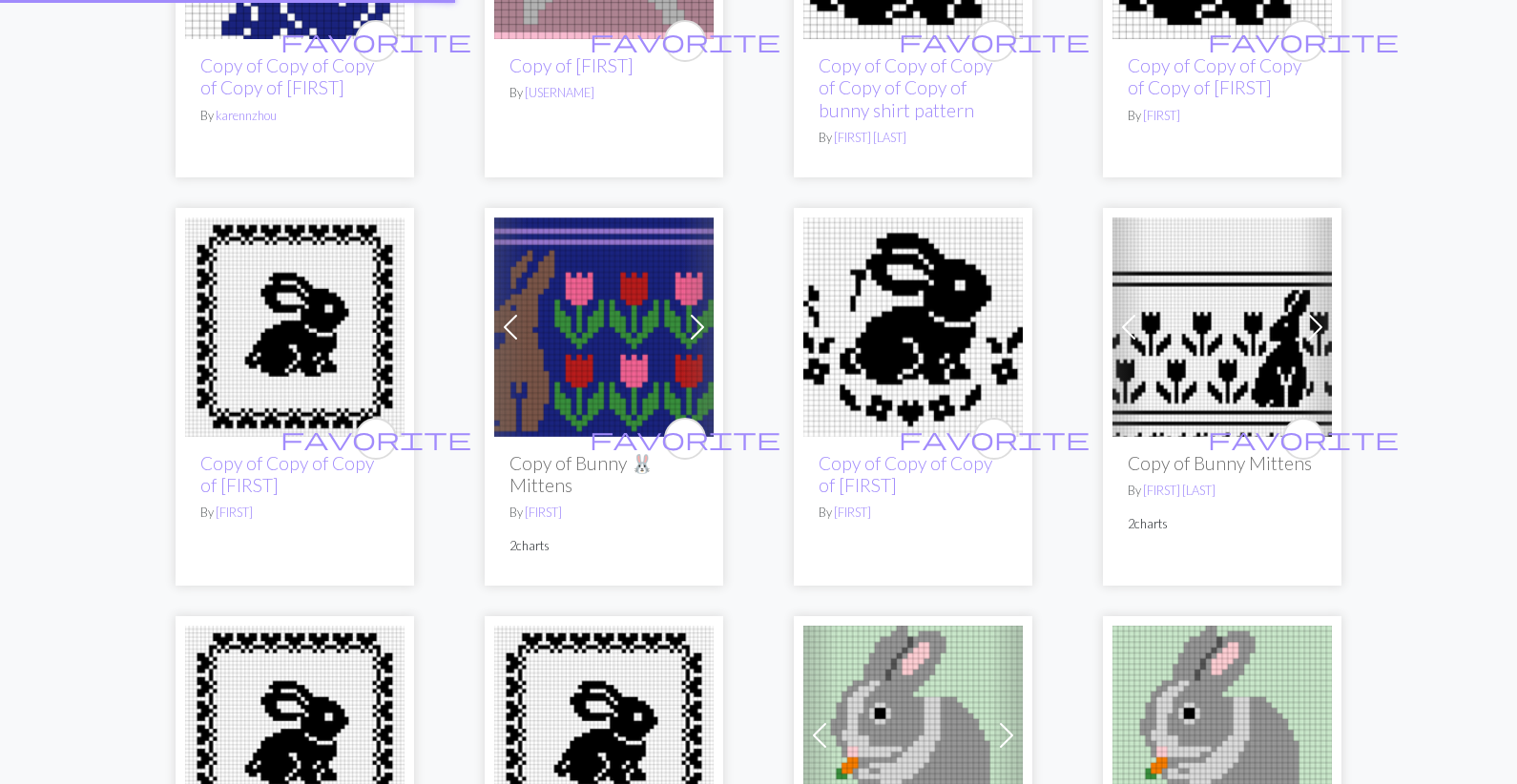 scroll, scrollTop: 0, scrollLeft: 0, axis: both 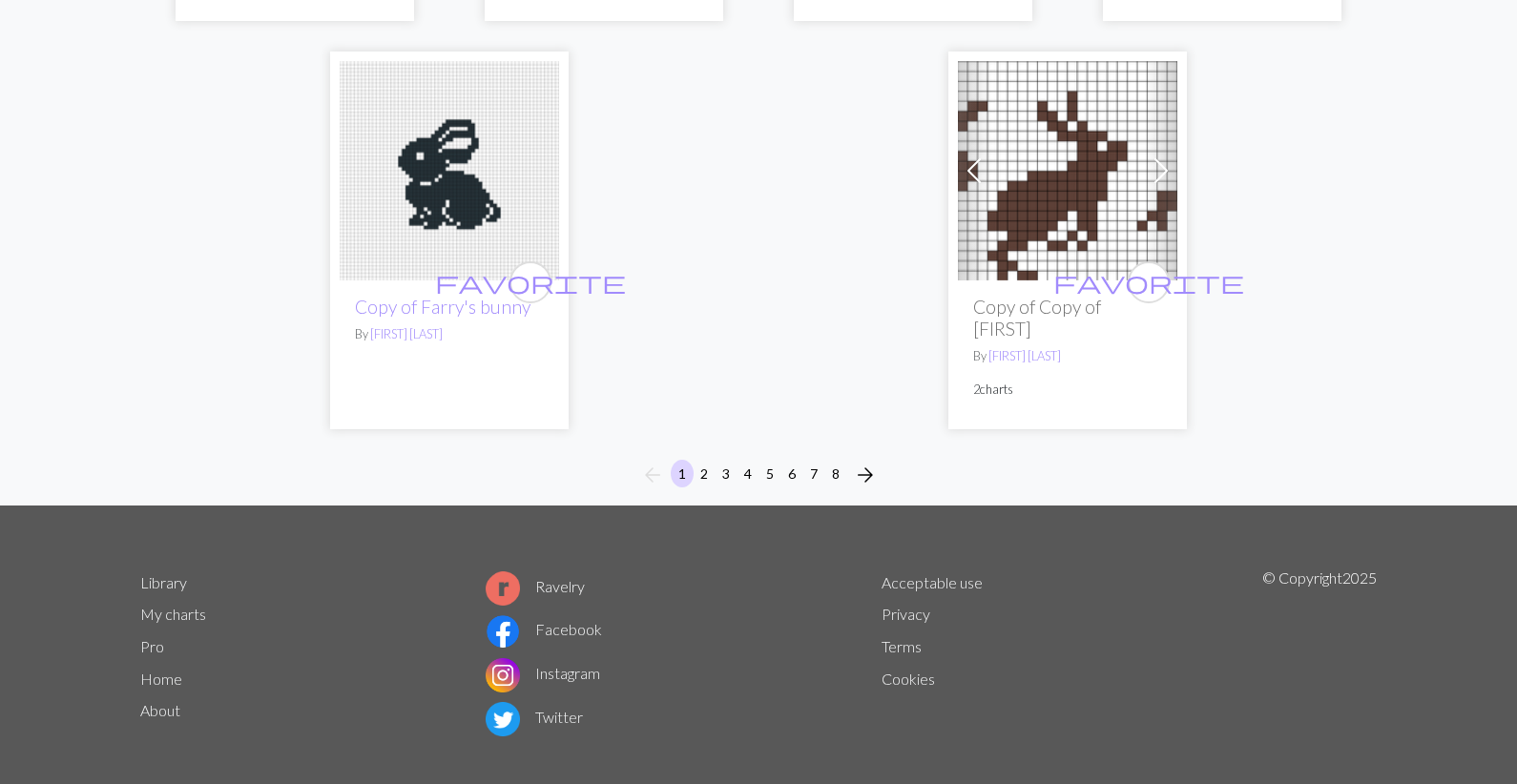 click on "6" at bounding box center [792, 473] 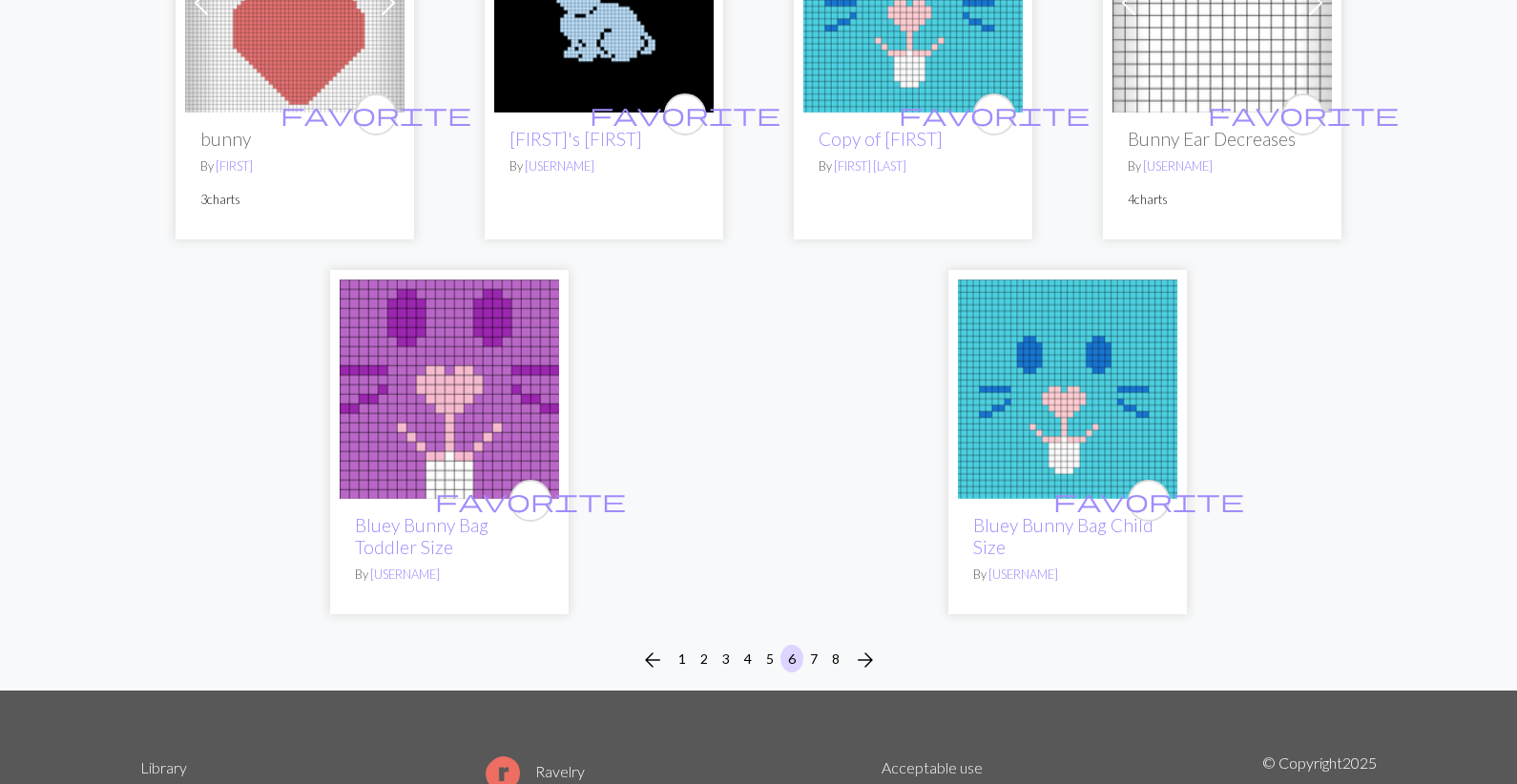 scroll, scrollTop: 4577, scrollLeft: 0, axis: vertical 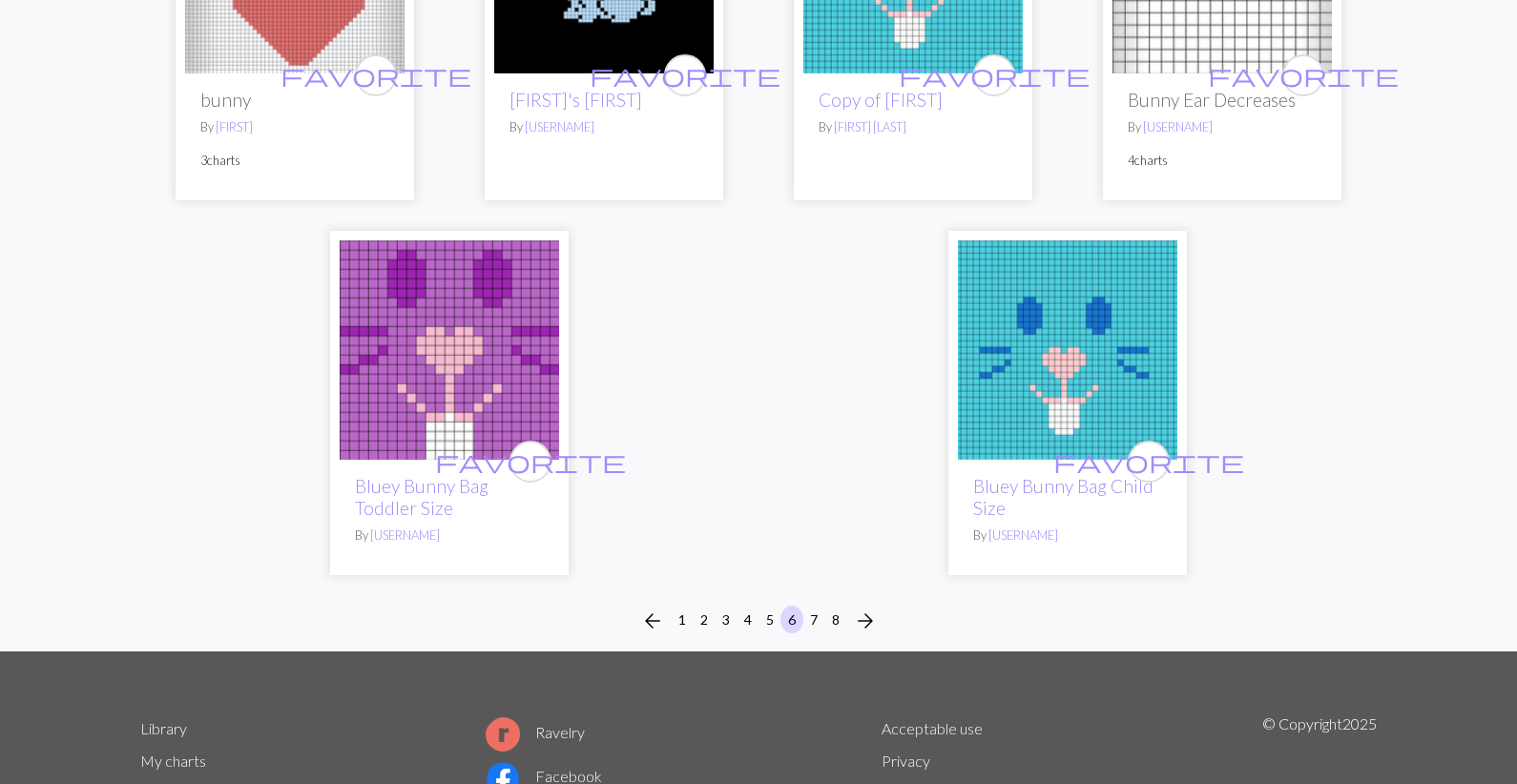 click on "8" at bounding box center [836, 619] 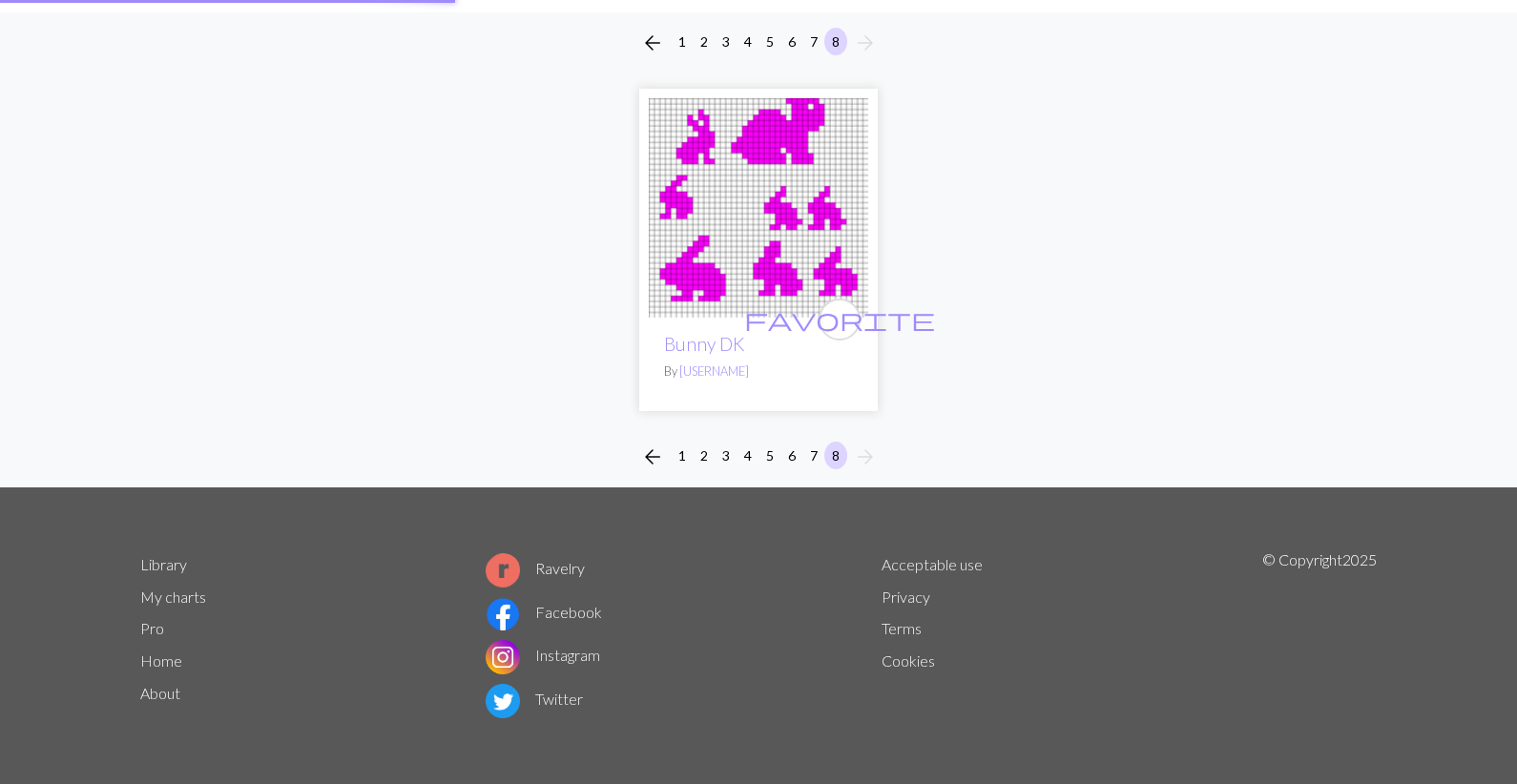 scroll, scrollTop: 0, scrollLeft: 0, axis: both 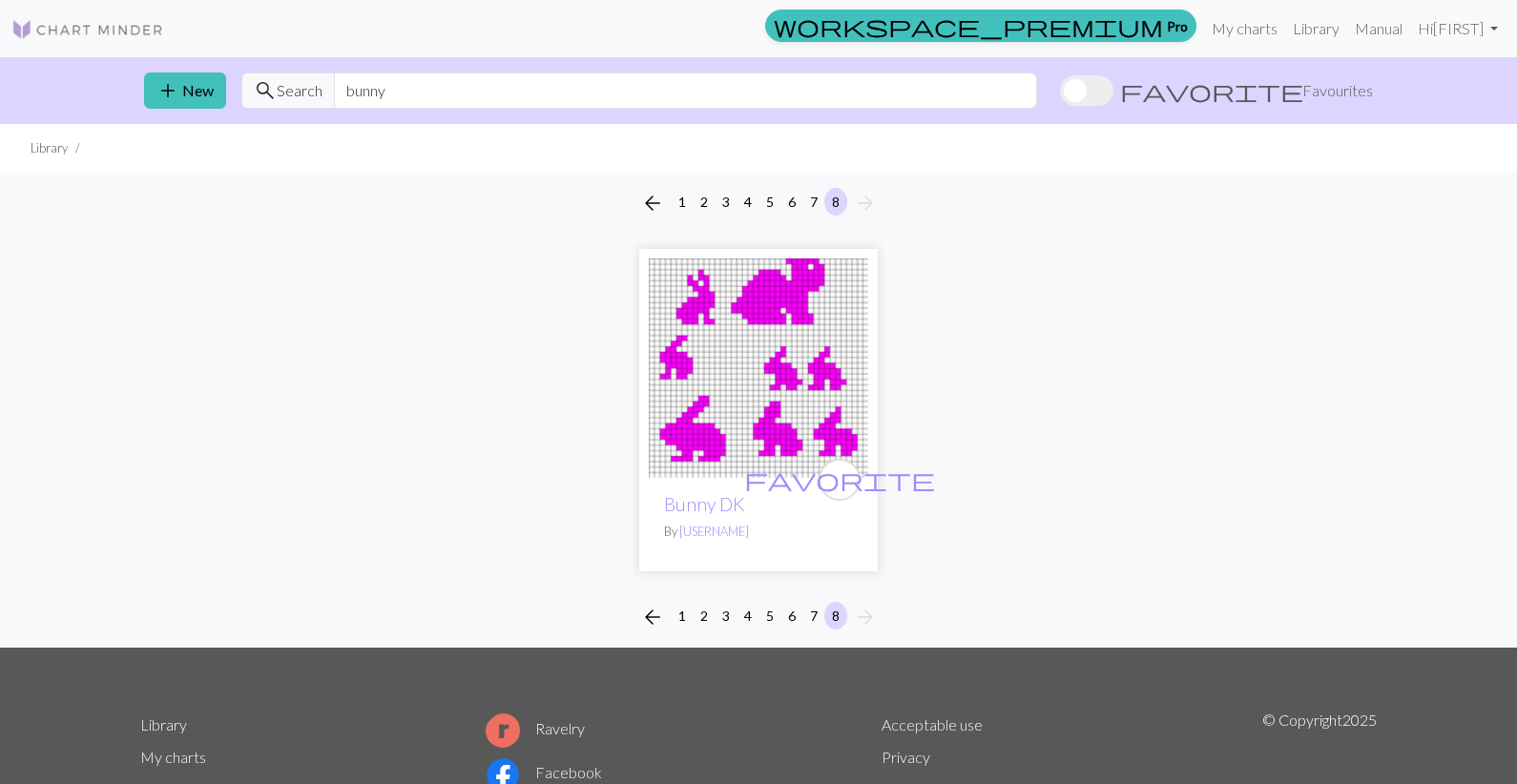 click on "2" at bounding box center [704, 615] 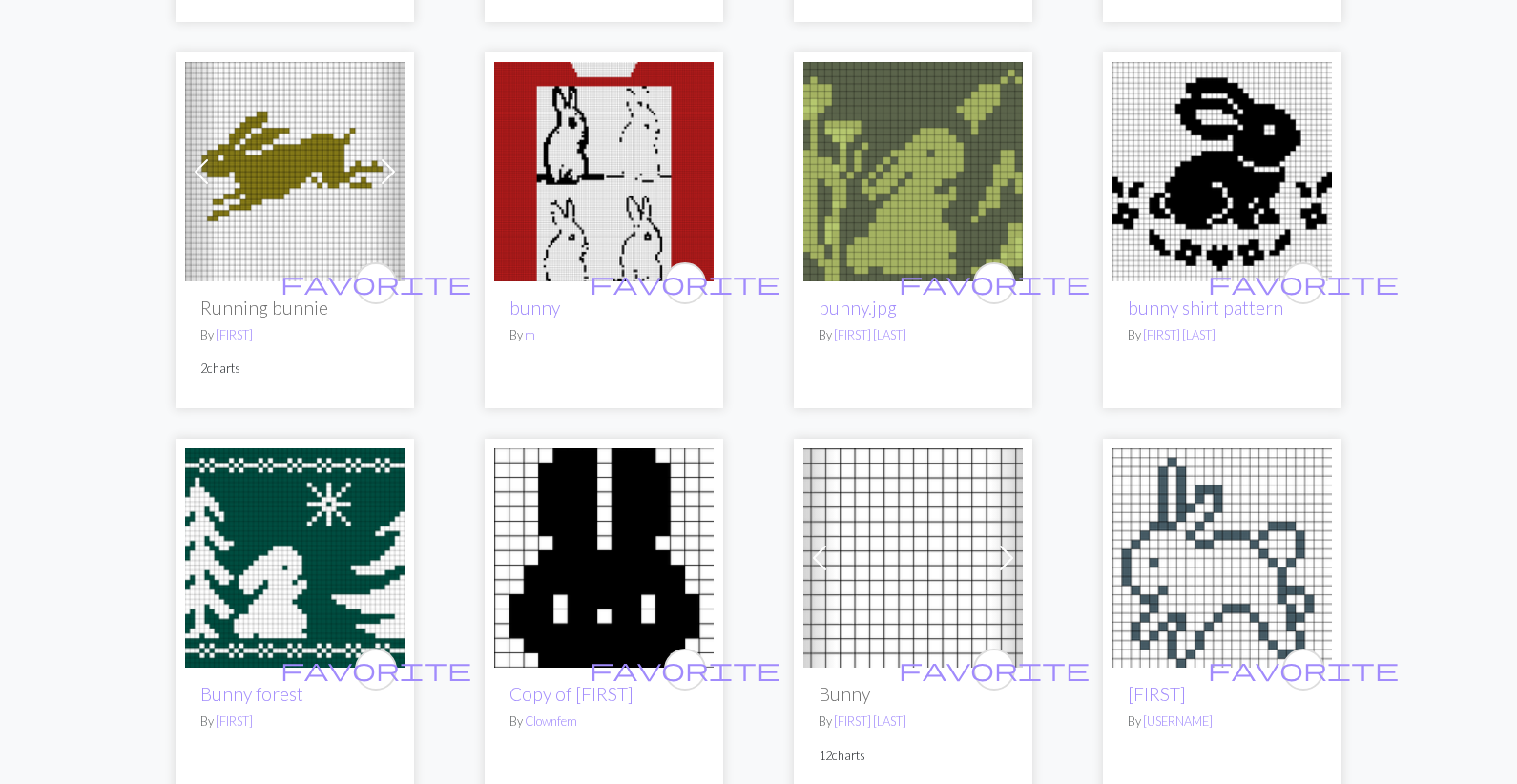 scroll, scrollTop: 3378, scrollLeft: 0, axis: vertical 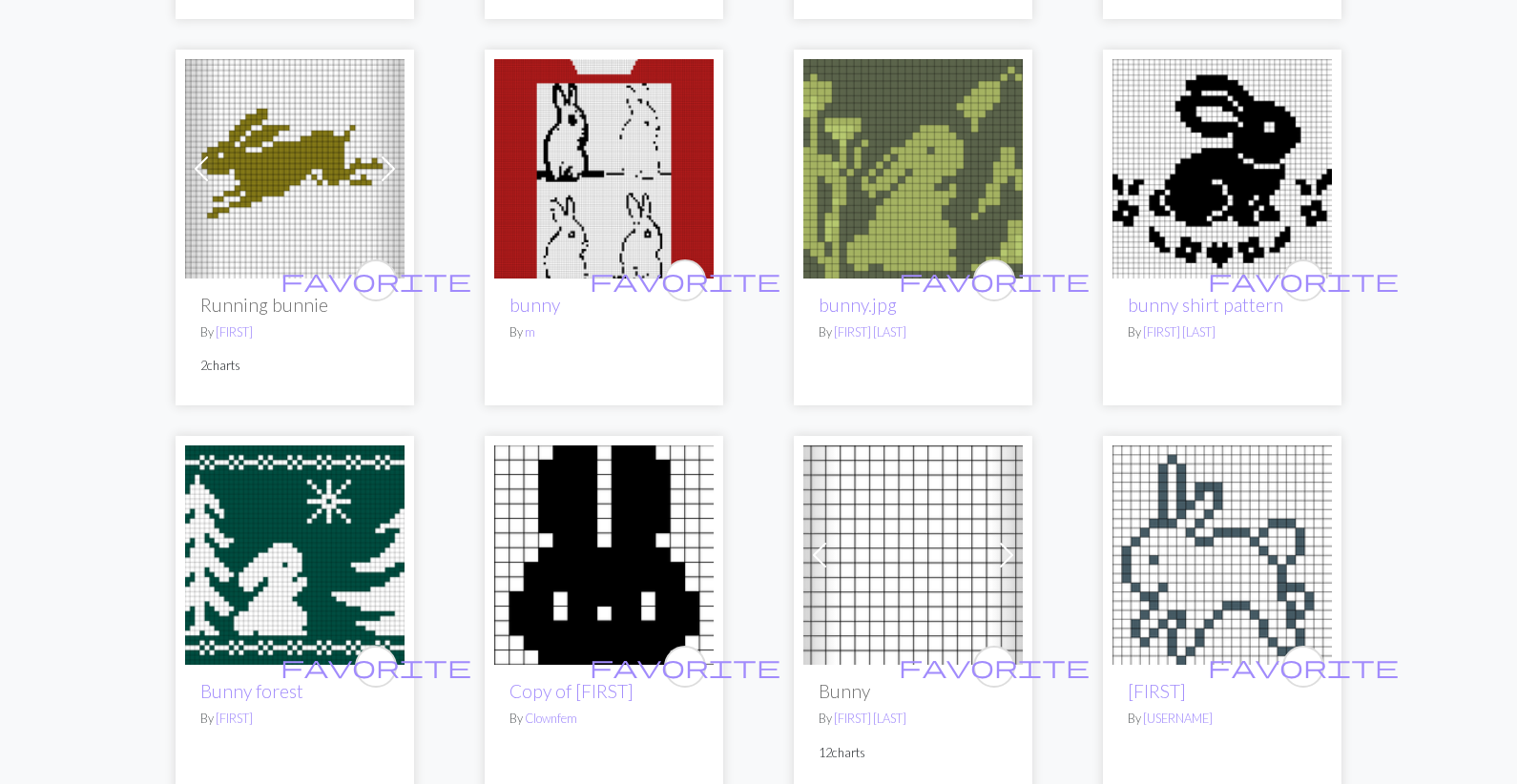 click at bounding box center (1222, 169) 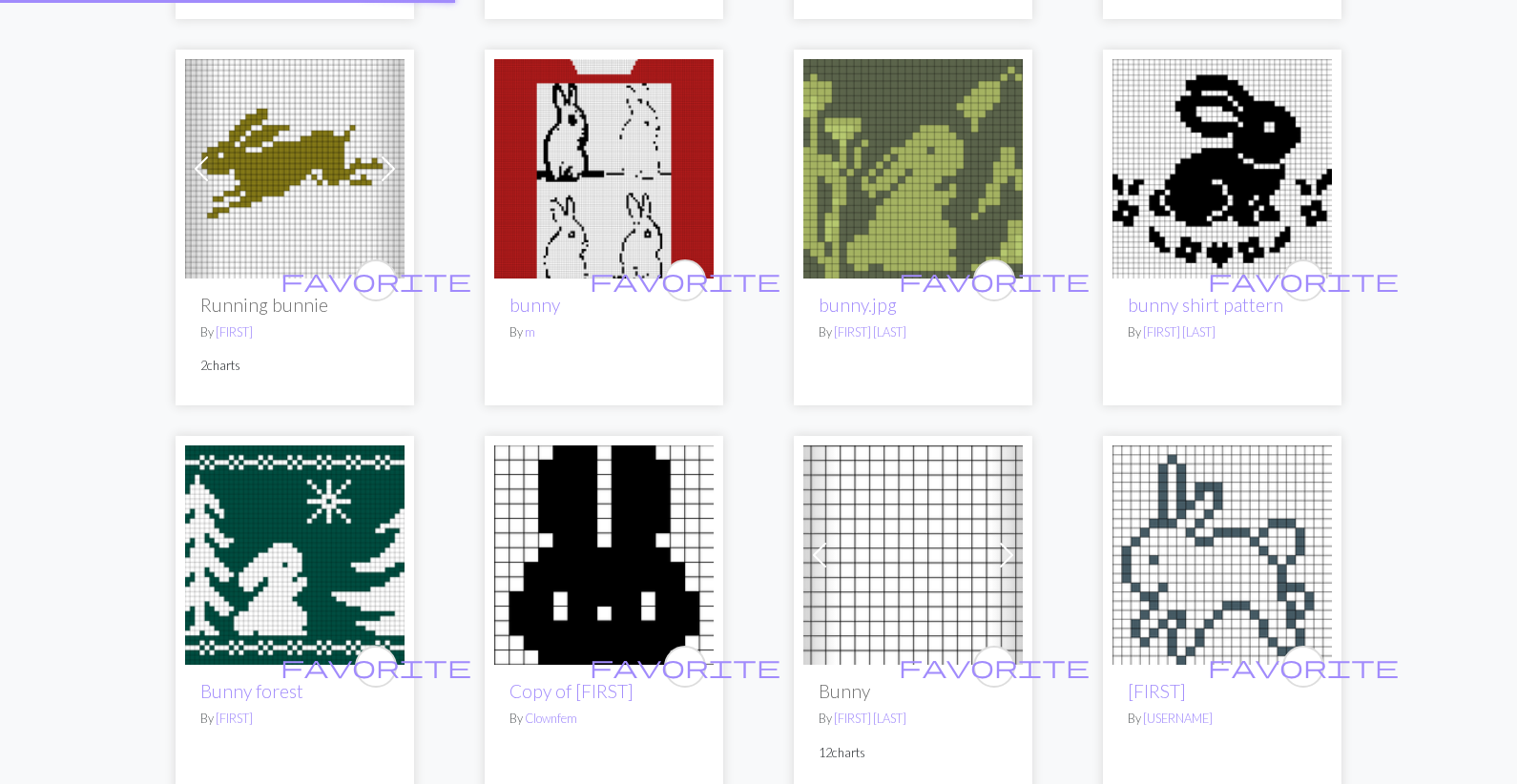 scroll, scrollTop: 3376, scrollLeft: 0, axis: vertical 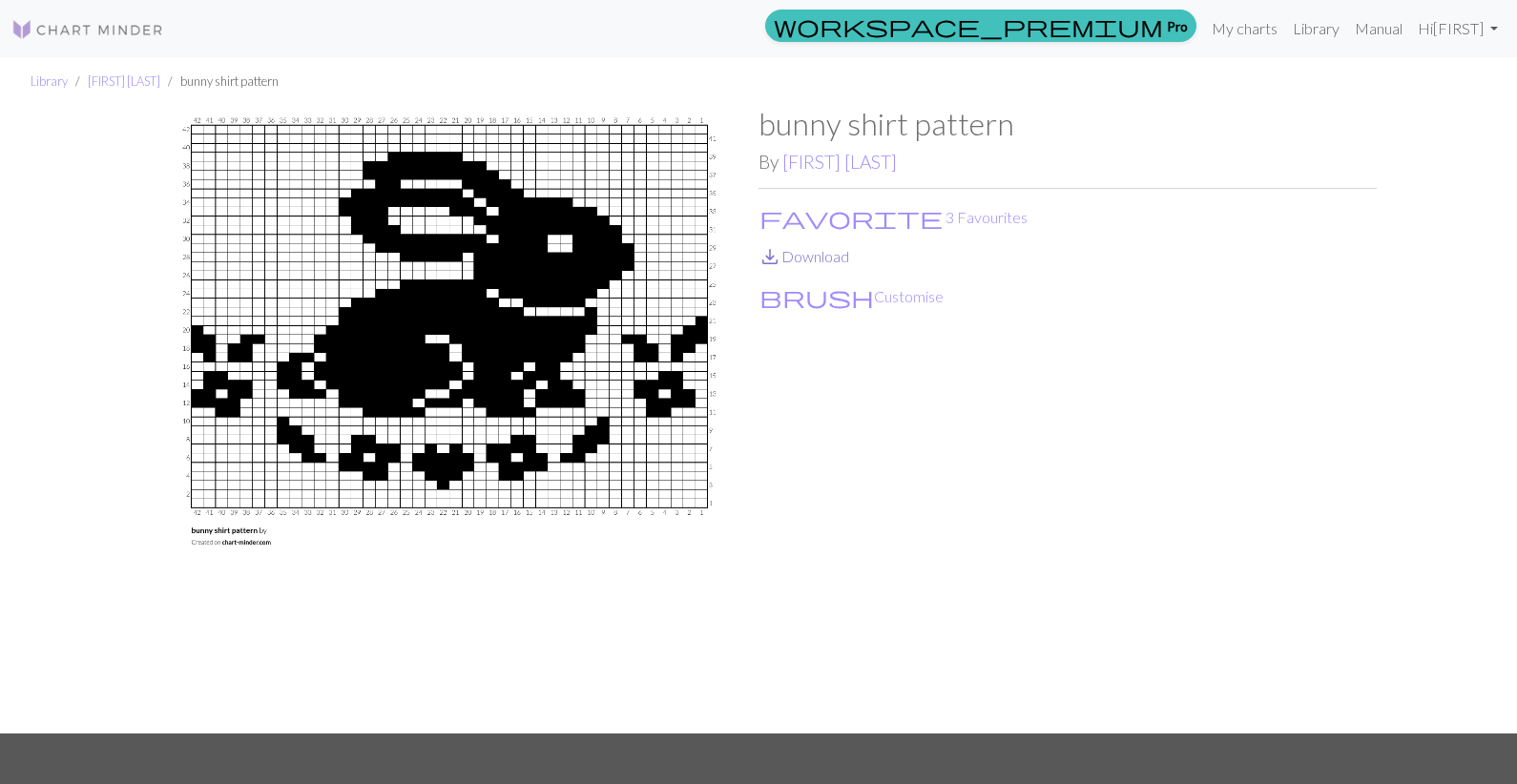 click on "save_alt  Download" at bounding box center (803, 256) 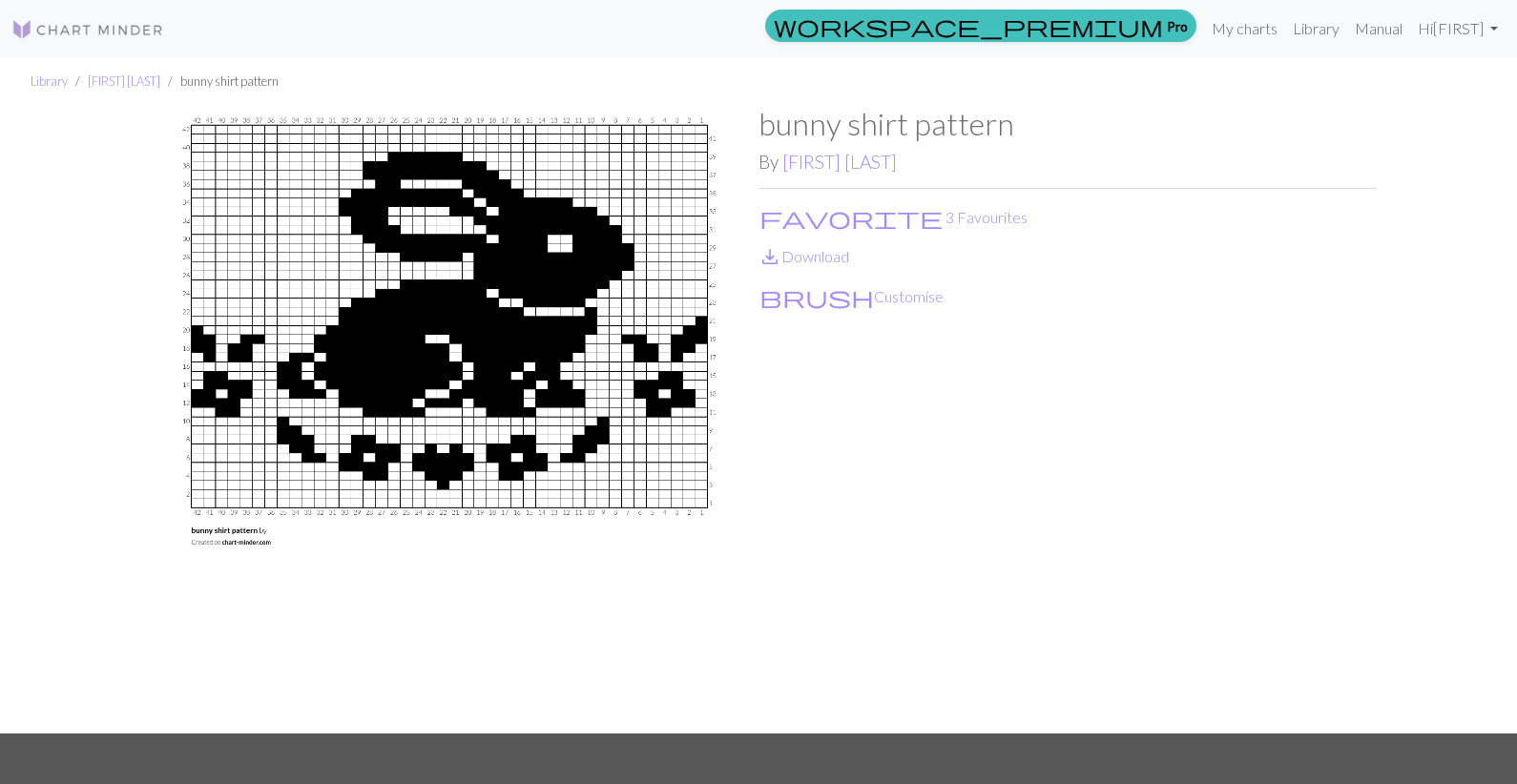 click at bounding box center (88, 30) 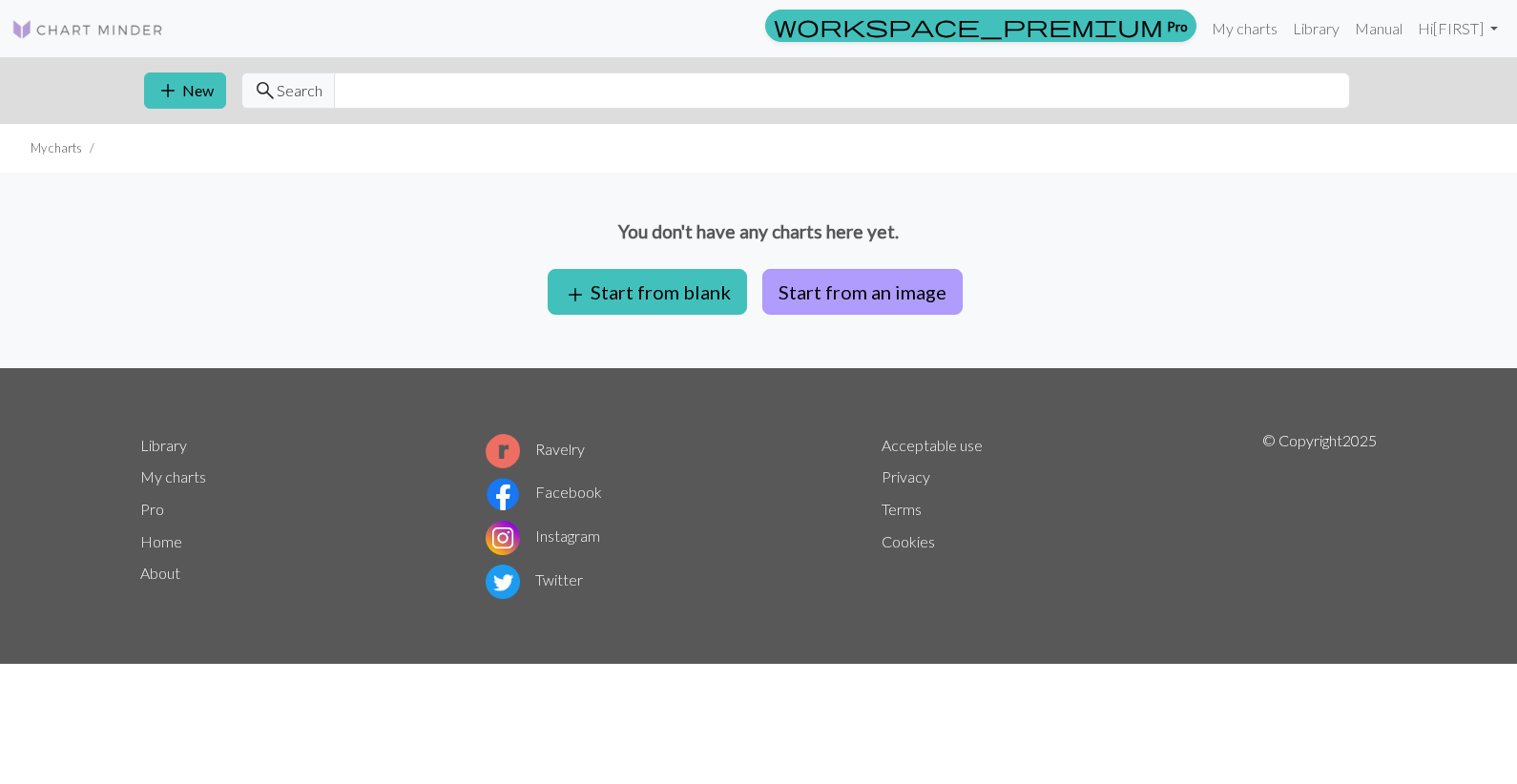 click on "Start from an image" at bounding box center [862, 292] 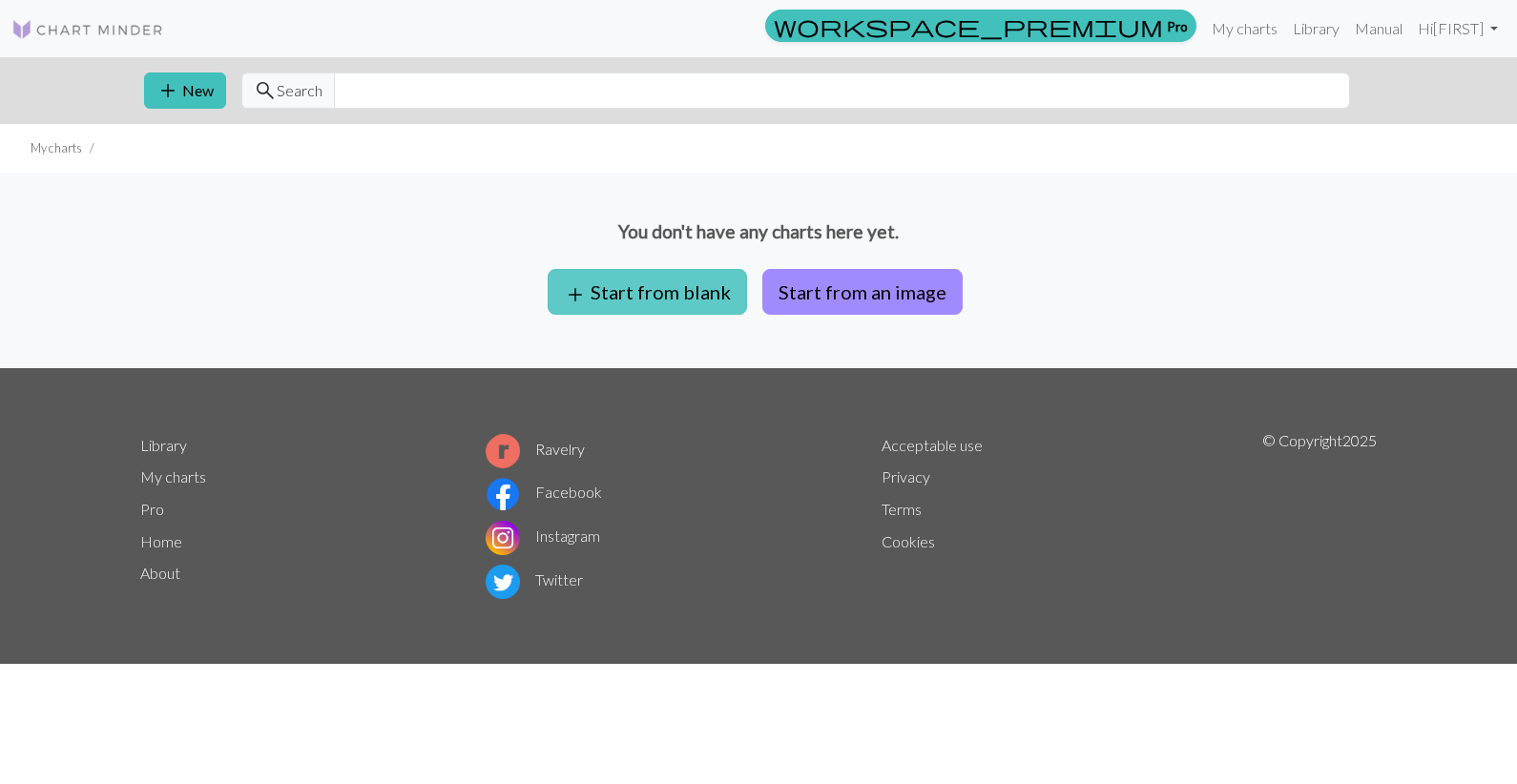 click on "add   Start from blank" at bounding box center [647, 292] 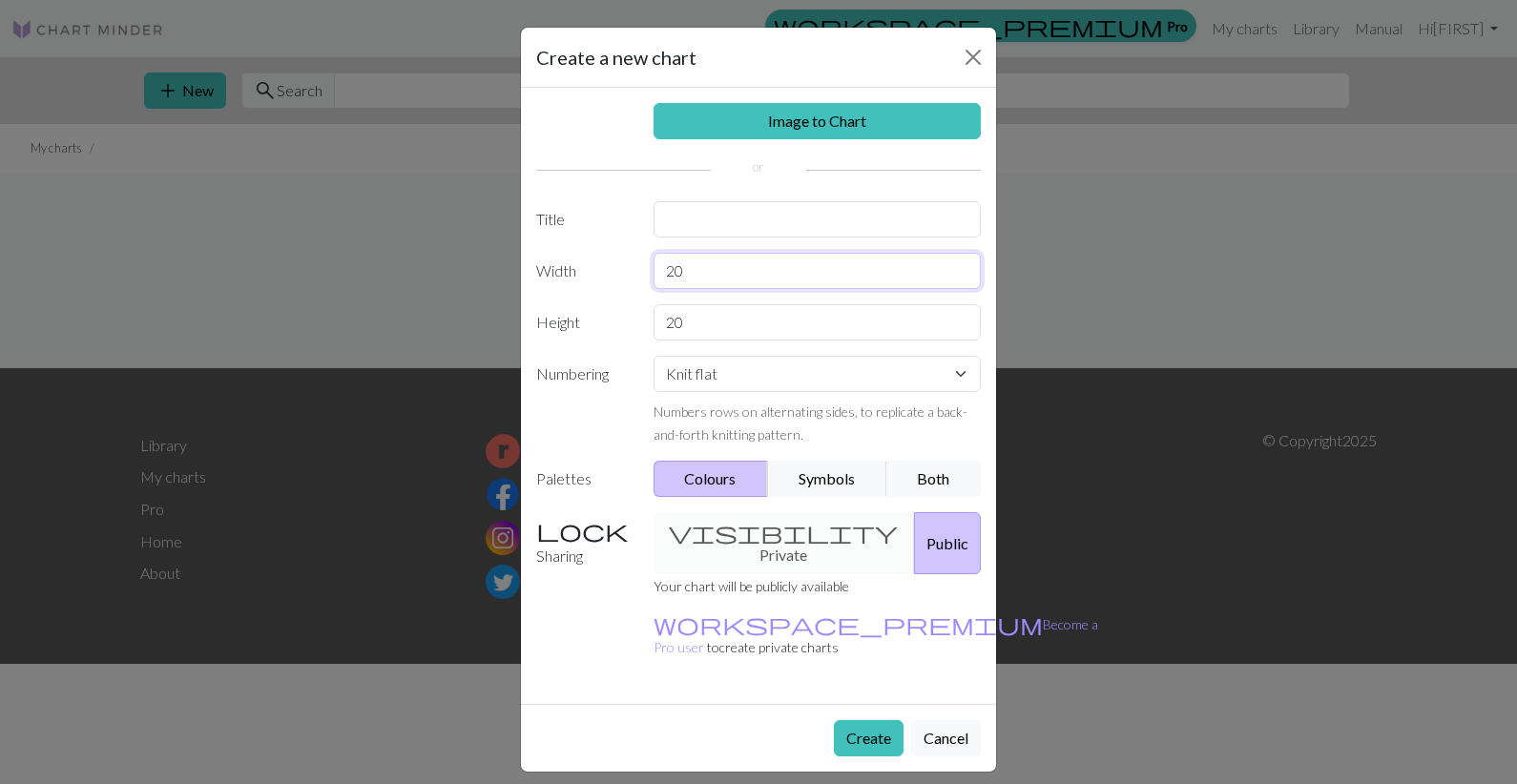 drag, startPoint x: 735, startPoint y: 275, endPoint x: 603, endPoint y: 273, distance: 132.0152 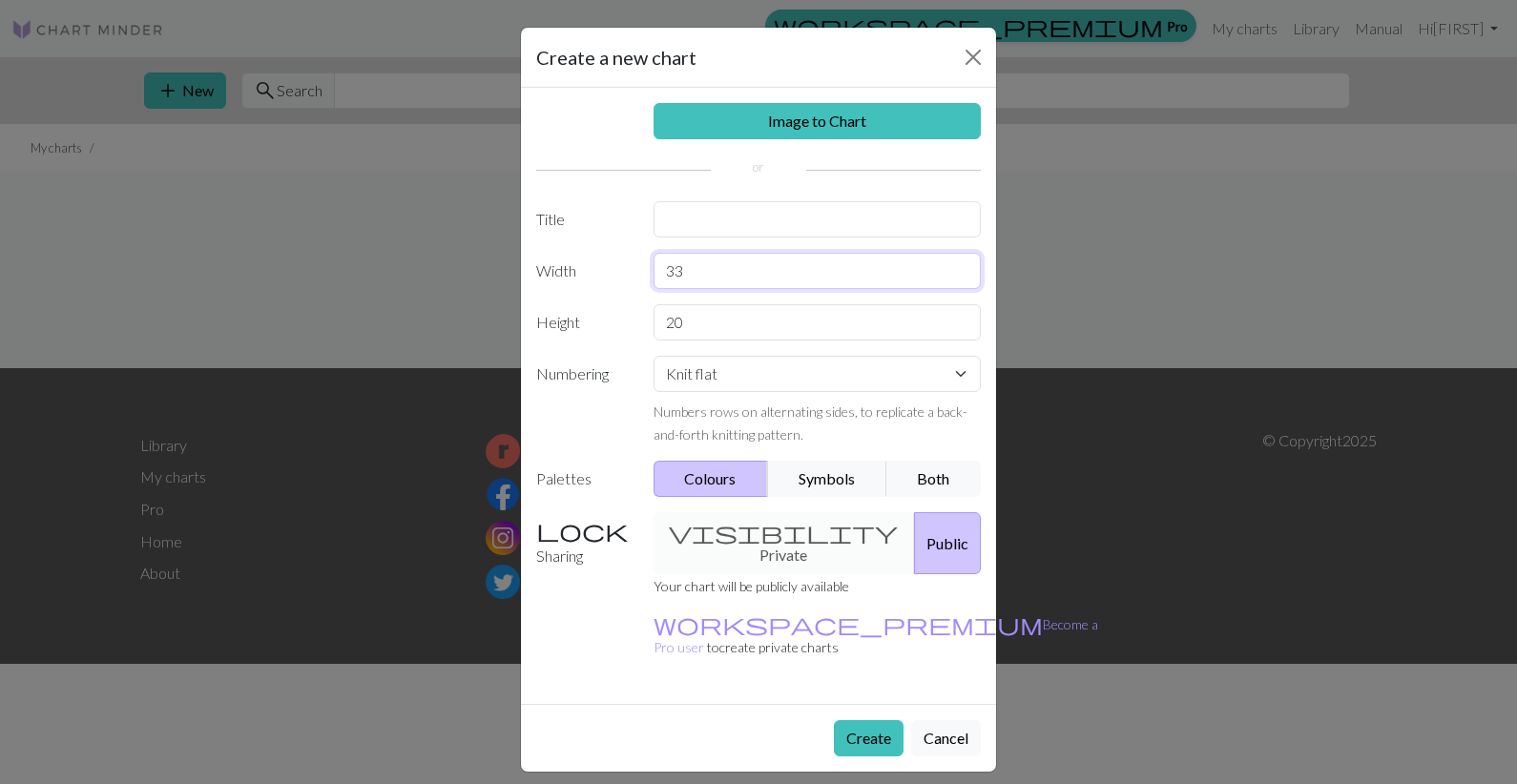 type on "33" 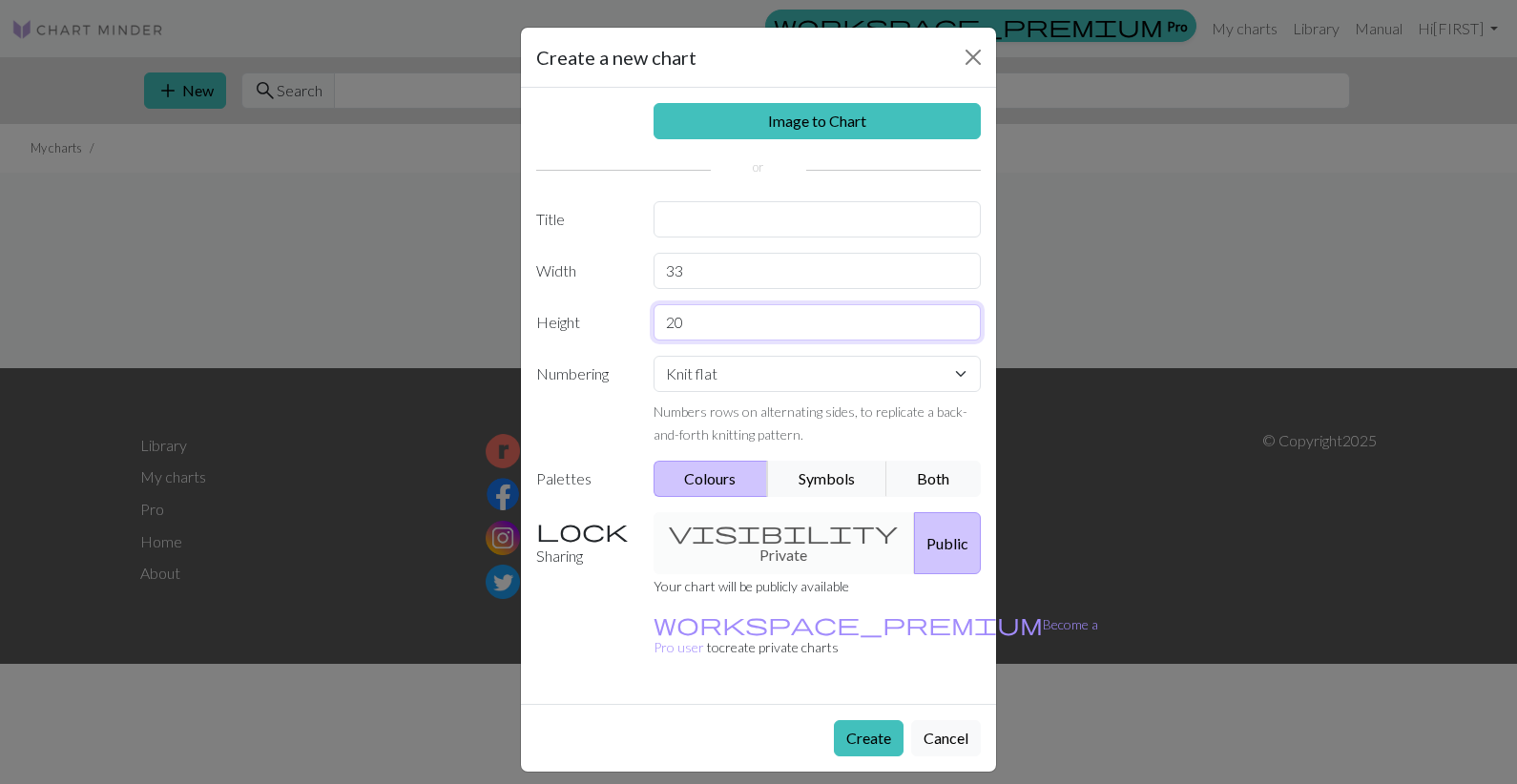 drag, startPoint x: 752, startPoint y: 325, endPoint x: 605, endPoint y: 327, distance: 147.0136 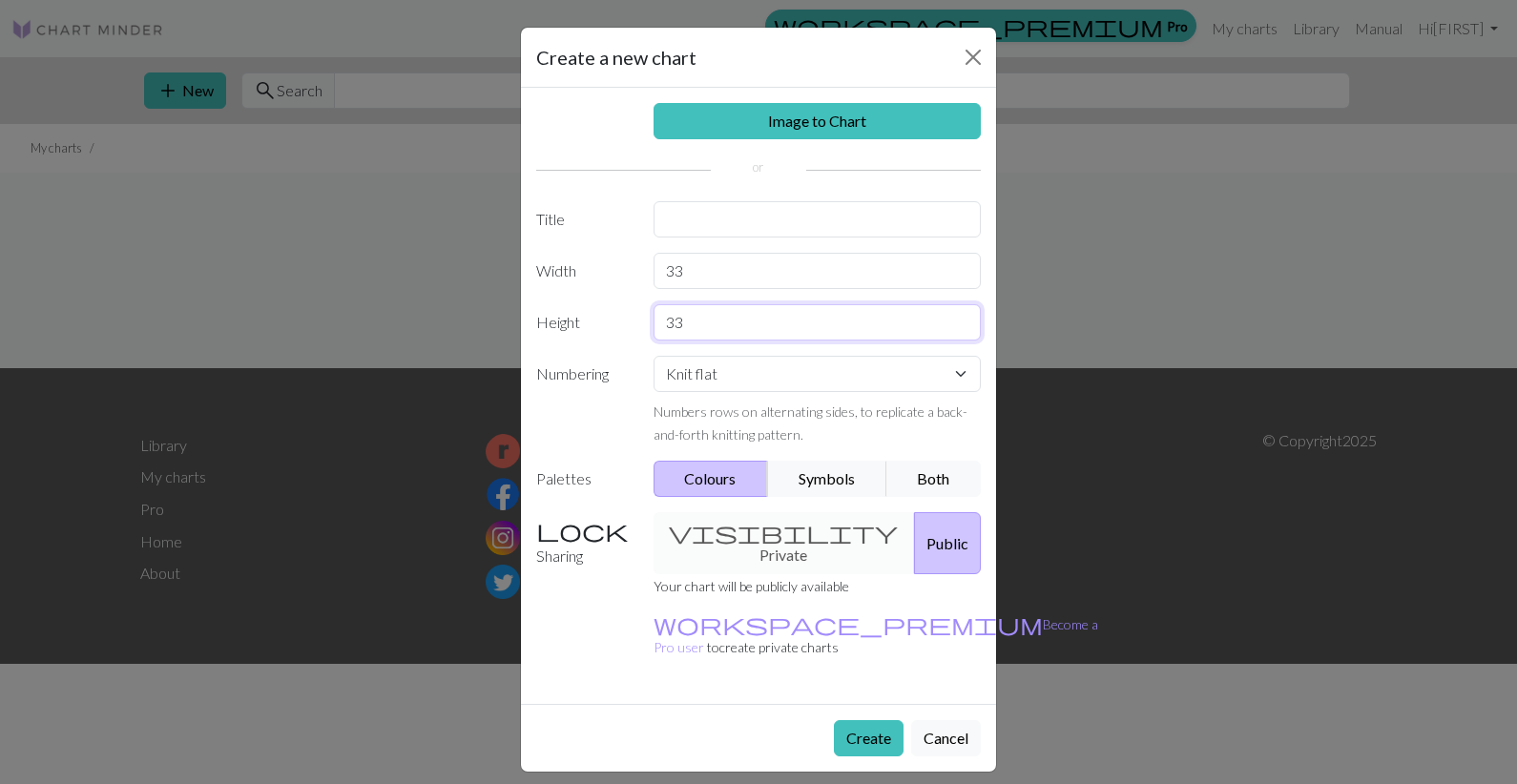 type on "33" 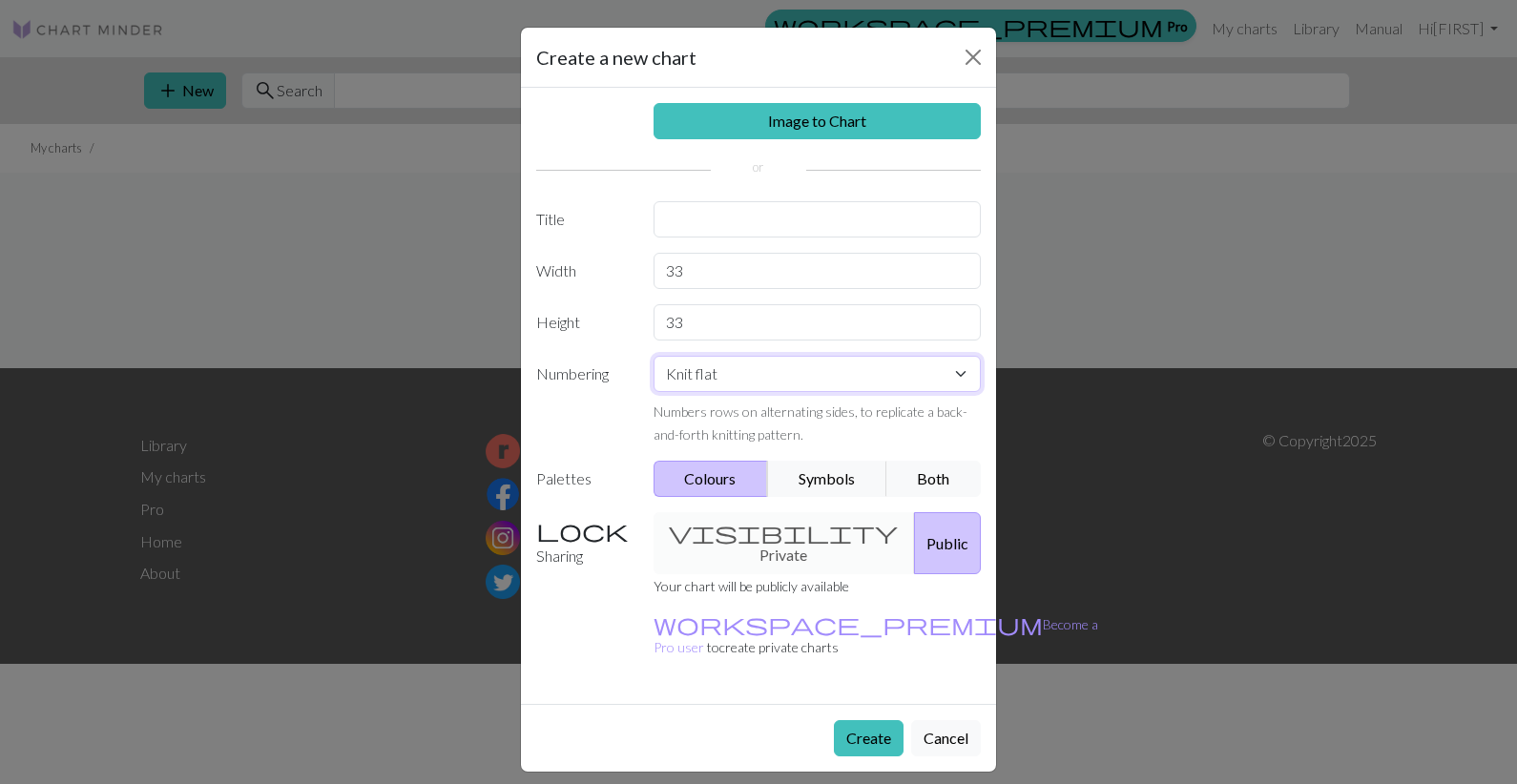 select on "lace" 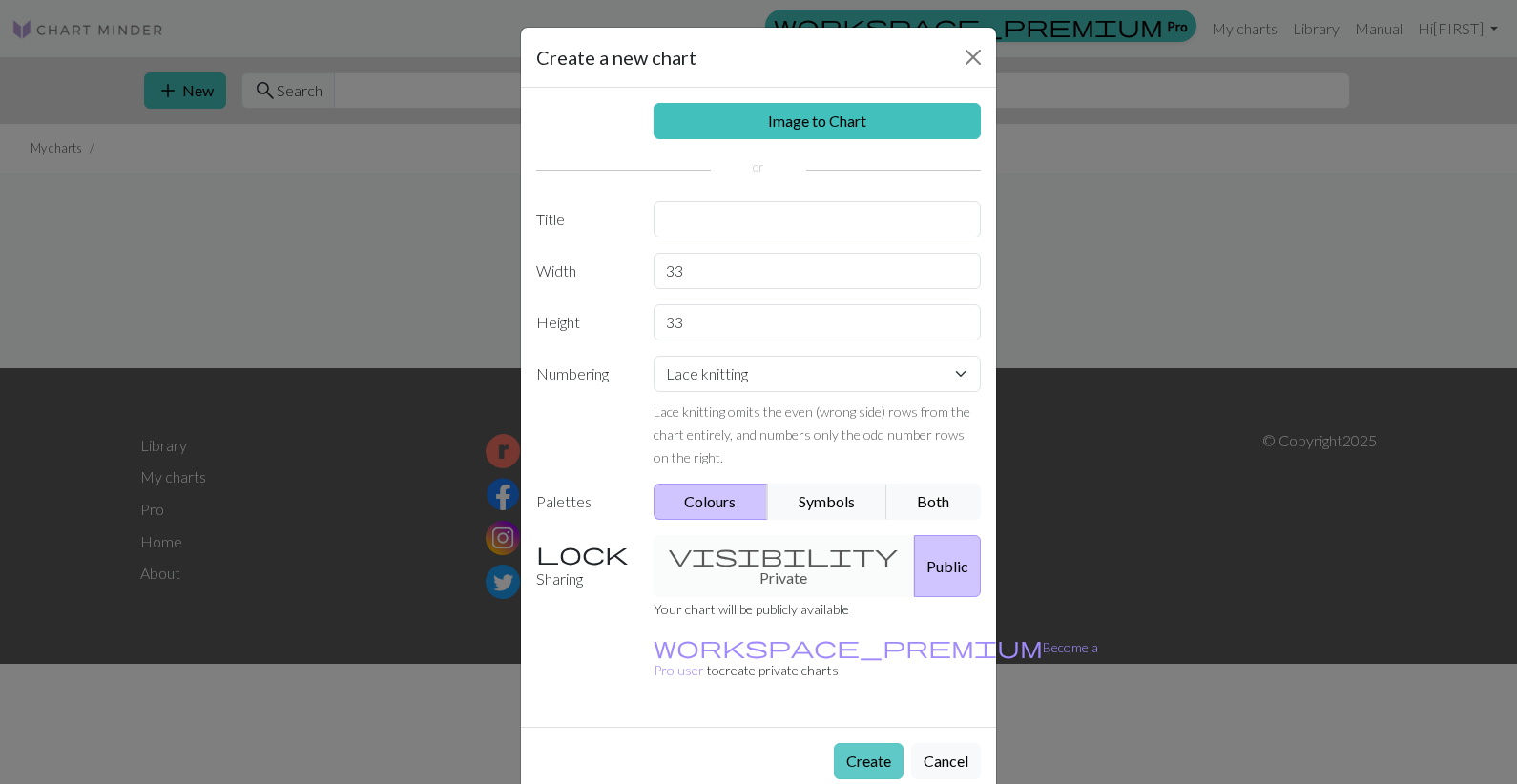 click on "Create" at bounding box center [868, 761] 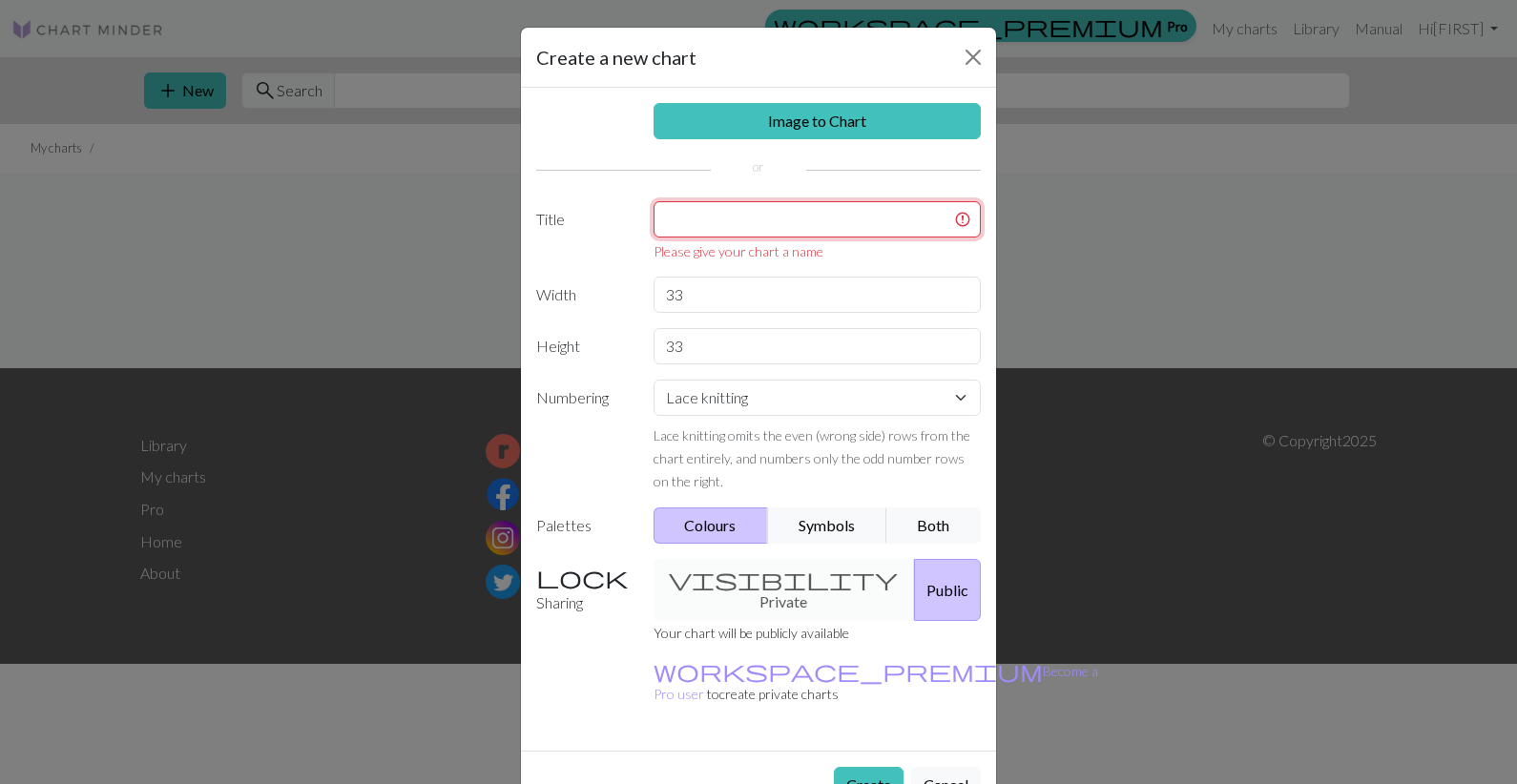 click at bounding box center (818, 219) 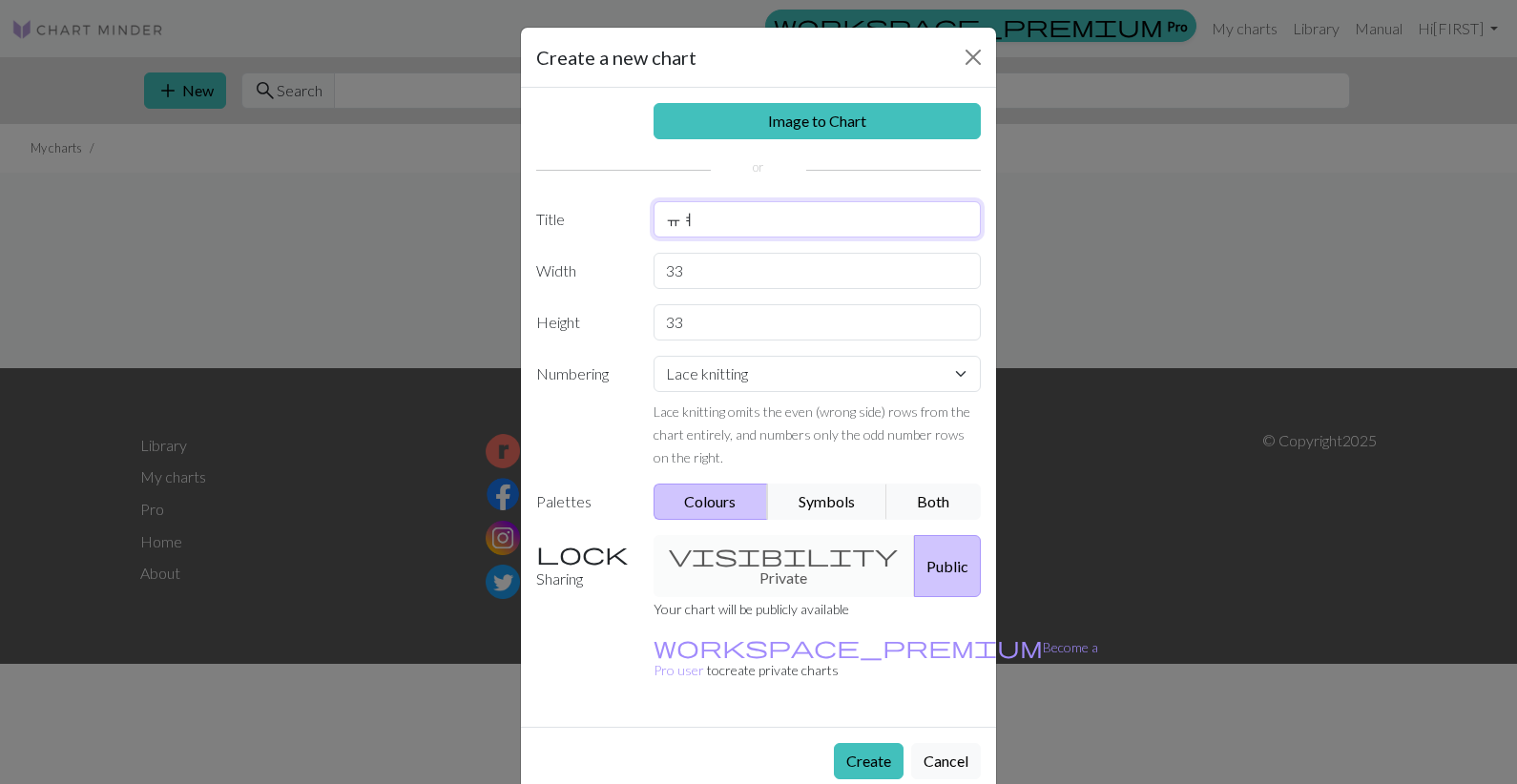 type on "ㅠ" 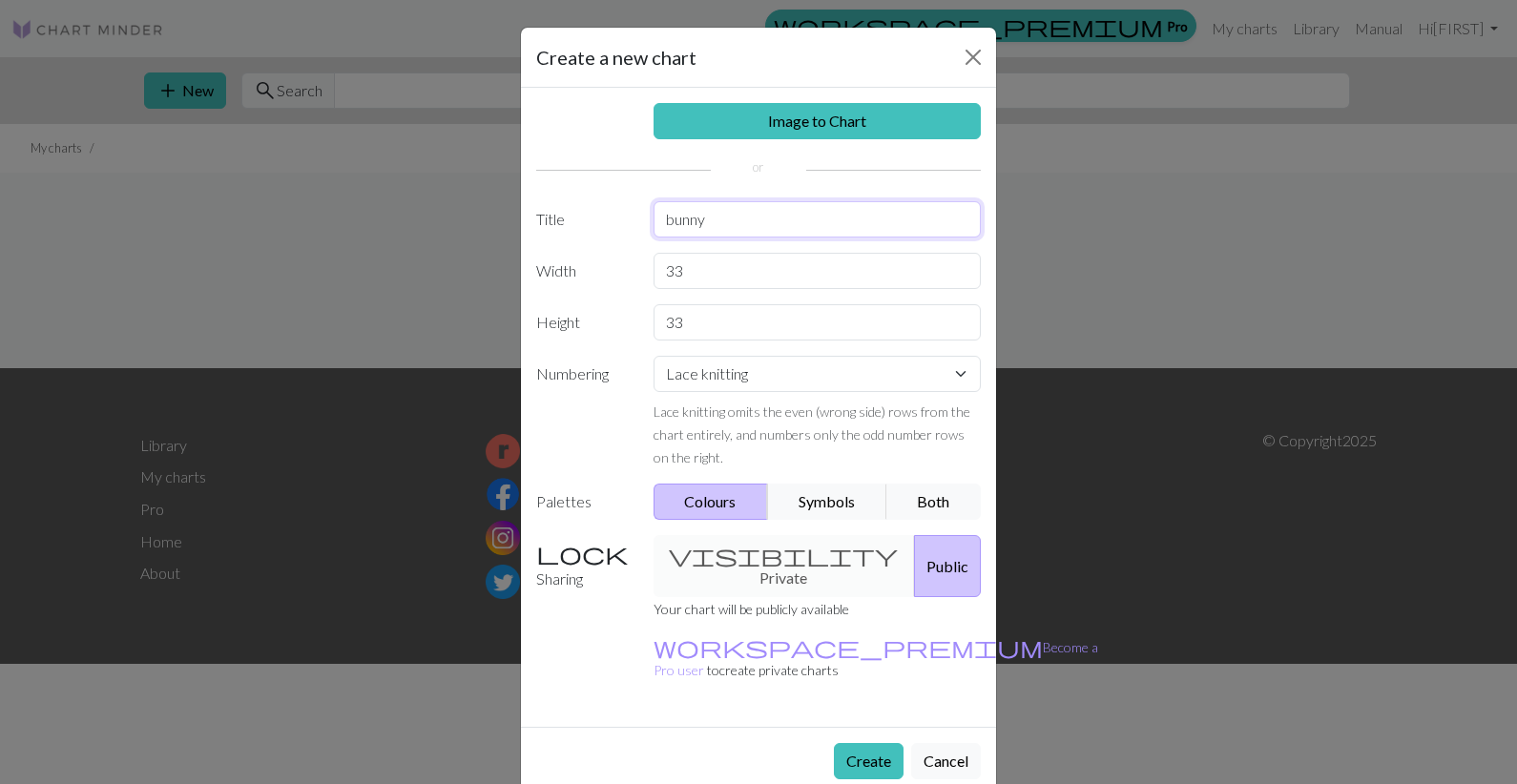 type on "bunny" 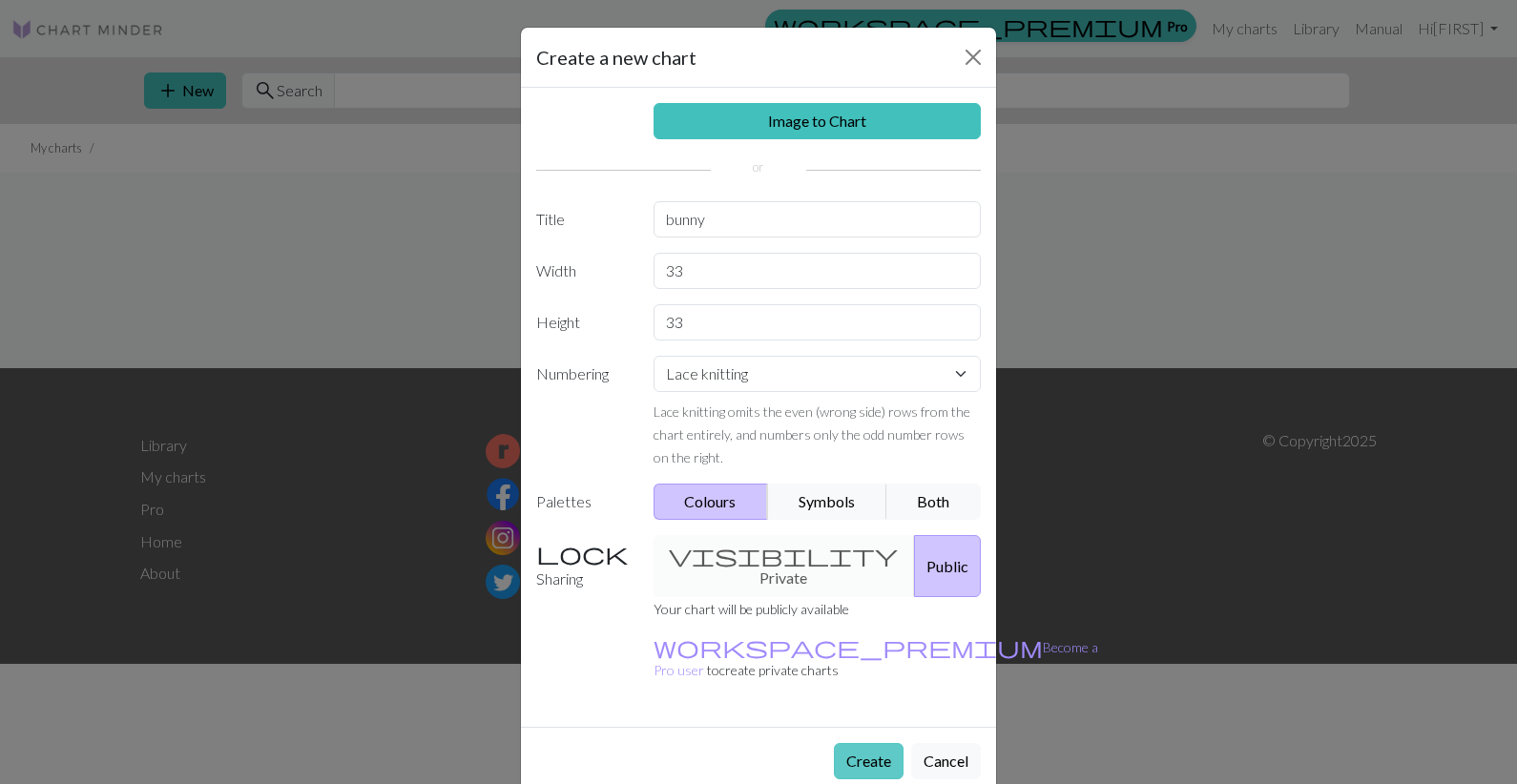 click on "Create" at bounding box center [868, 761] 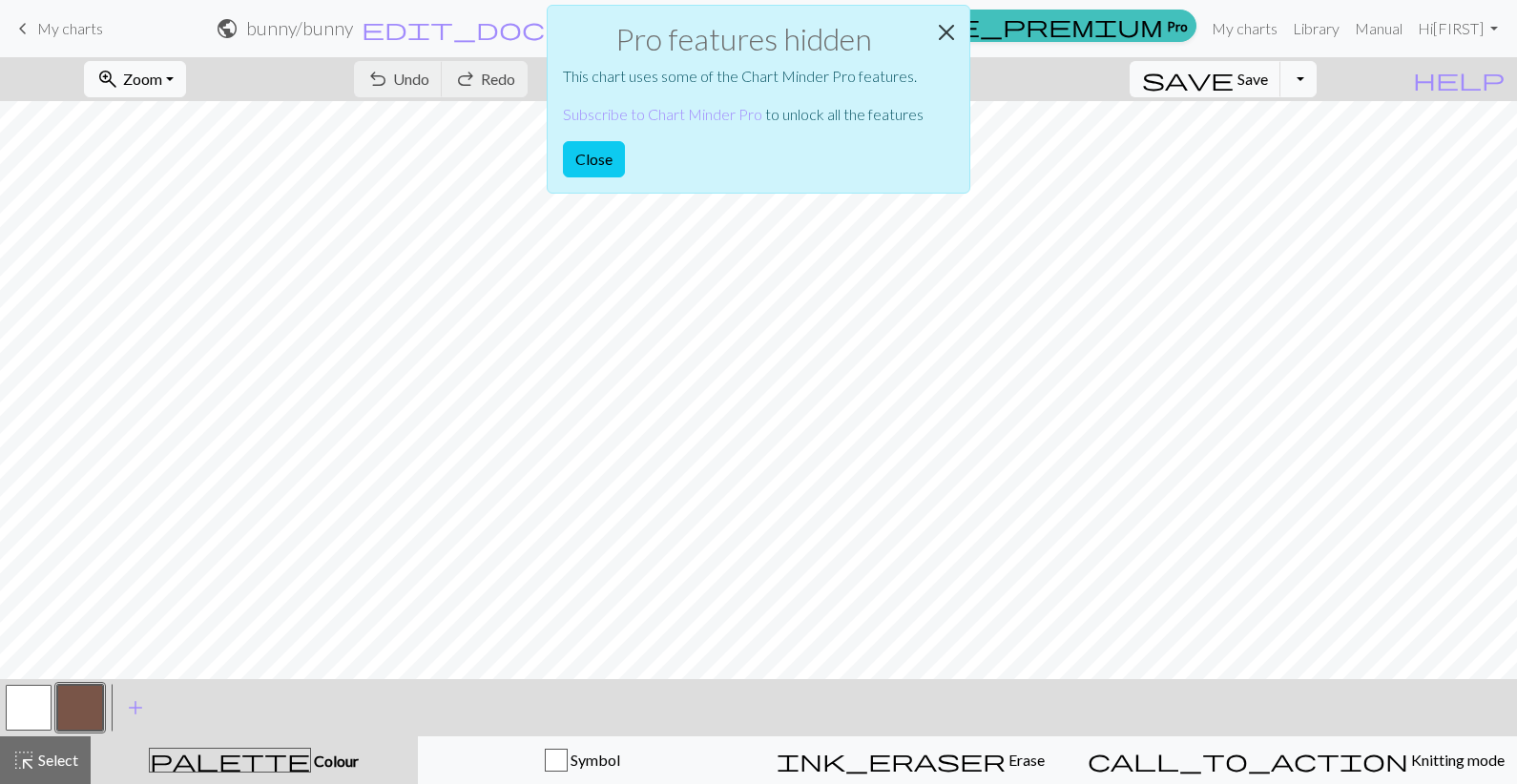 click at bounding box center (946, 32) 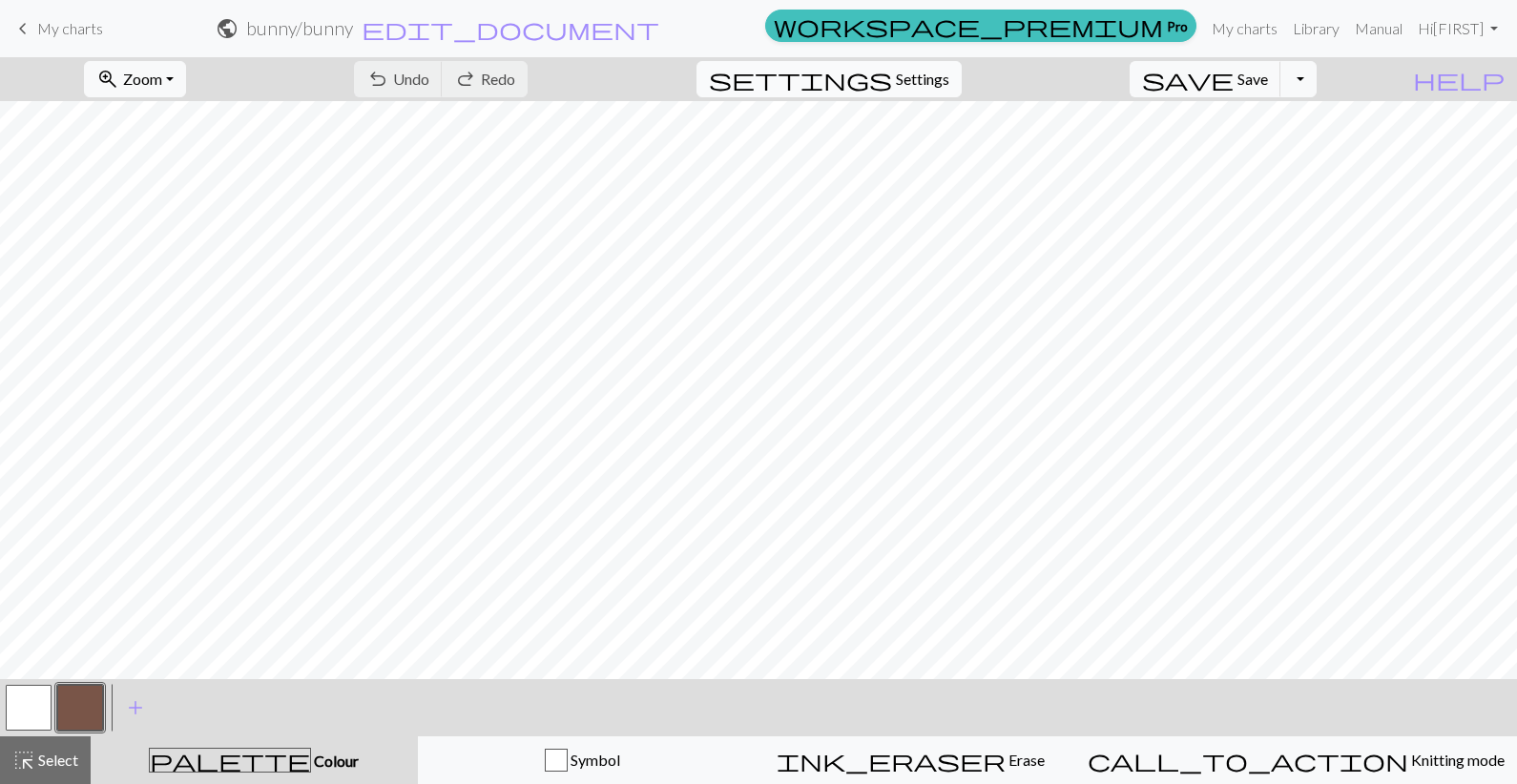 click on "Settings" at bounding box center (923, 79) 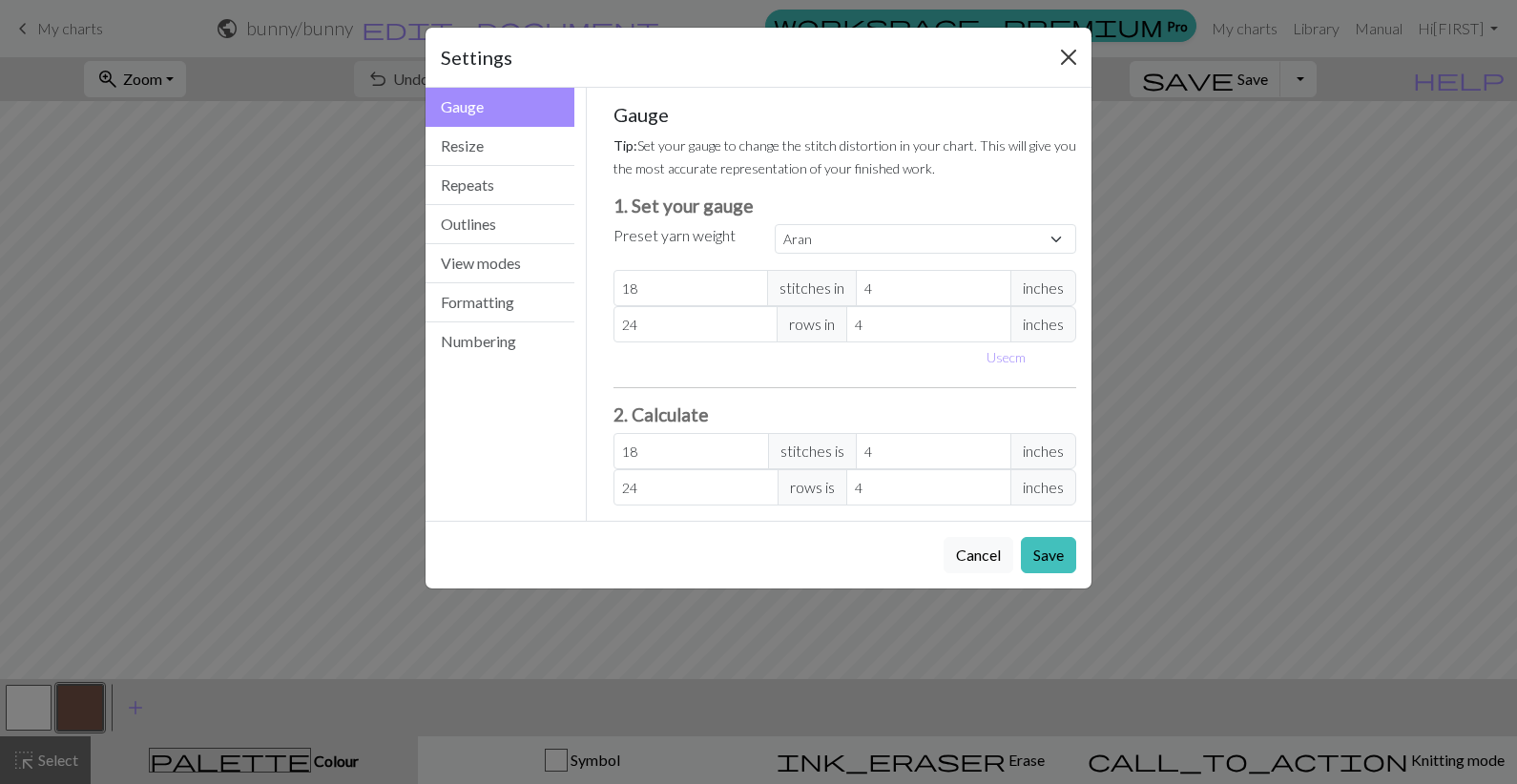 click at bounding box center [1069, 57] 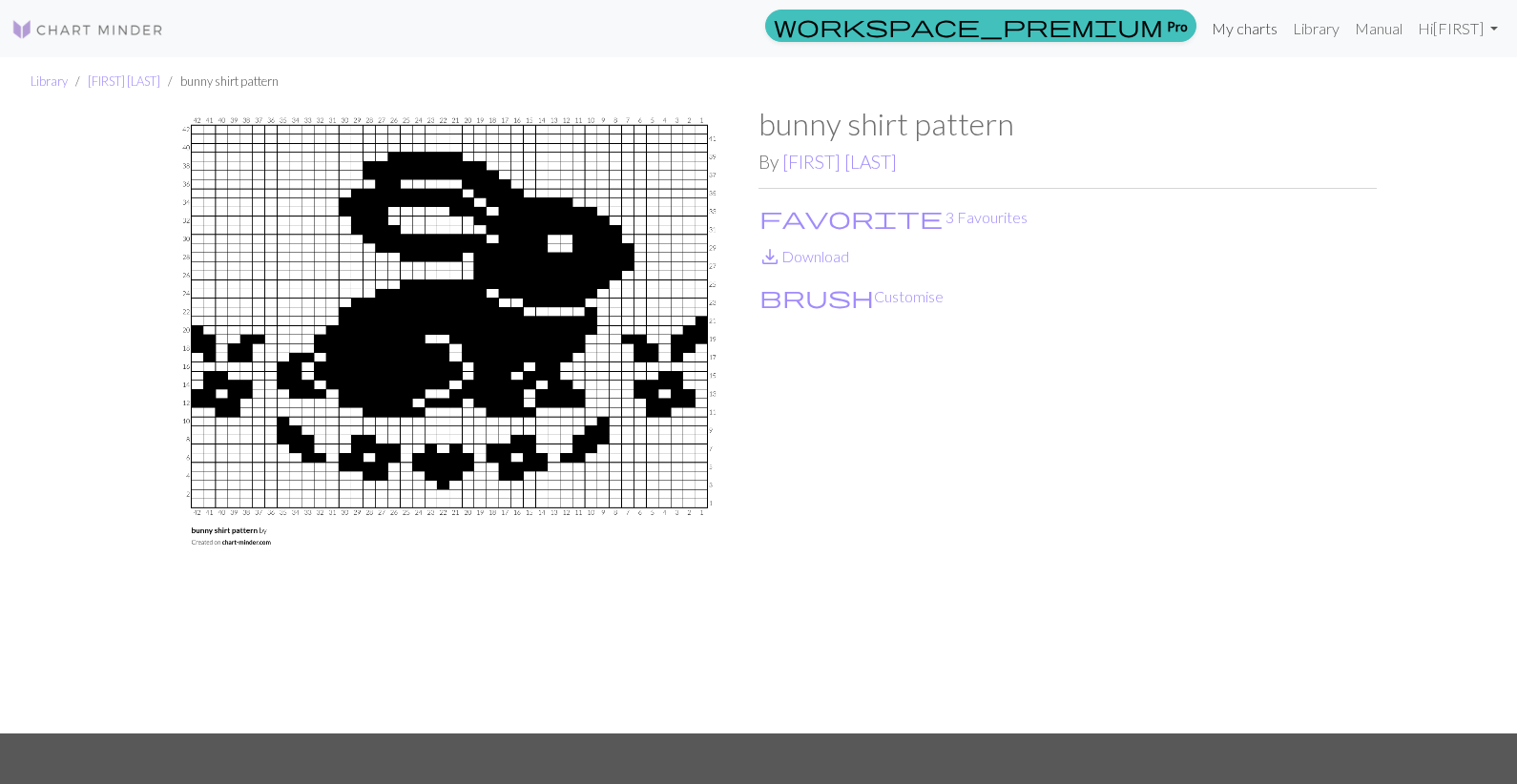 click on "My charts" at bounding box center [1244, 29] 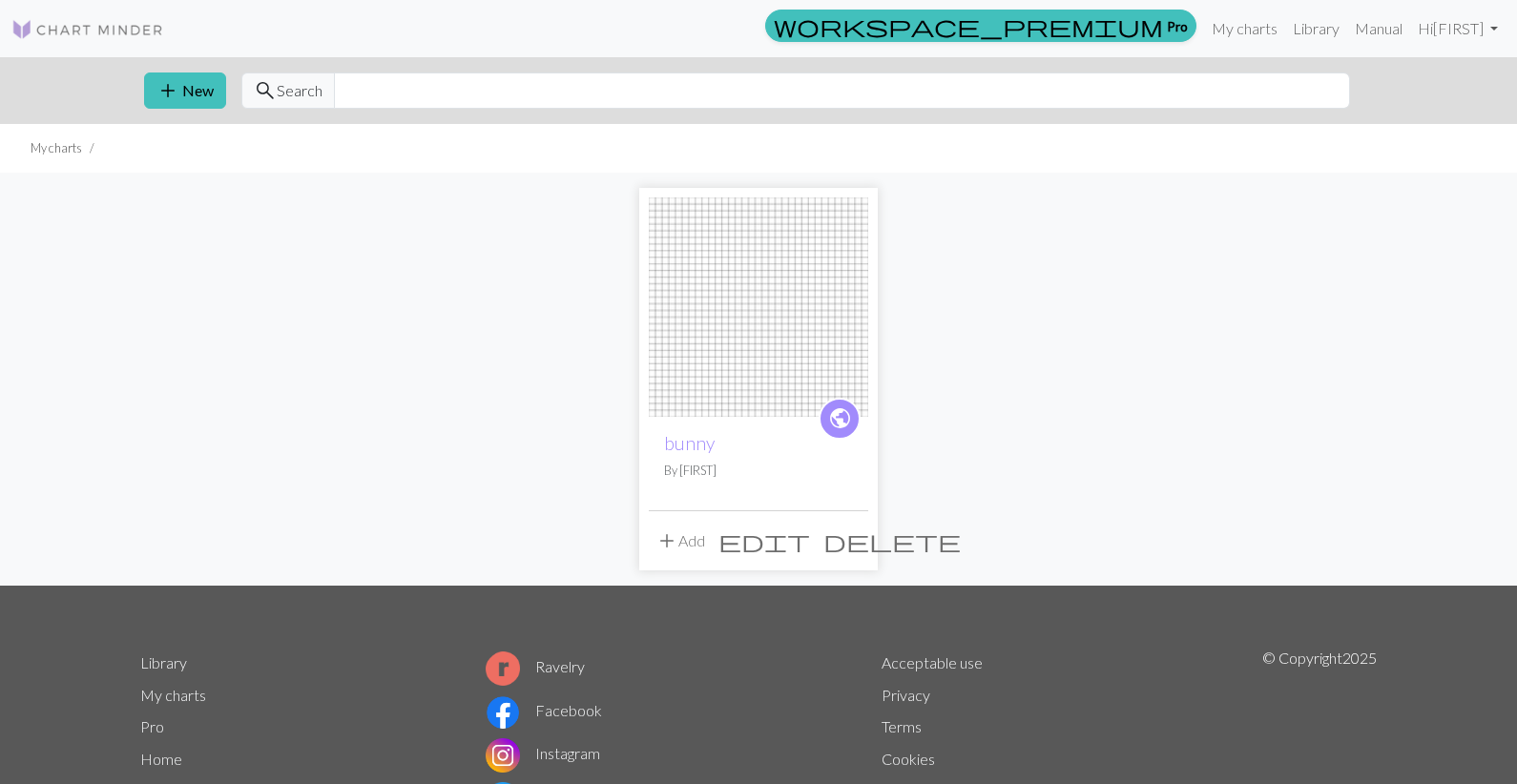click on "edit" at bounding box center [764, 541] 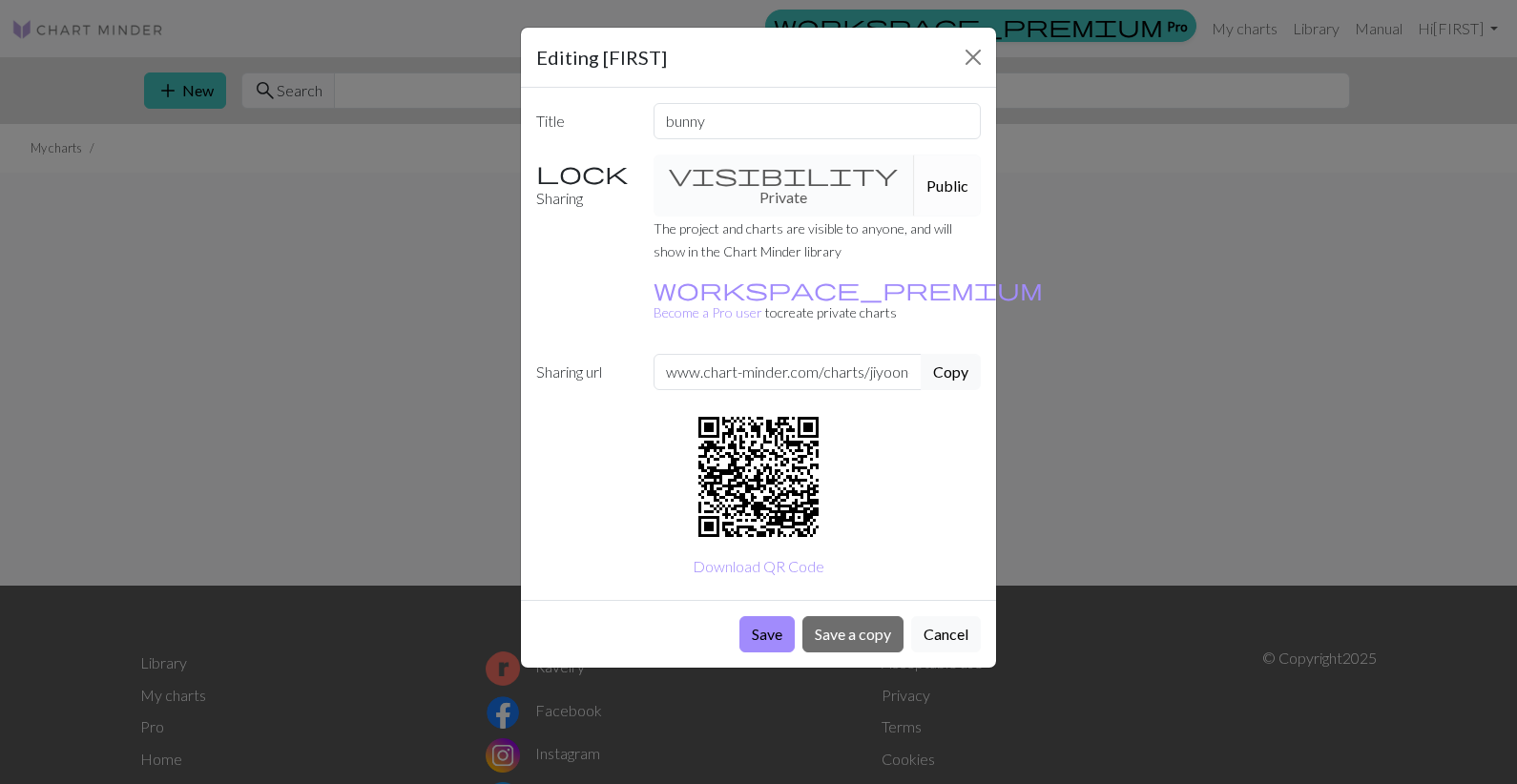 click on "visibility  Private Public" at bounding box center (818, 185) 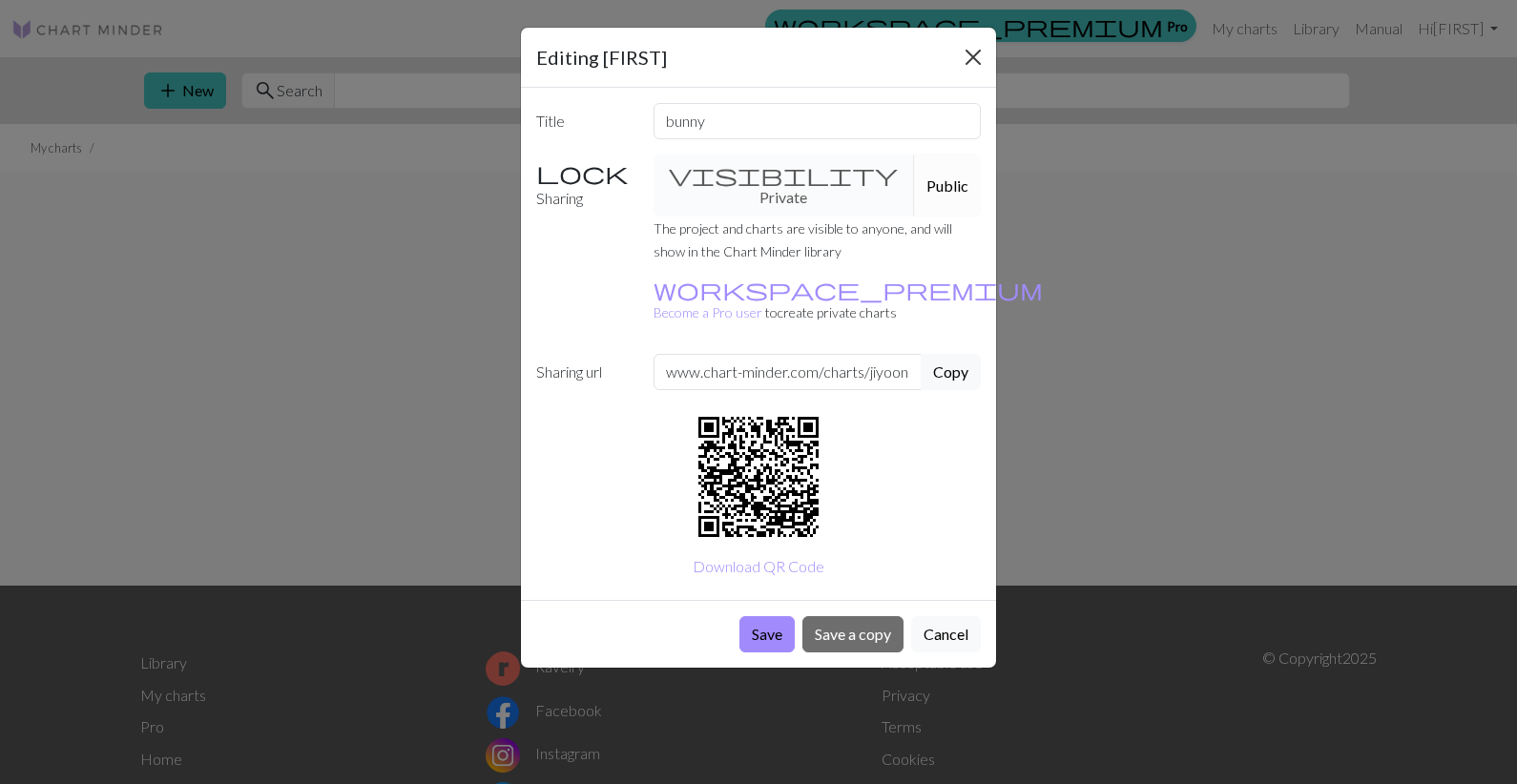 click at bounding box center [973, 57] 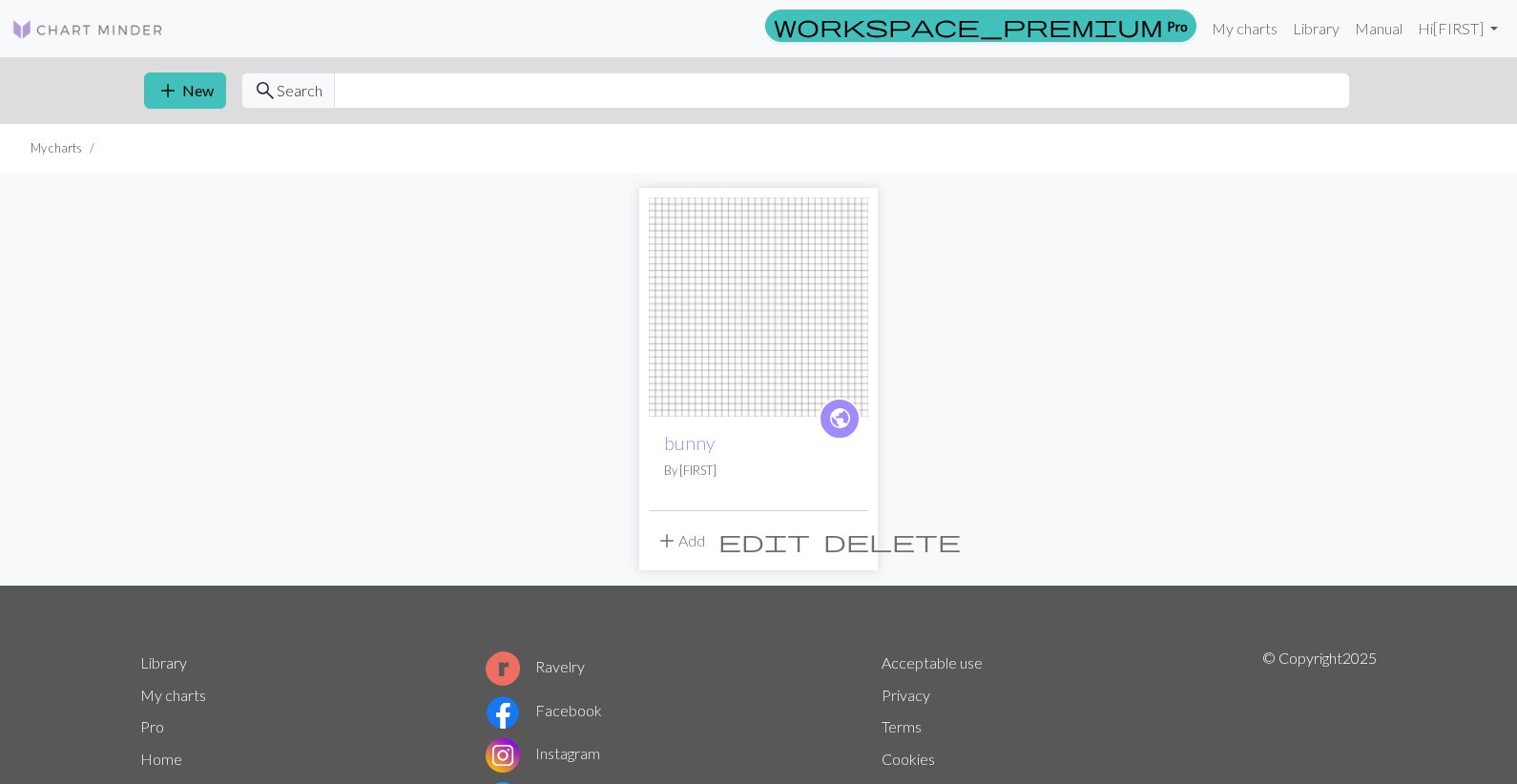click on "delete" at bounding box center [892, 541] 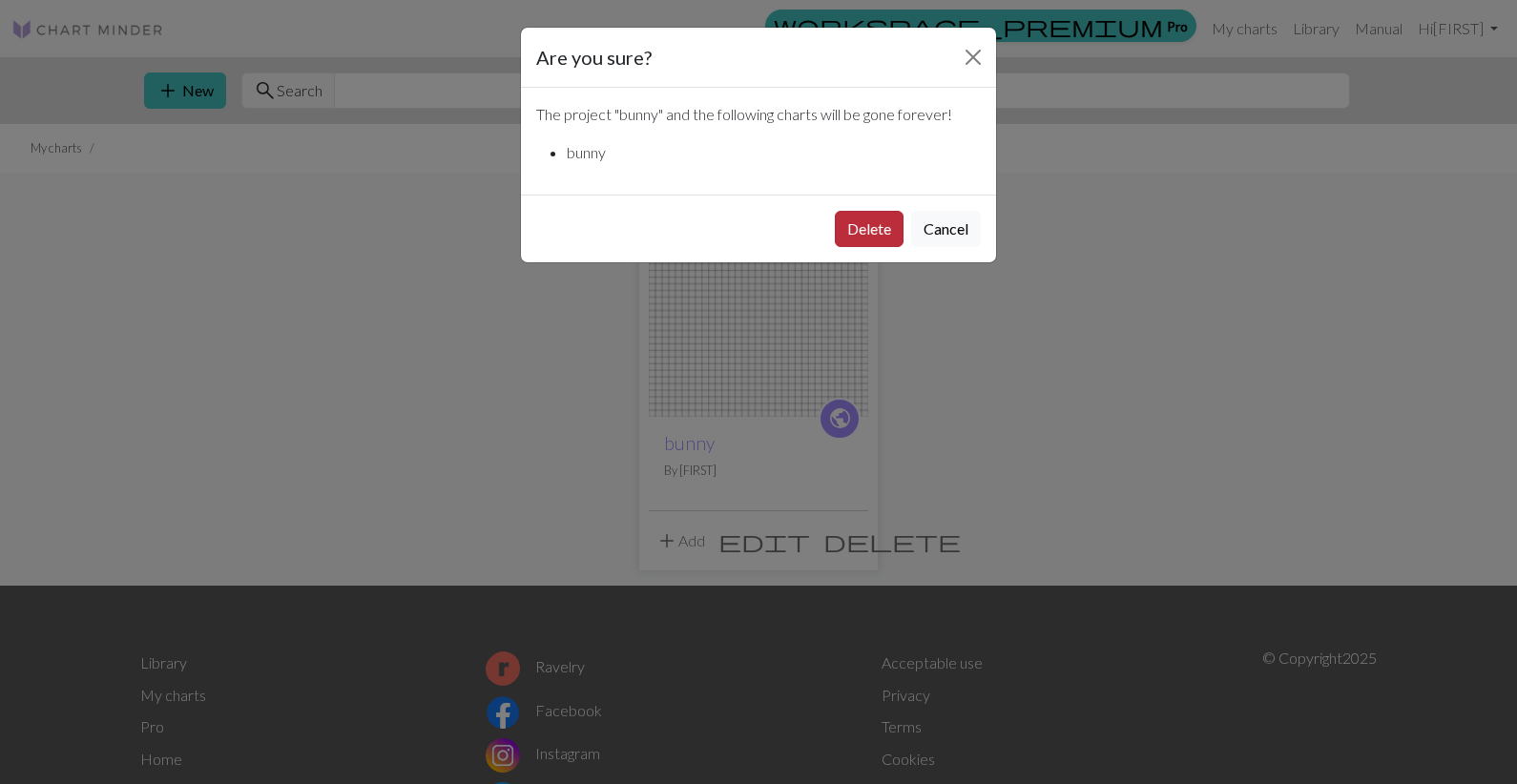 click on "Delete" at bounding box center (869, 229) 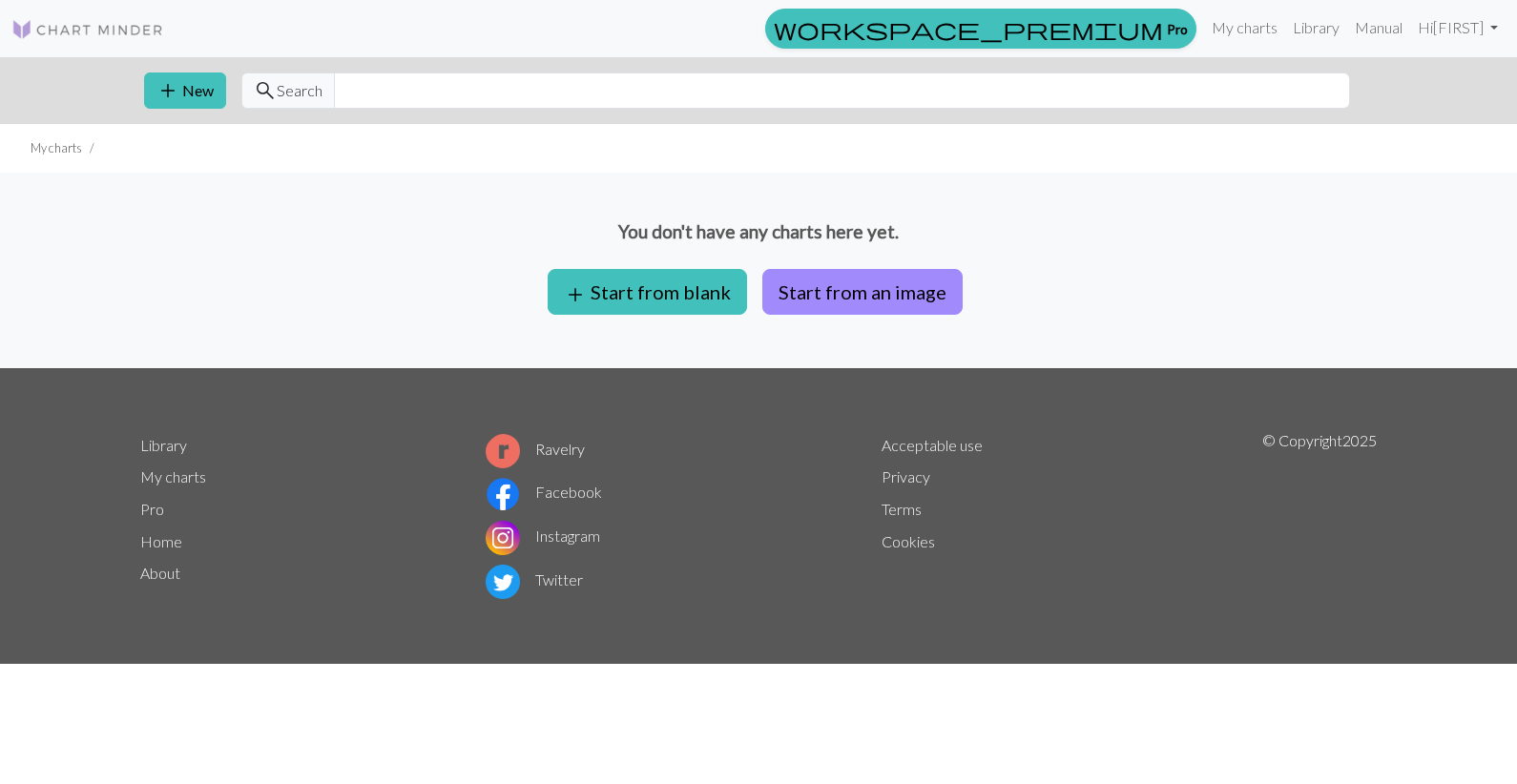 scroll, scrollTop: 0, scrollLeft: 0, axis: both 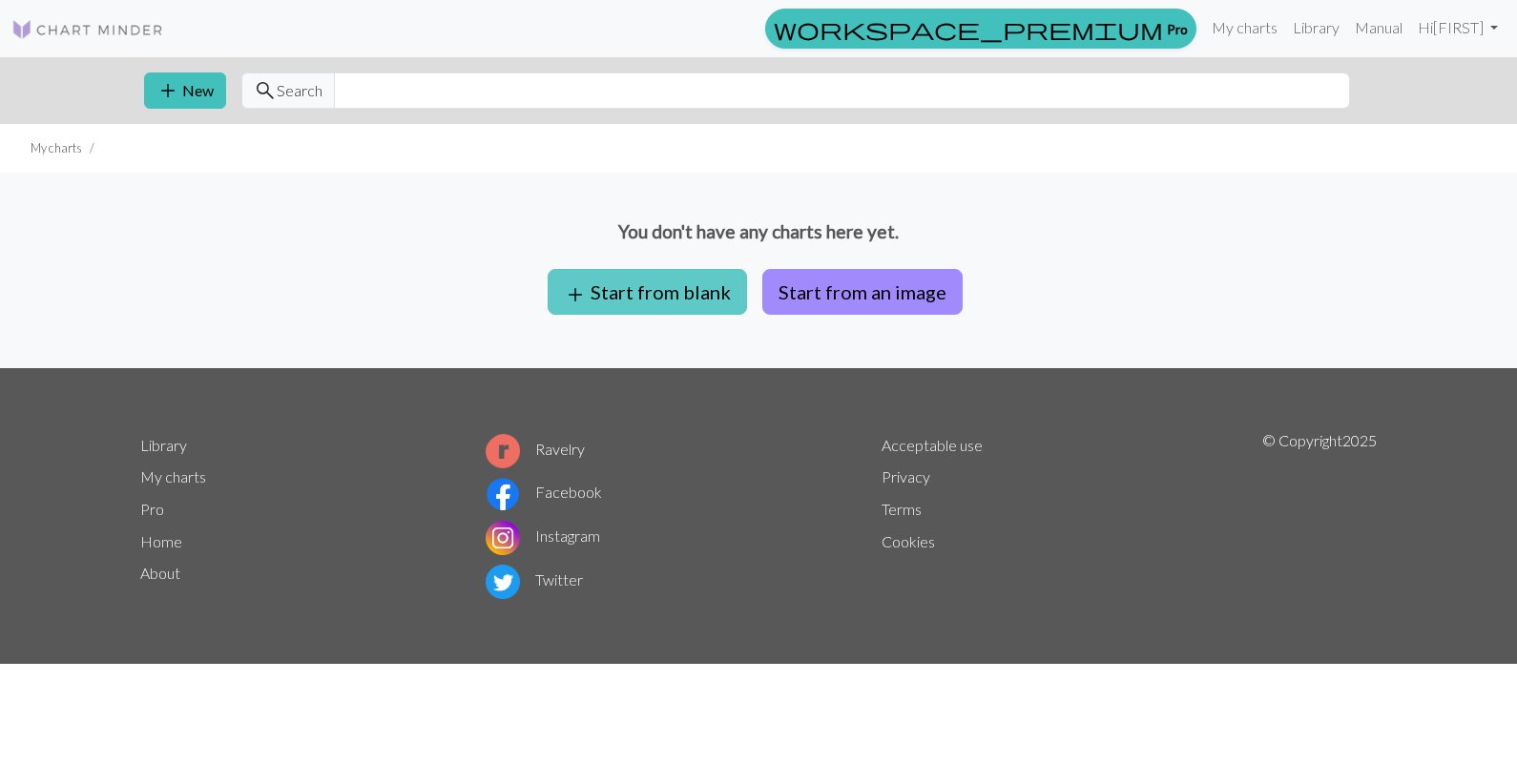 click on "add   Start from blank" at bounding box center [647, 292] 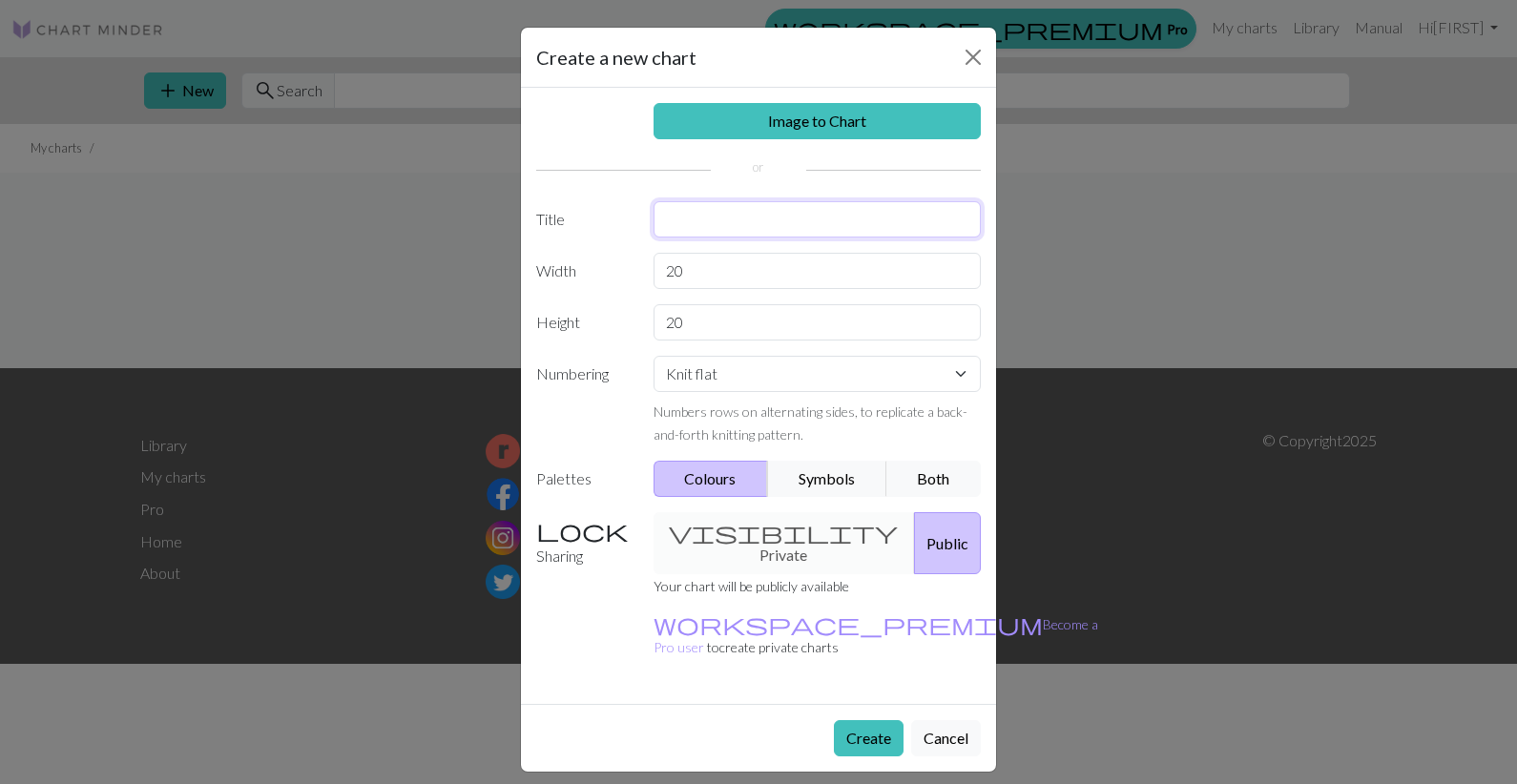 click at bounding box center (818, 219) 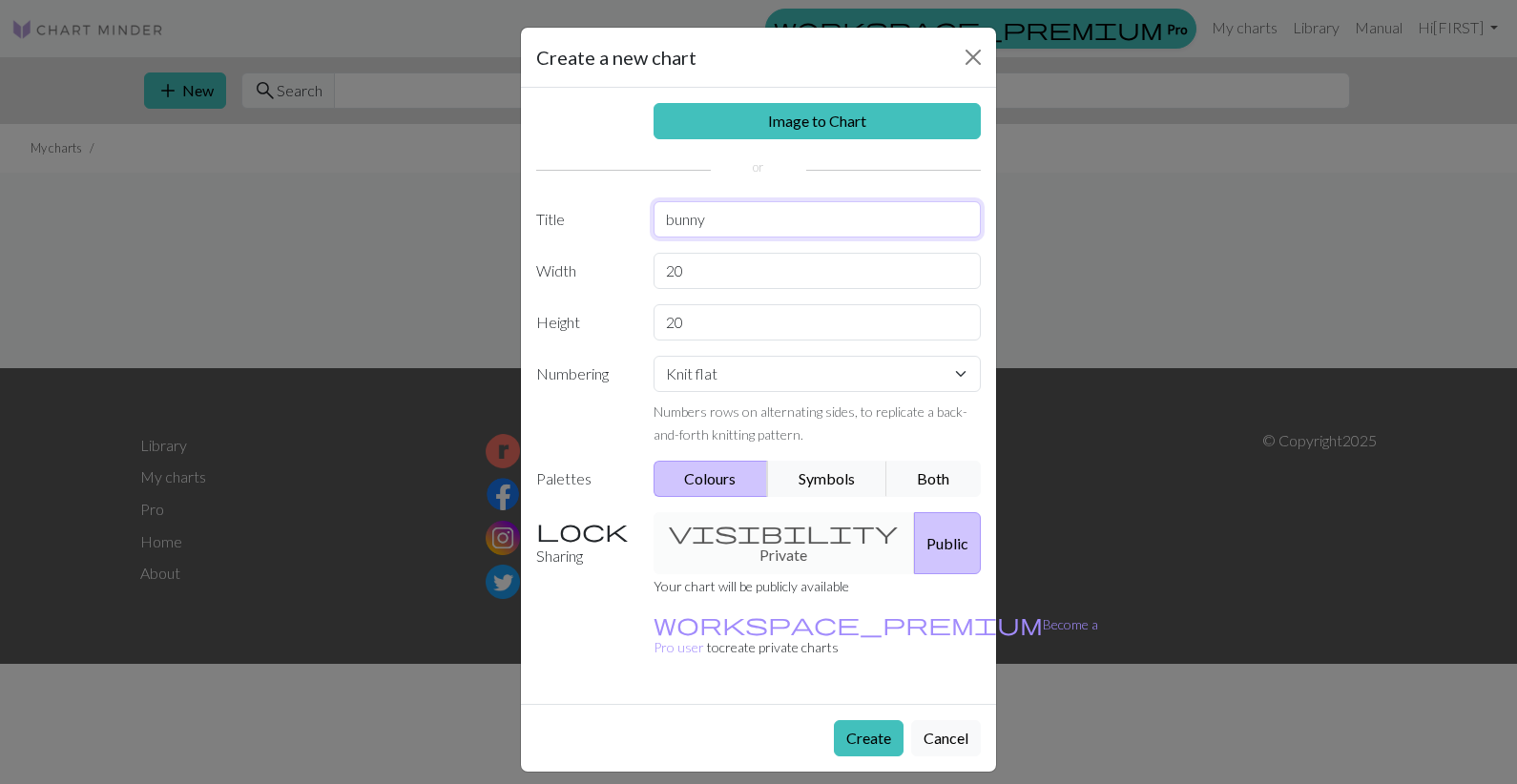 type on "bunny" 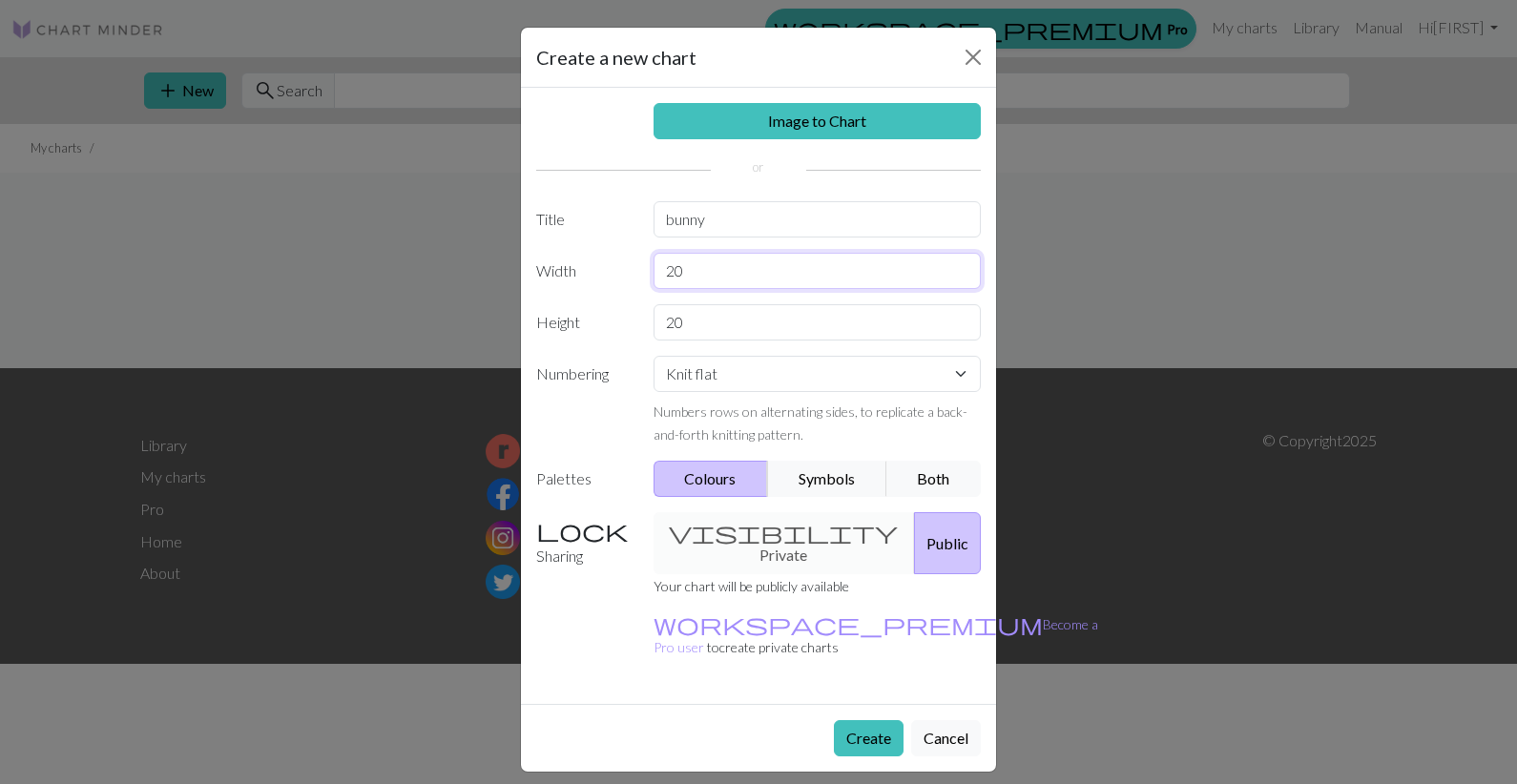 drag, startPoint x: 720, startPoint y: 268, endPoint x: 594, endPoint y: 254, distance: 126.77539 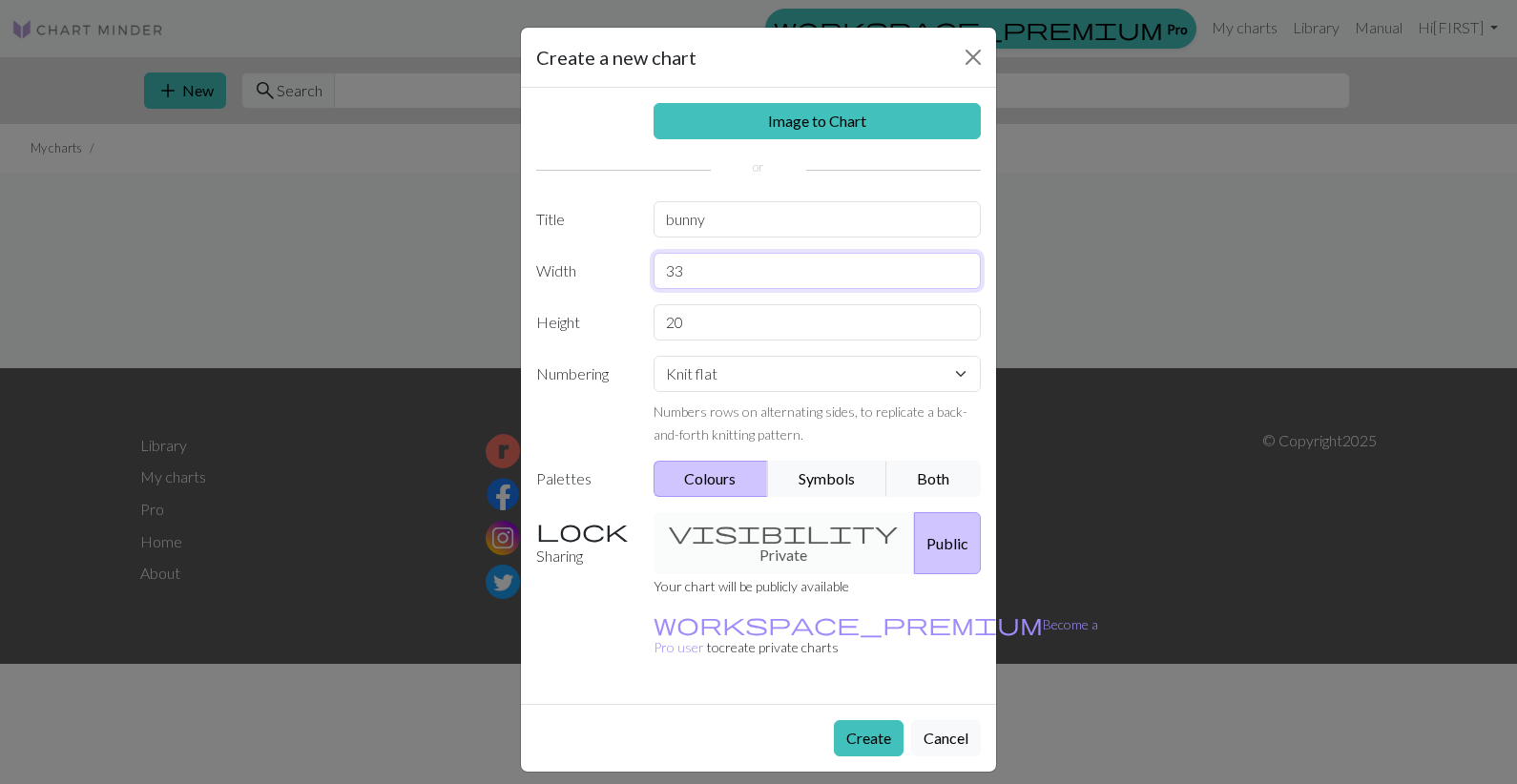 type on "33" 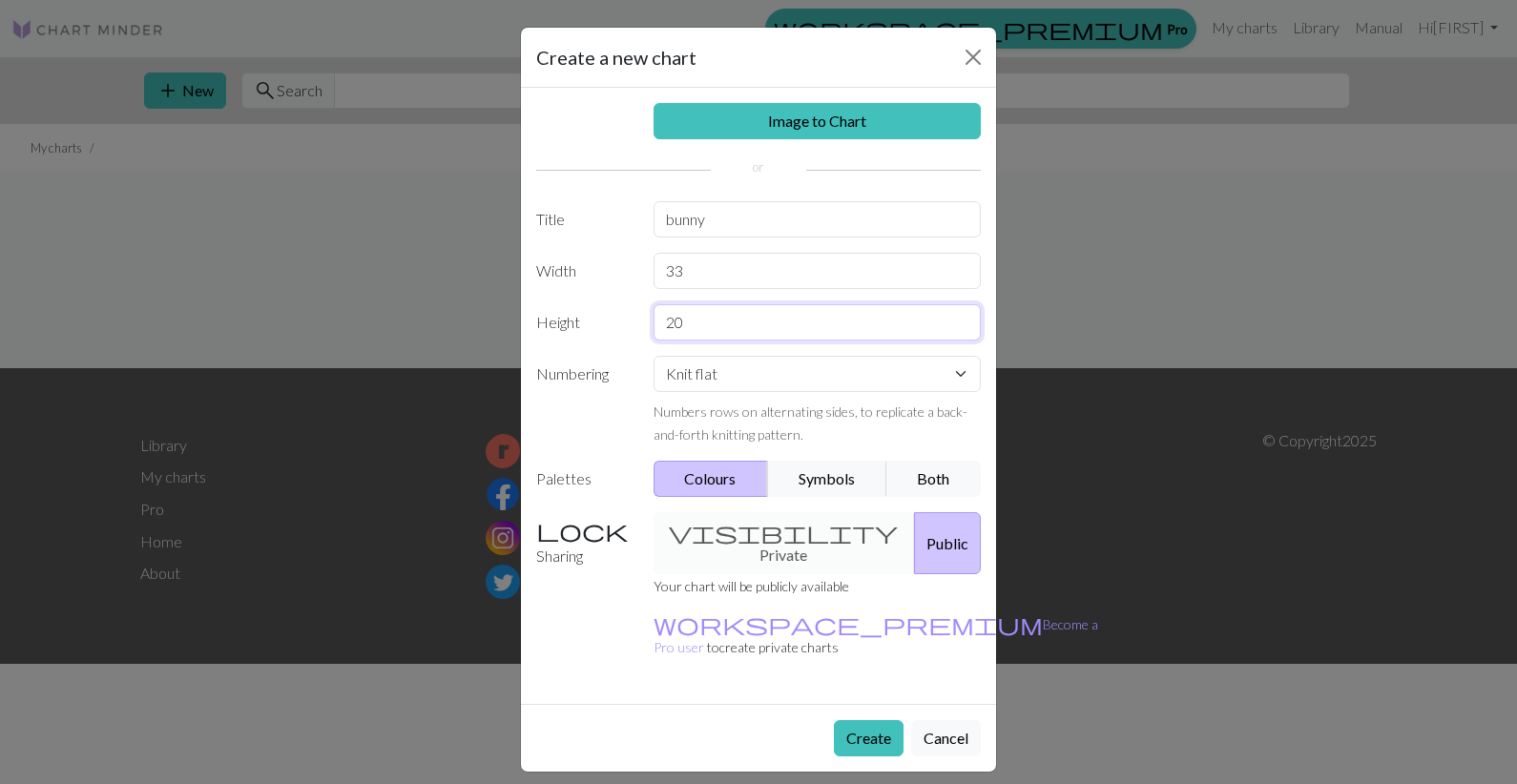 drag, startPoint x: 764, startPoint y: 323, endPoint x: 628, endPoint y: 325, distance: 136.01471 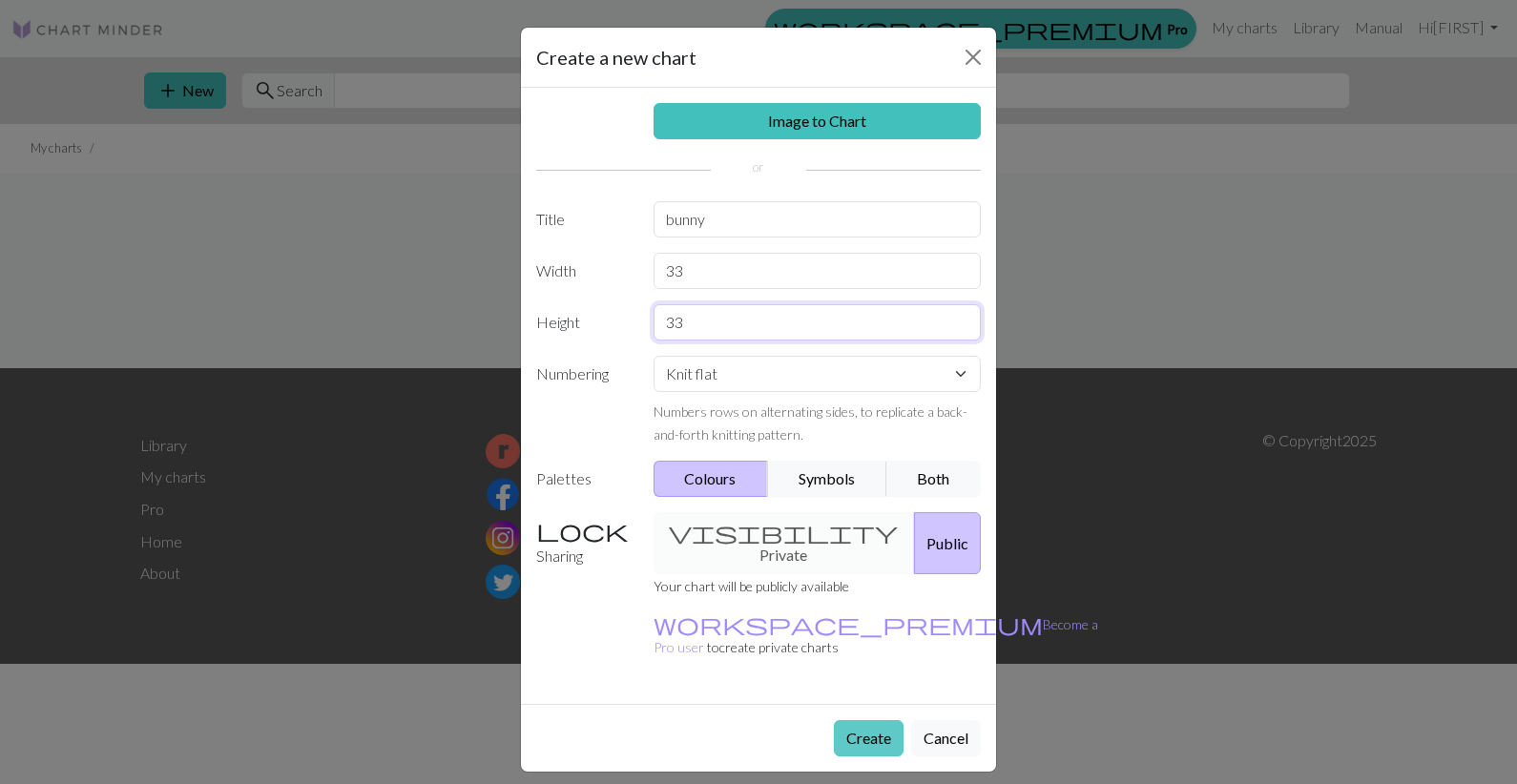 type on "33" 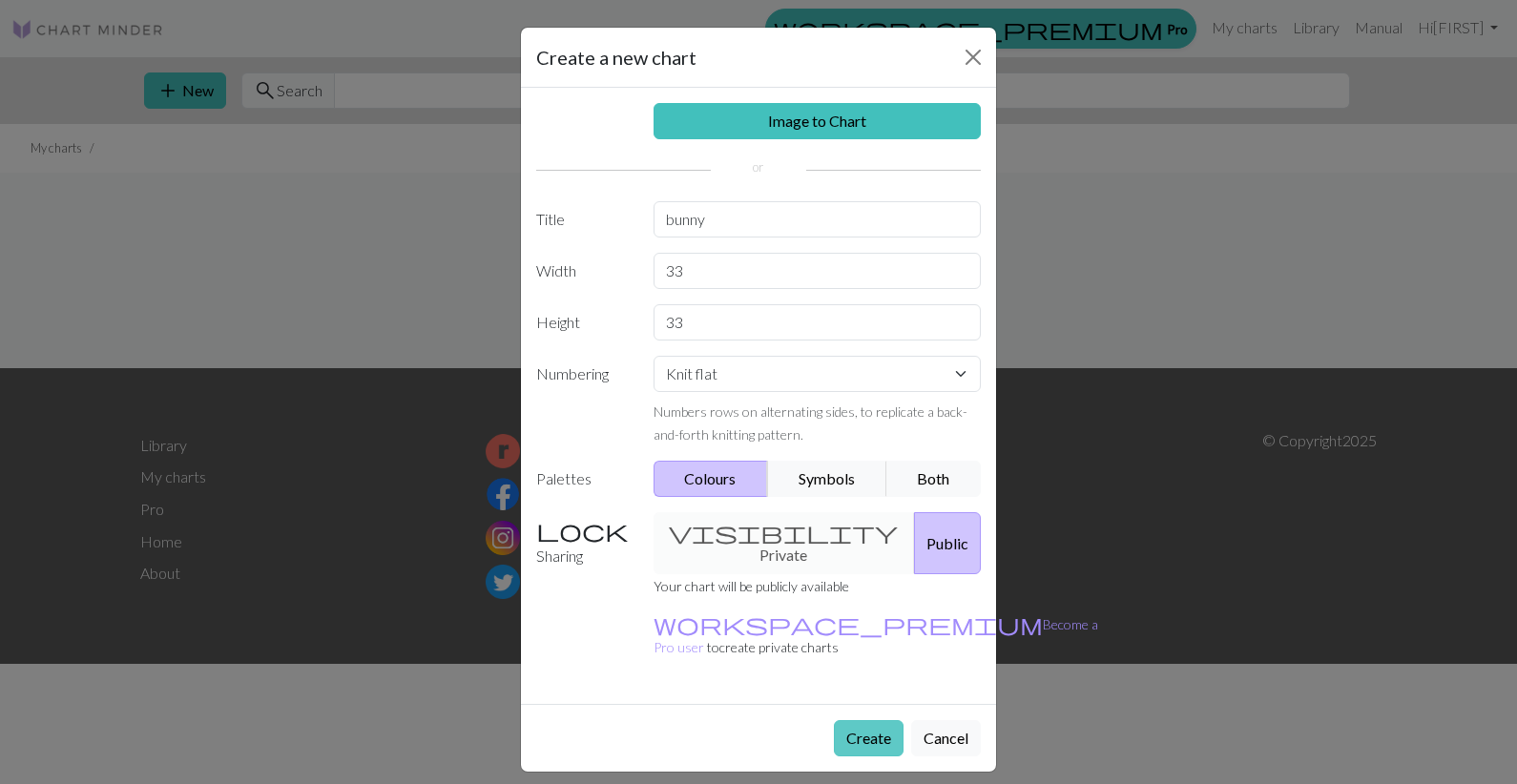 click on "Create" at bounding box center [868, 738] 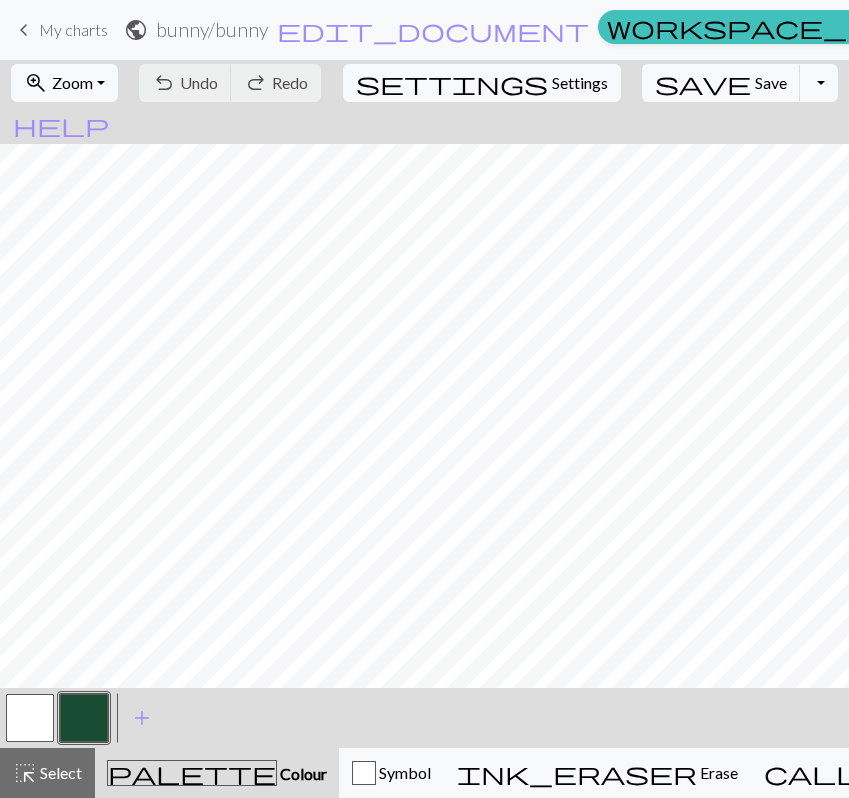scroll, scrollTop: 0, scrollLeft: 0, axis: both 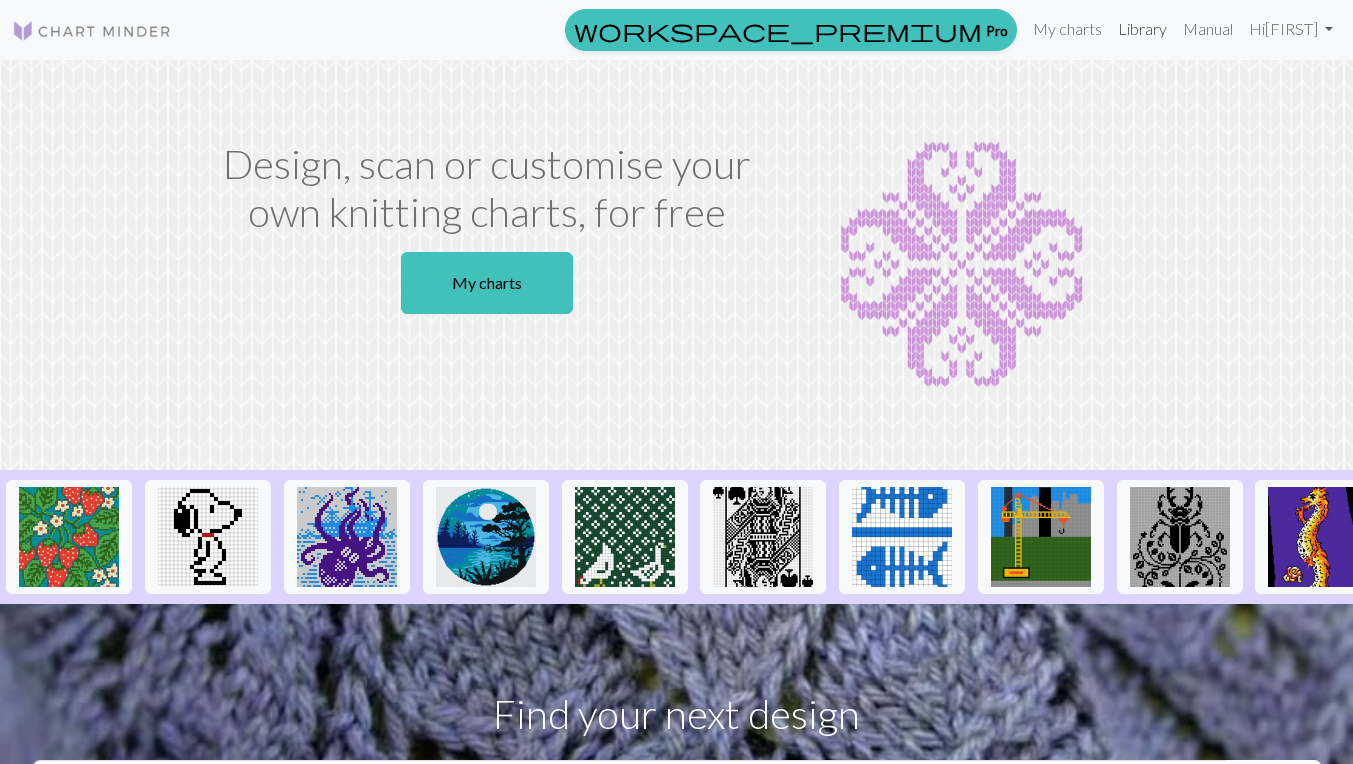 click on "Library" at bounding box center (1142, 29) 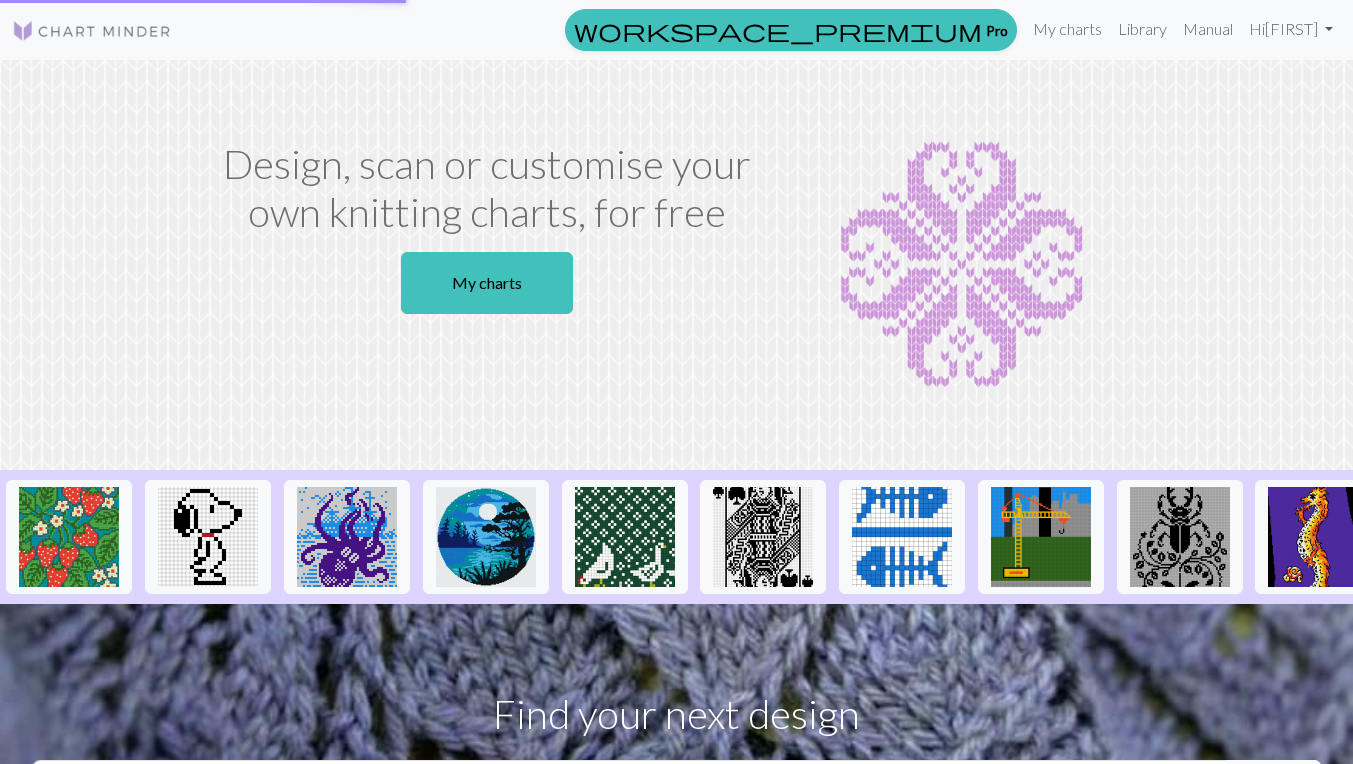scroll, scrollTop: 6, scrollLeft: 0, axis: vertical 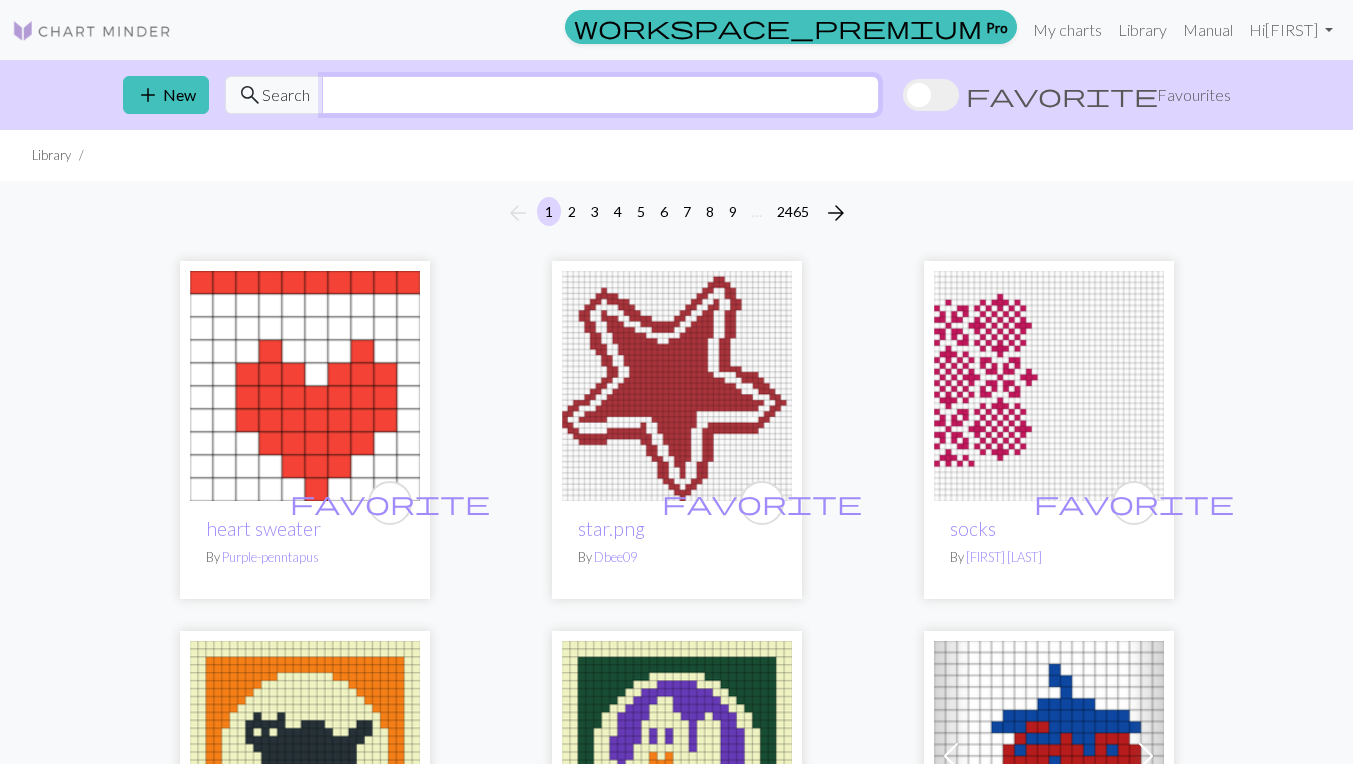 click at bounding box center [600, 95] 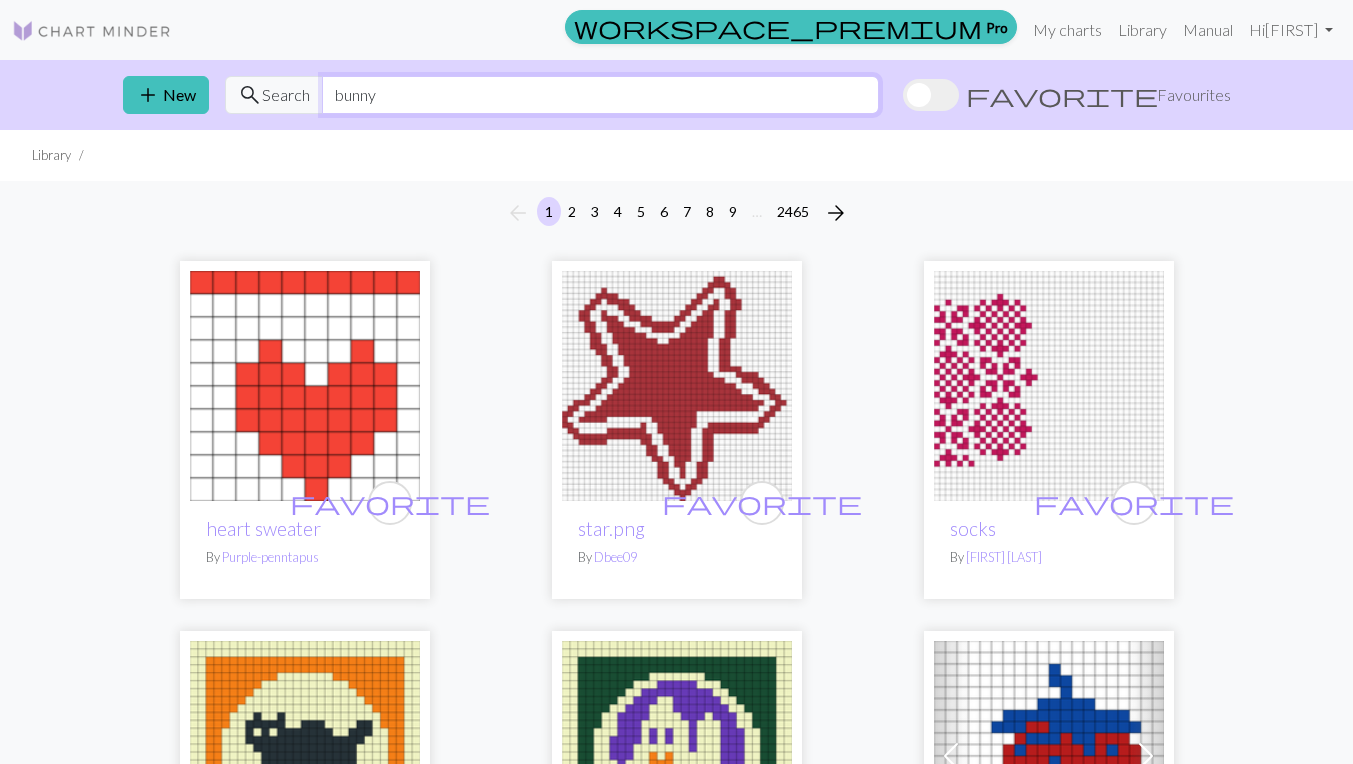 type on "bunny" 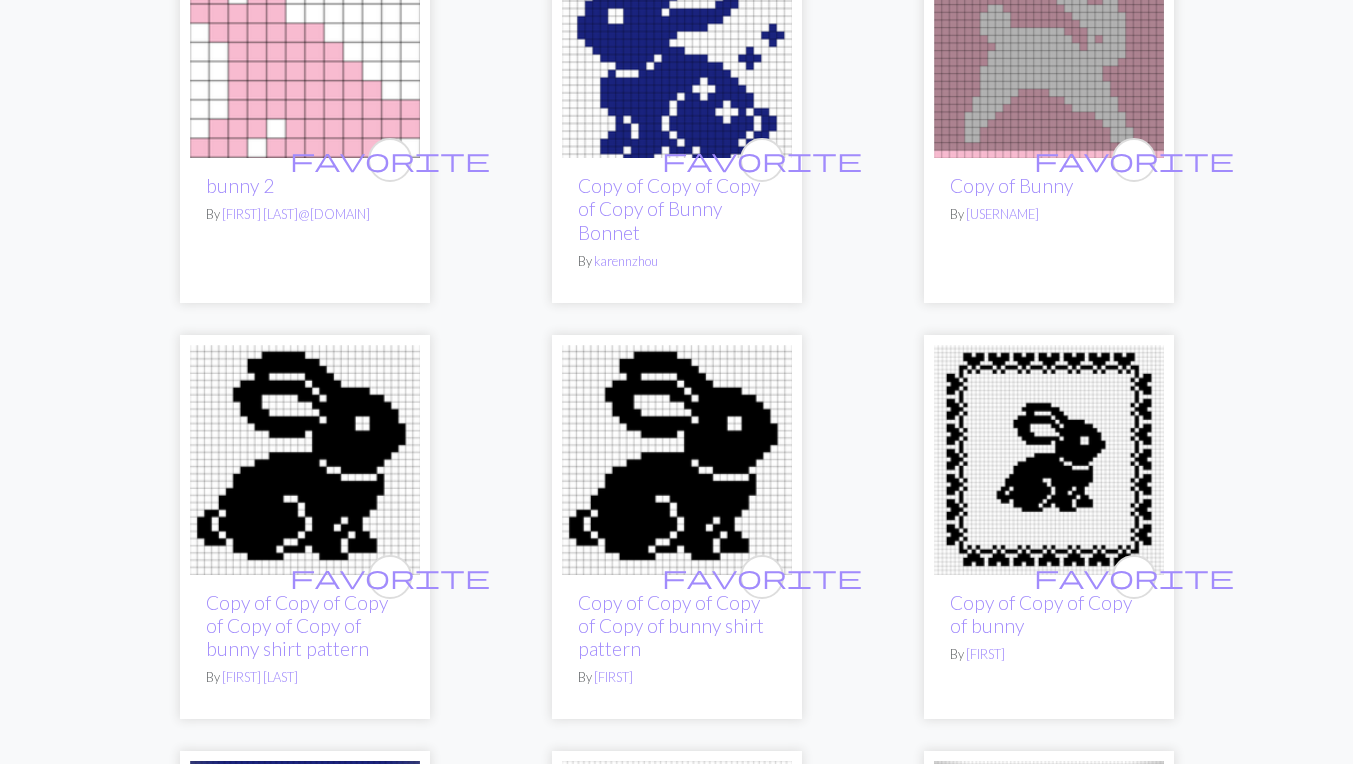 scroll, scrollTop: 740, scrollLeft: 0, axis: vertical 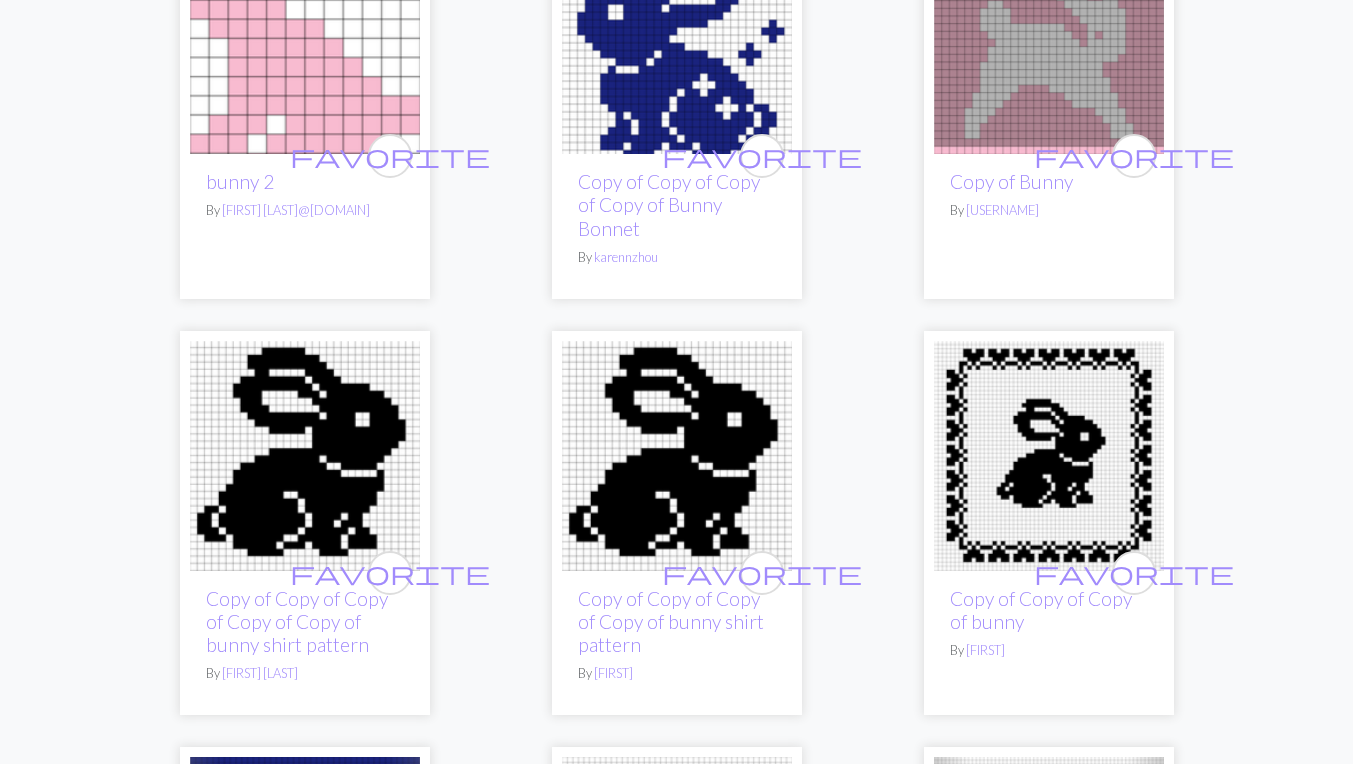 click at bounding box center (677, 456) 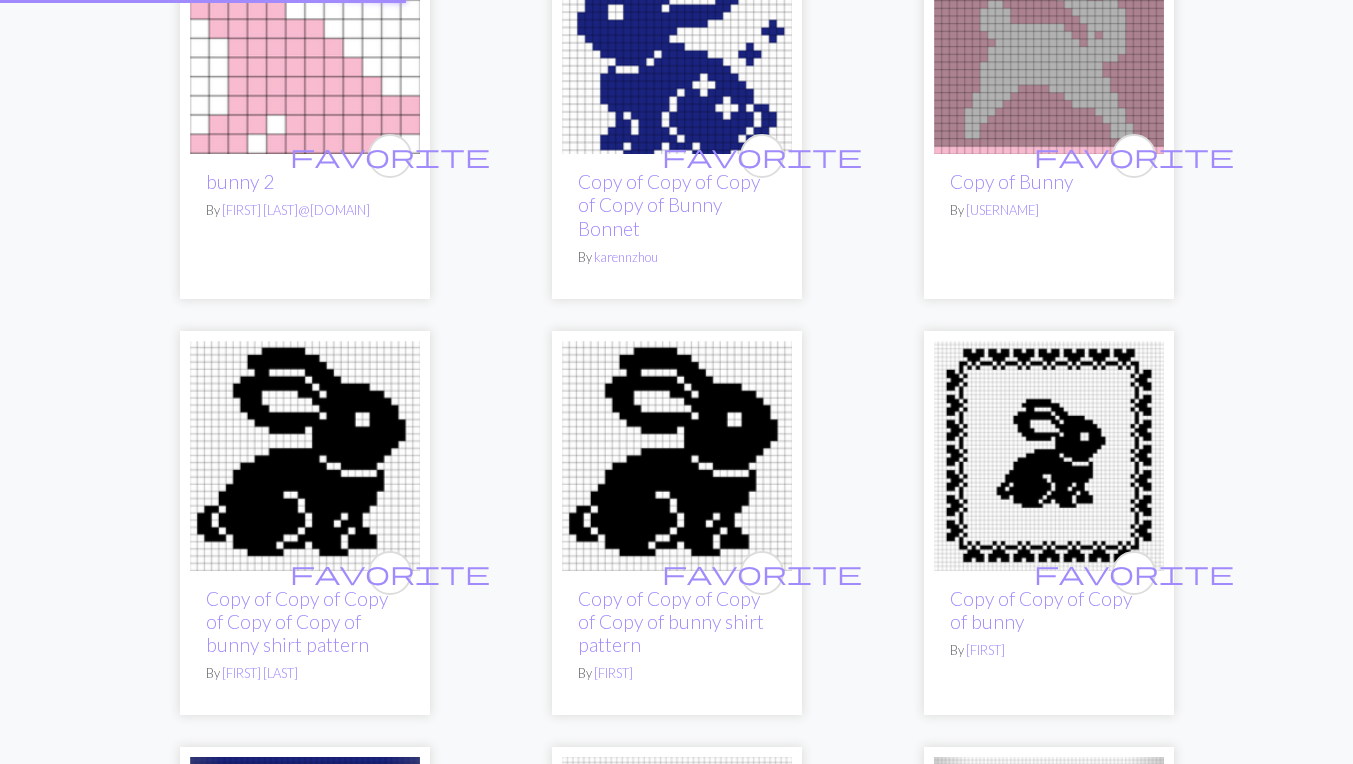 scroll, scrollTop: 0, scrollLeft: 0, axis: both 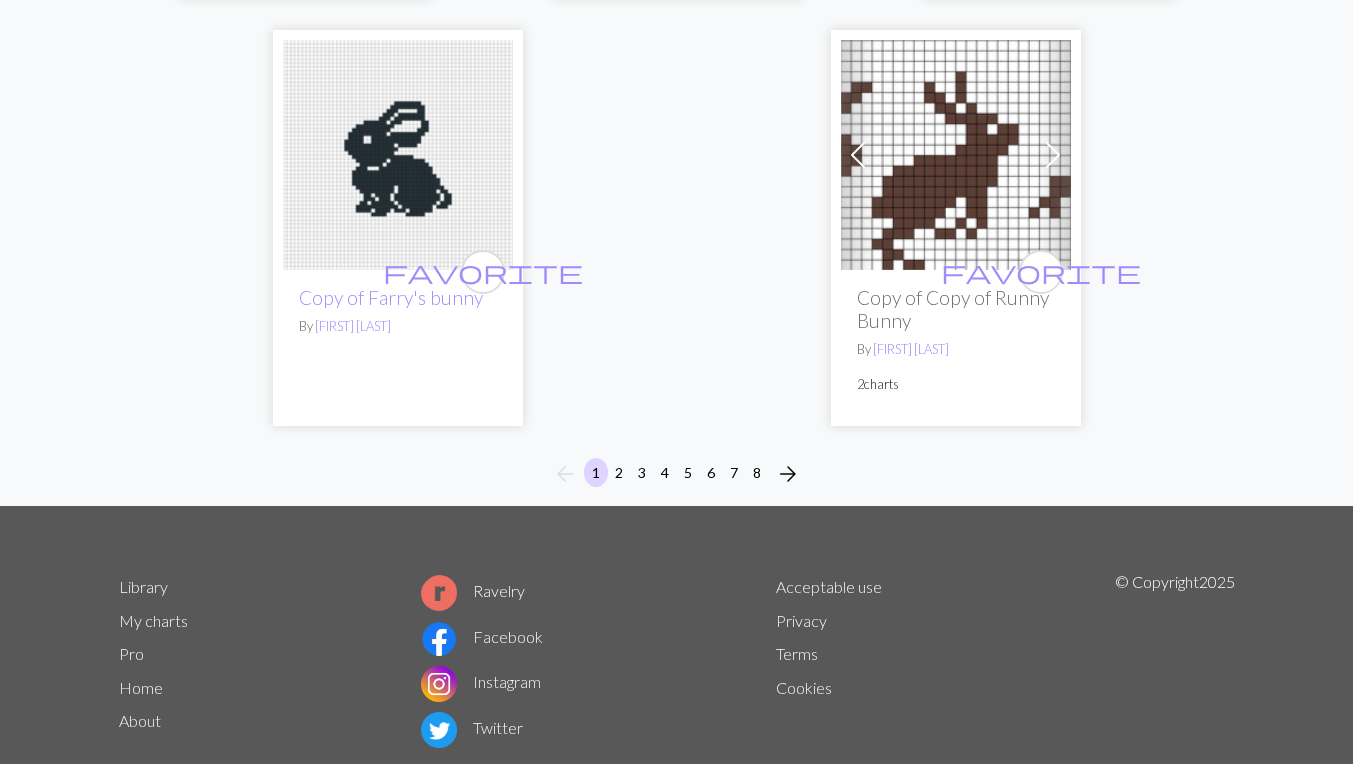 click on "2" at bounding box center (619, 472) 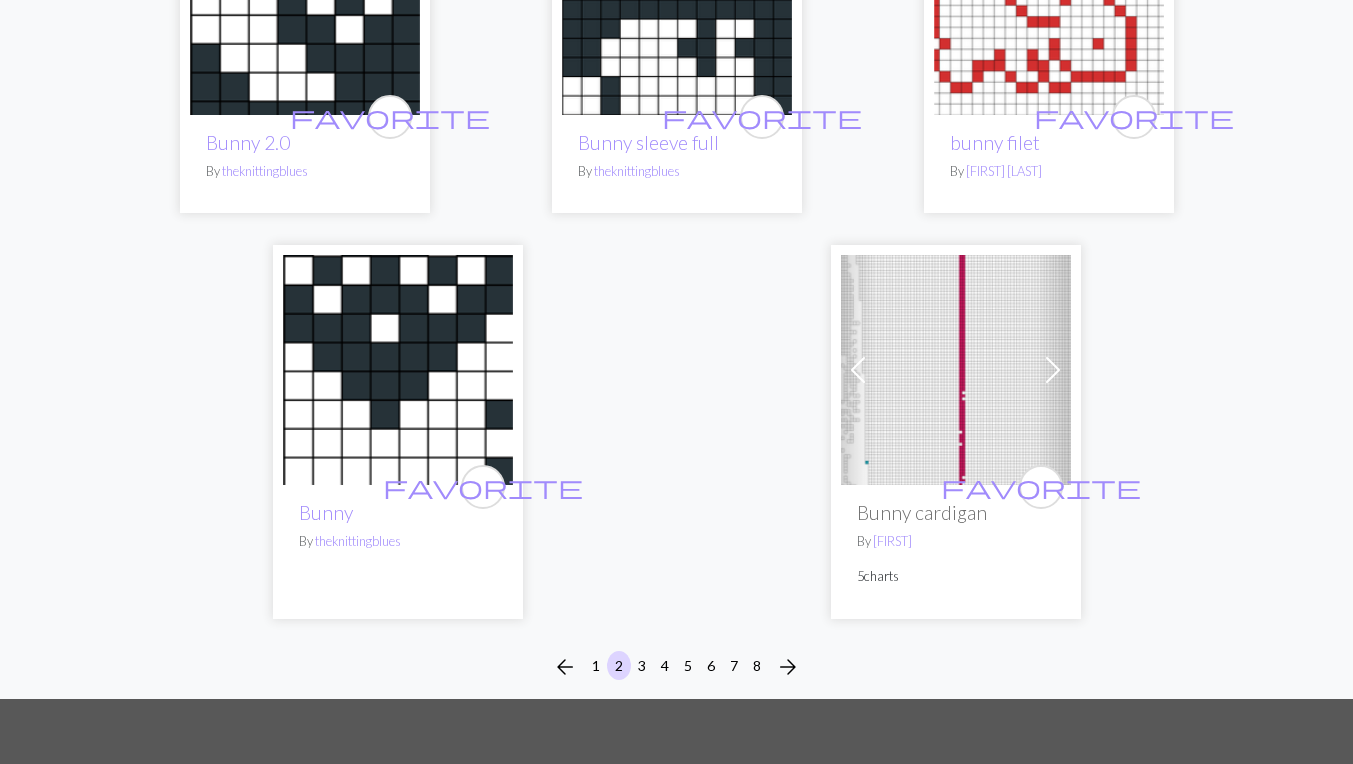 scroll, scrollTop: 6466, scrollLeft: 0, axis: vertical 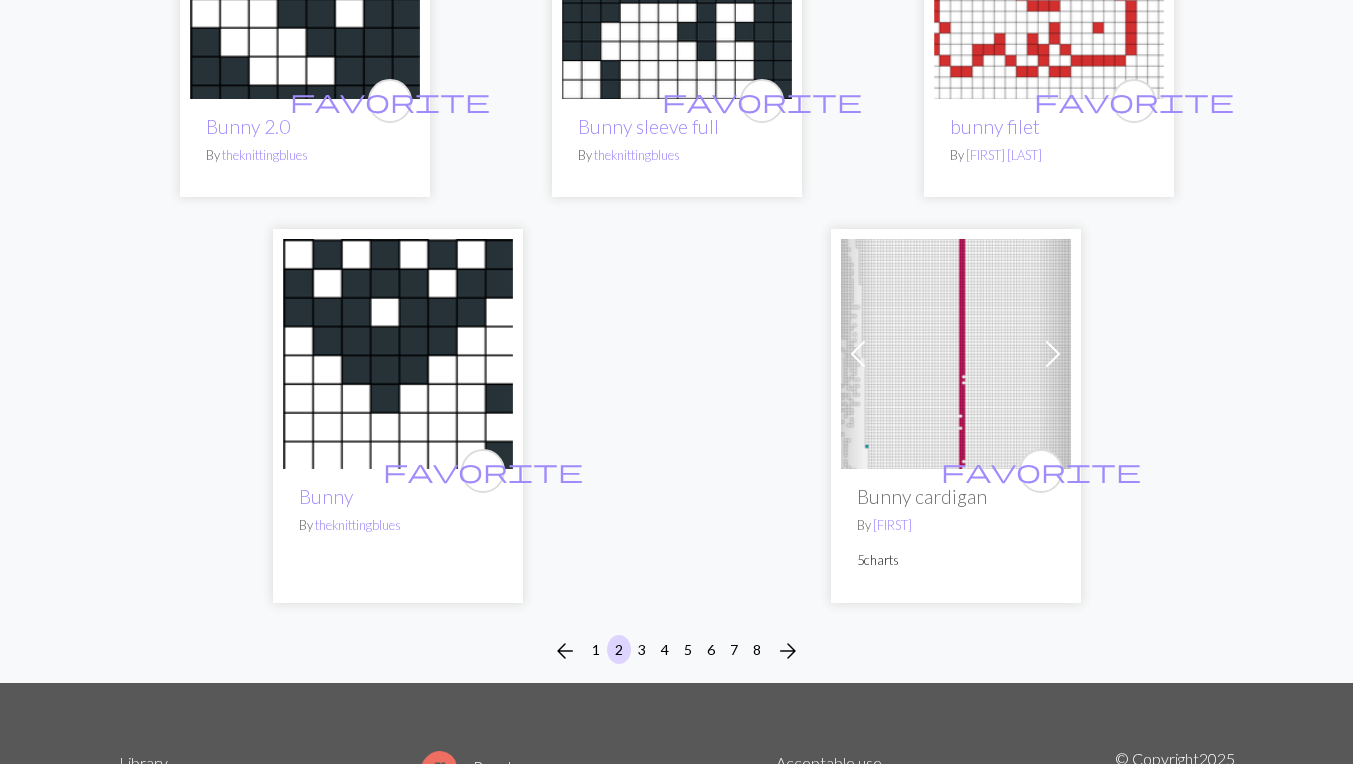 click on "3" at bounding box center (642, 649) 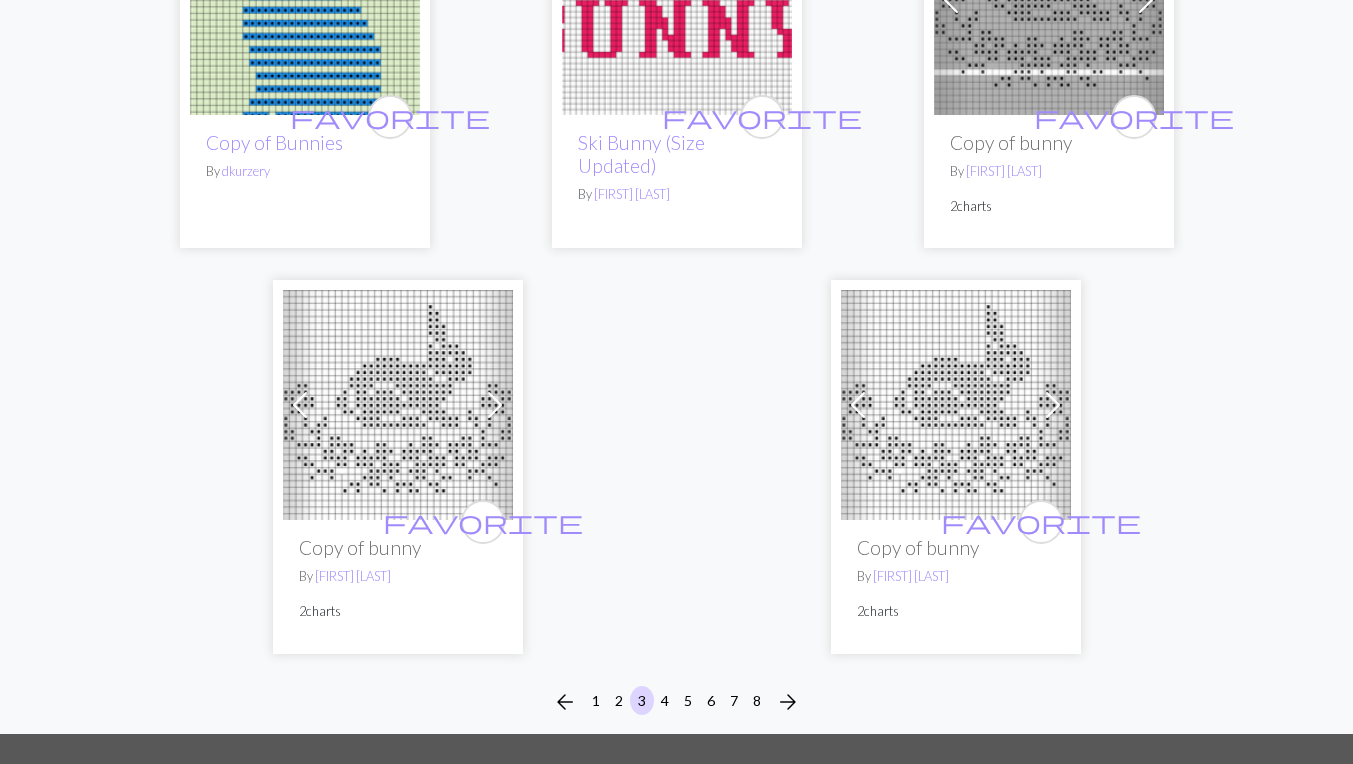 scroll, scrollTop: 6548, scrollLeft: 0, axis: vertical 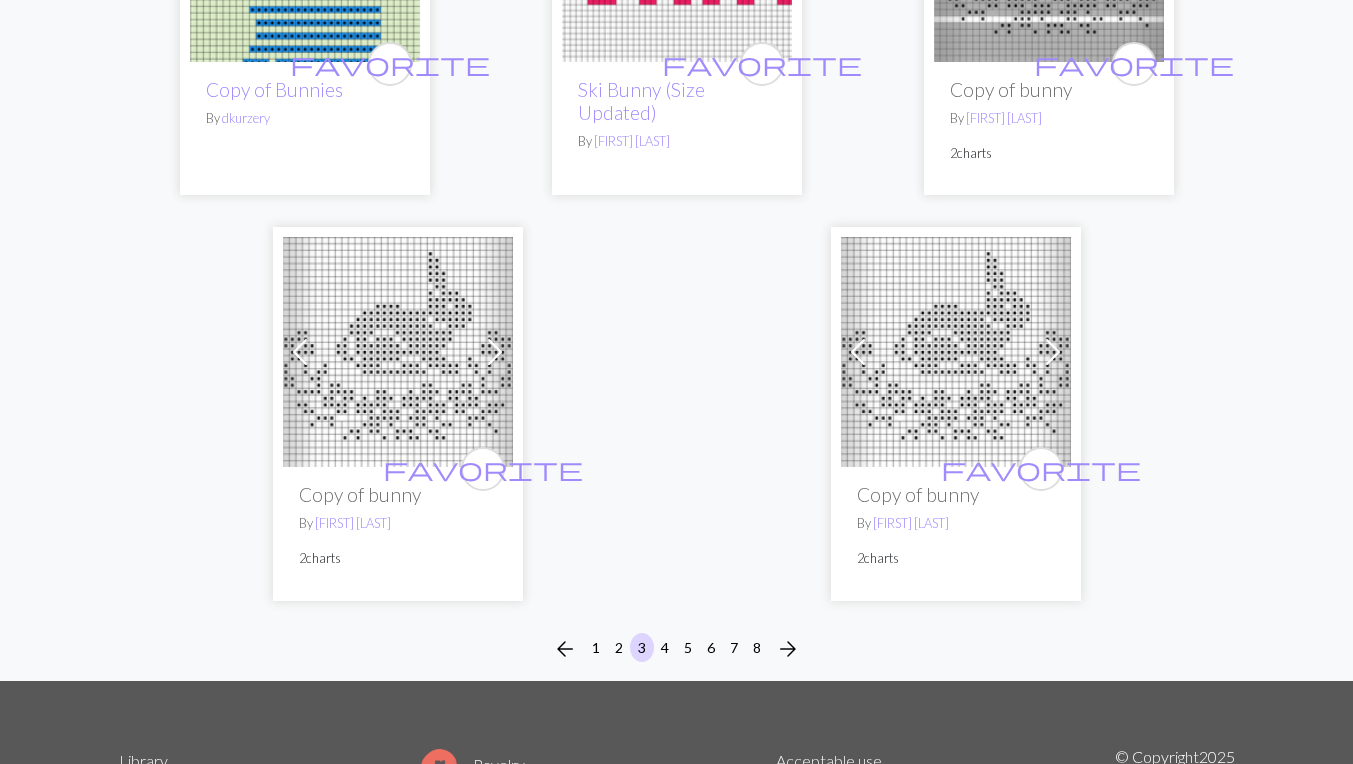 click on "4" at bounding box center [665, 647] 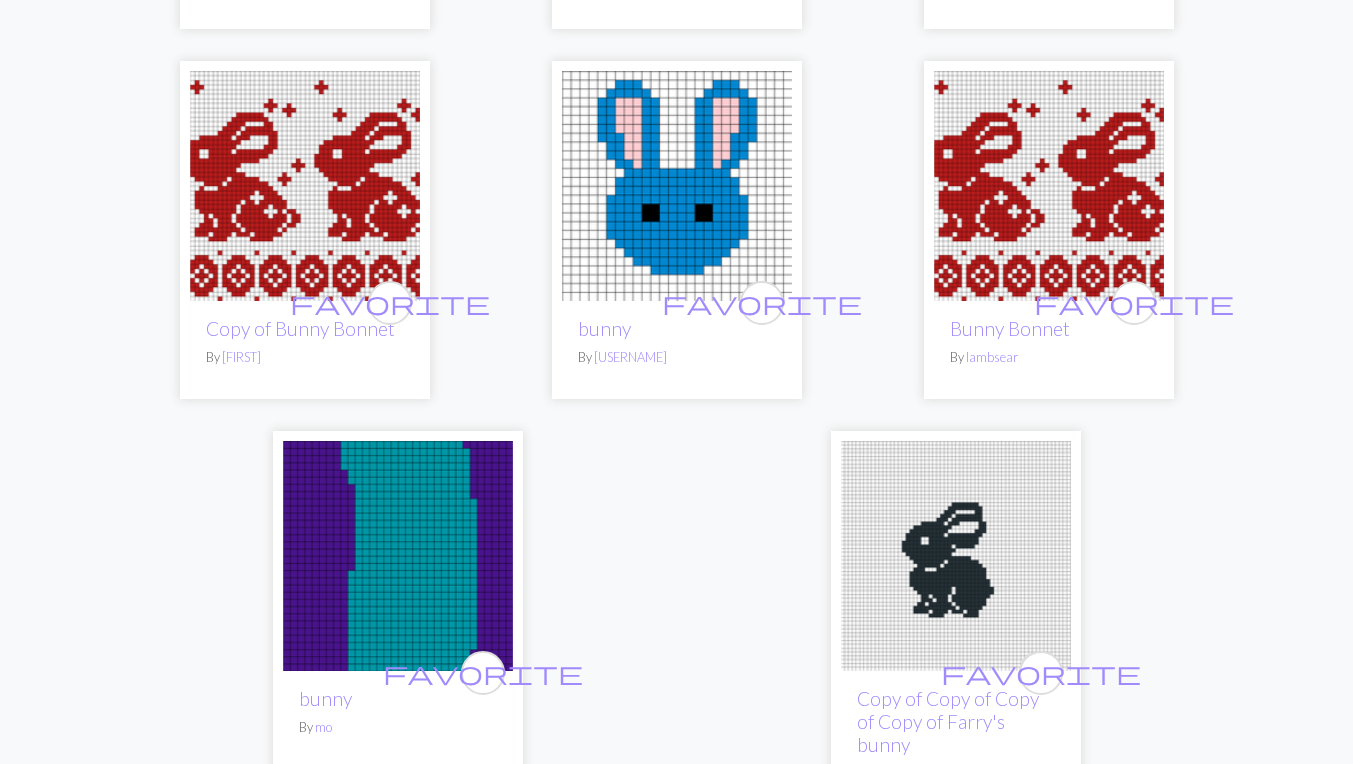 scroll, scrollTop: 6541, scrollLeft: 0, axis: vertical 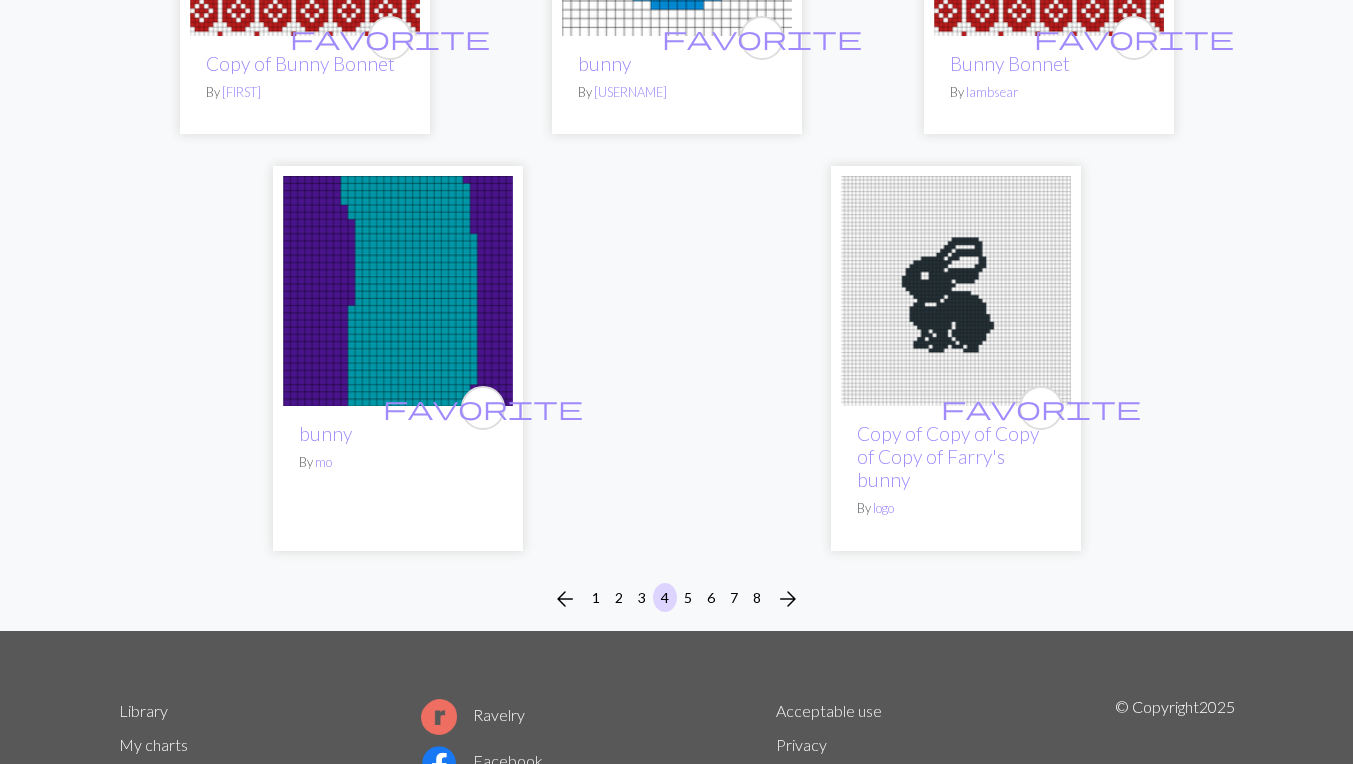 click on "1" at bounding box center [596, 597] 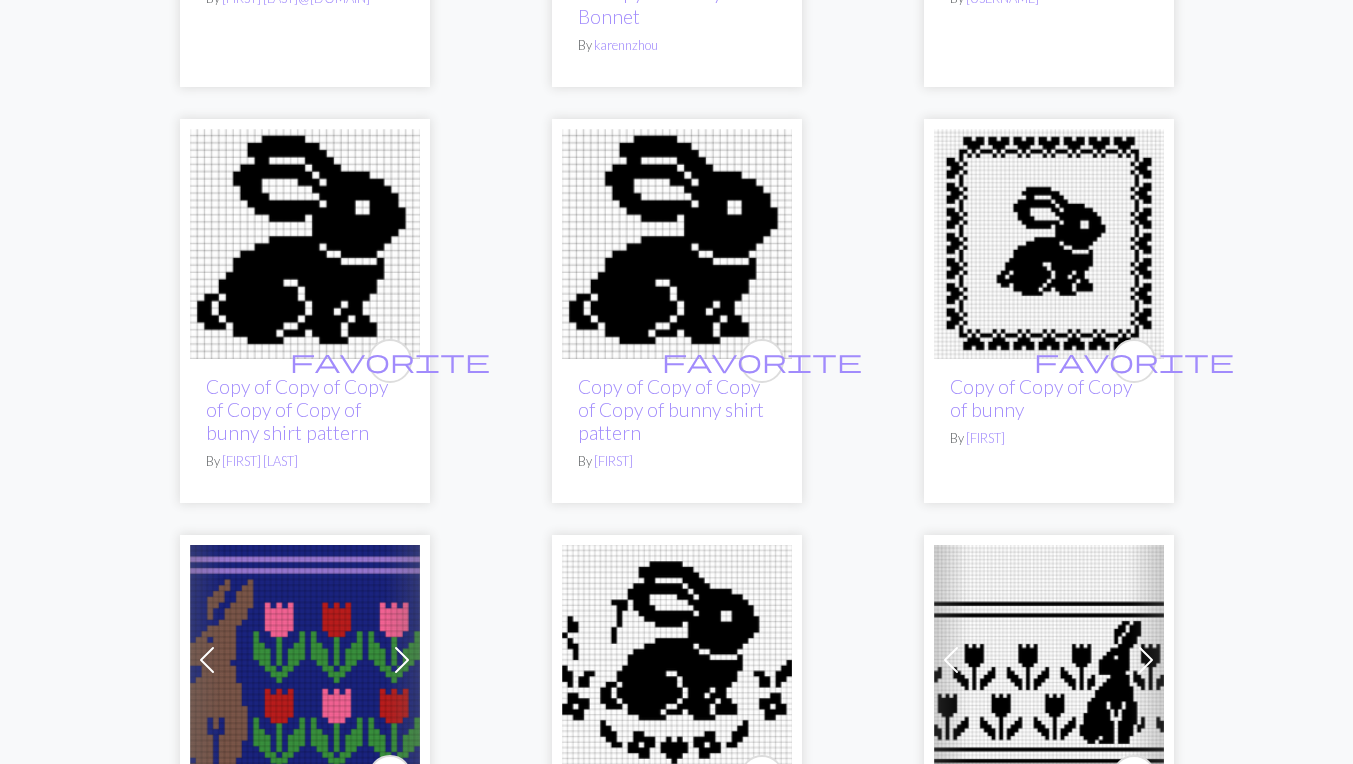scroll, scrollTop: 1017, scrollLeft: 0, axis: vertical 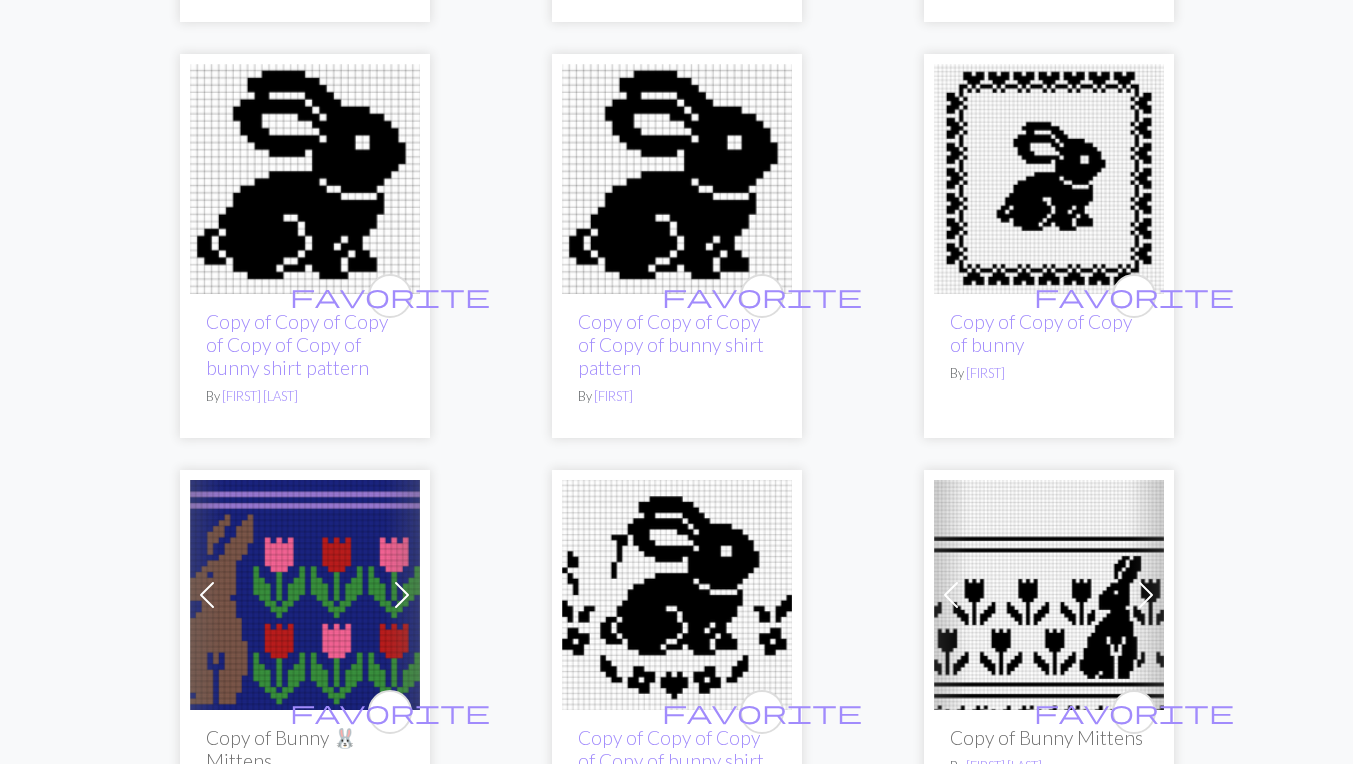 click at bounding box center [305, 179] 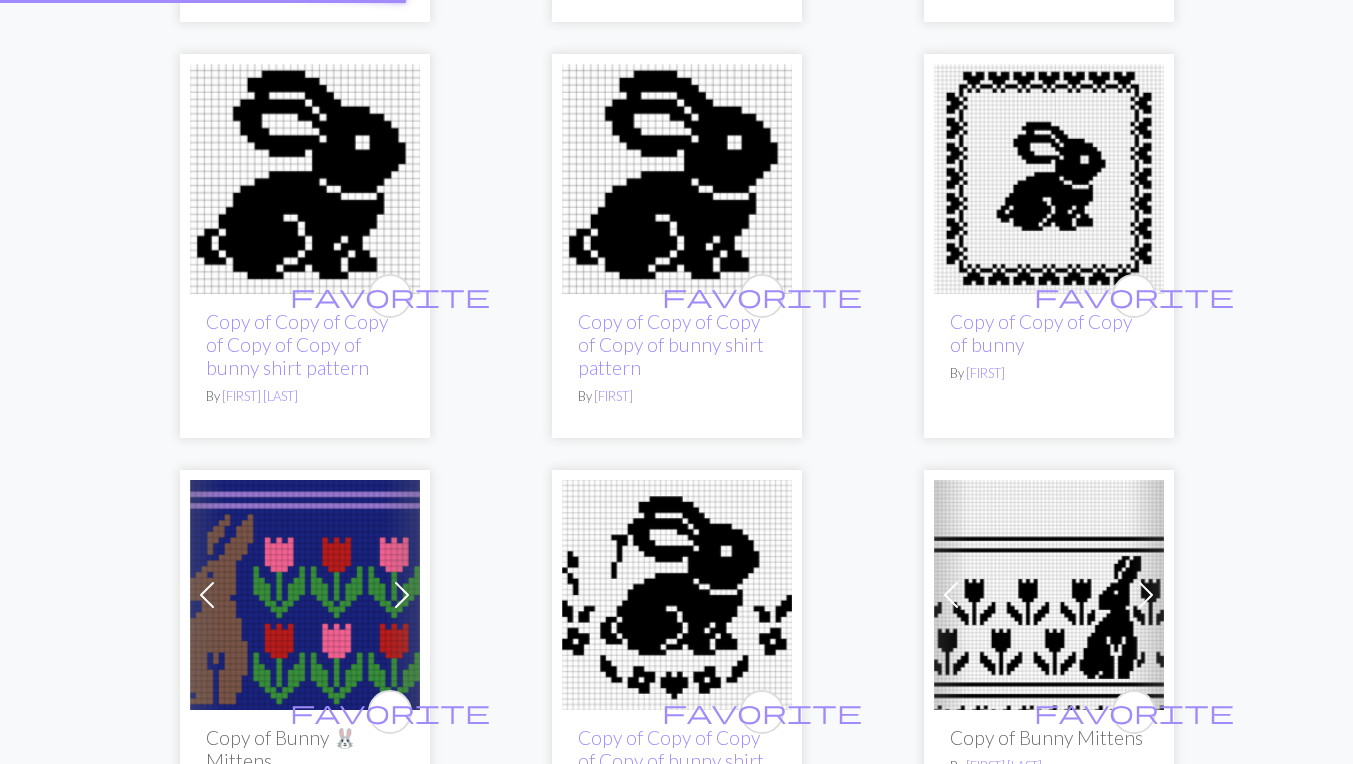 scroll, scrollTop: 0, scrollLeft: 0, axis: both 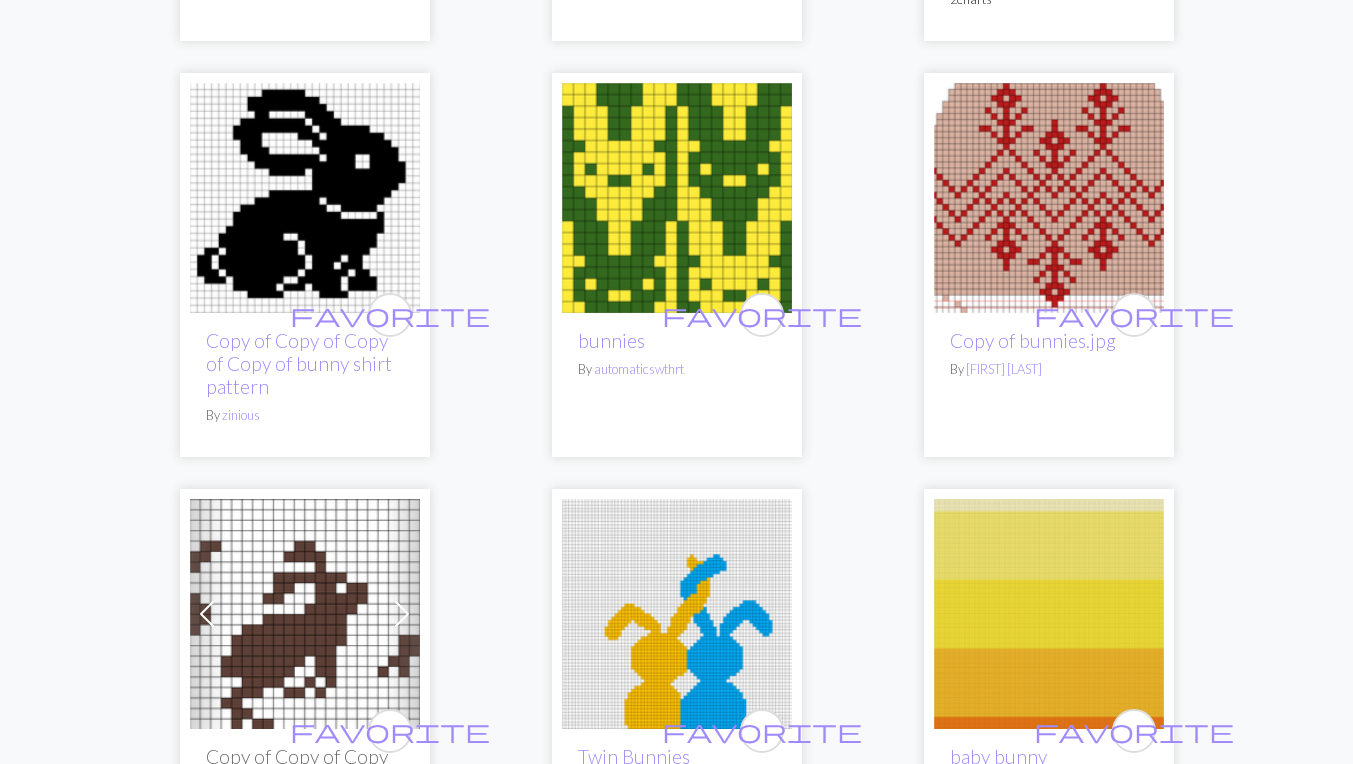 click at bounding box center [305, 198] 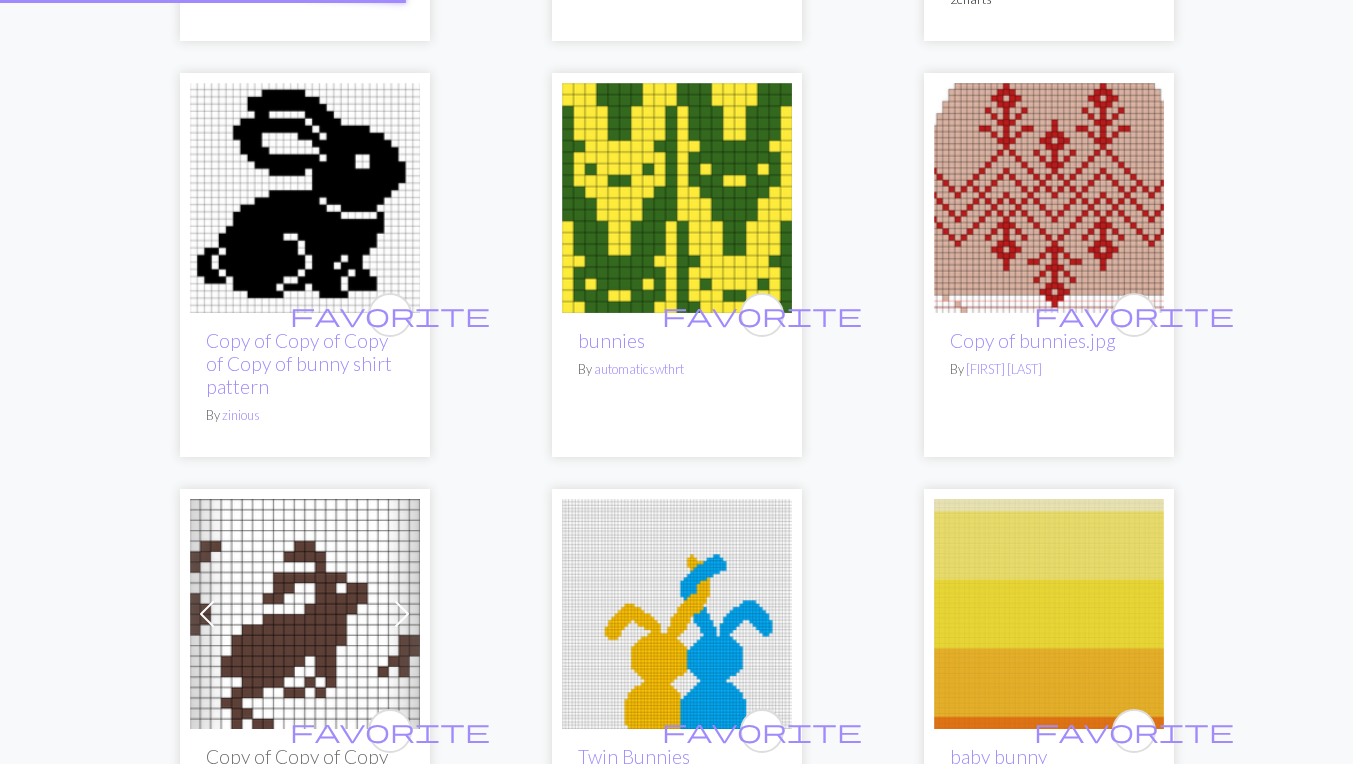 scroll, scrollTop: 0, scrollLeft: 0, axis: both 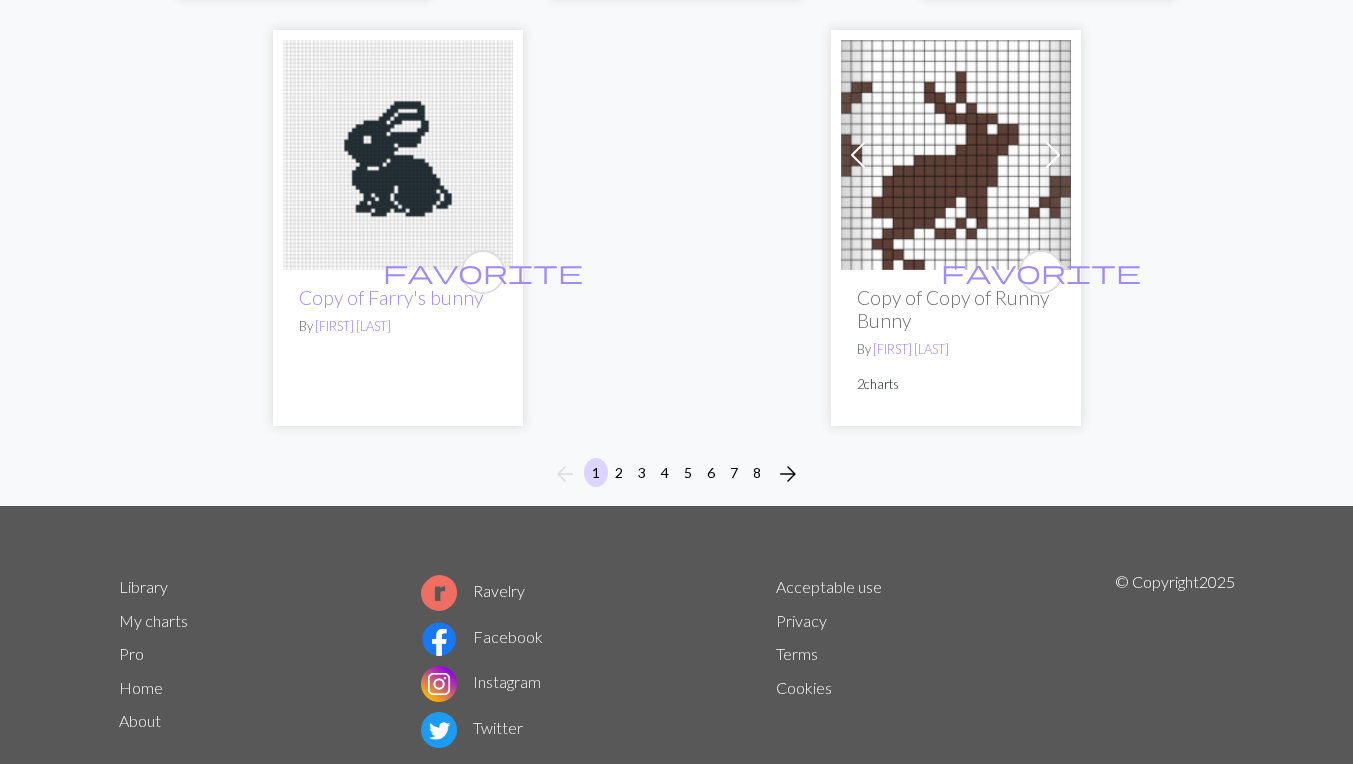 click on "8" at bounding box center [757, 472] 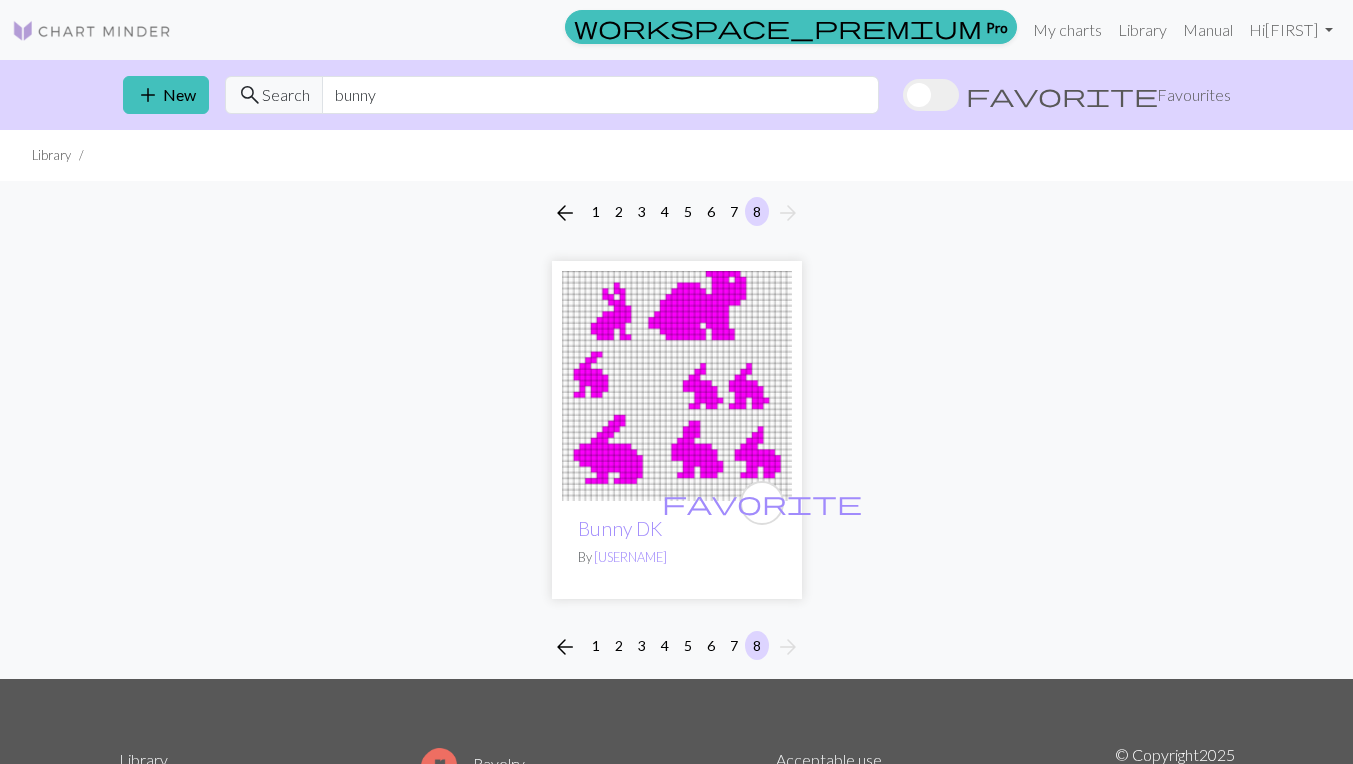 scroll, scrollTop: 124, scrollLeft: 0, axis: vertical 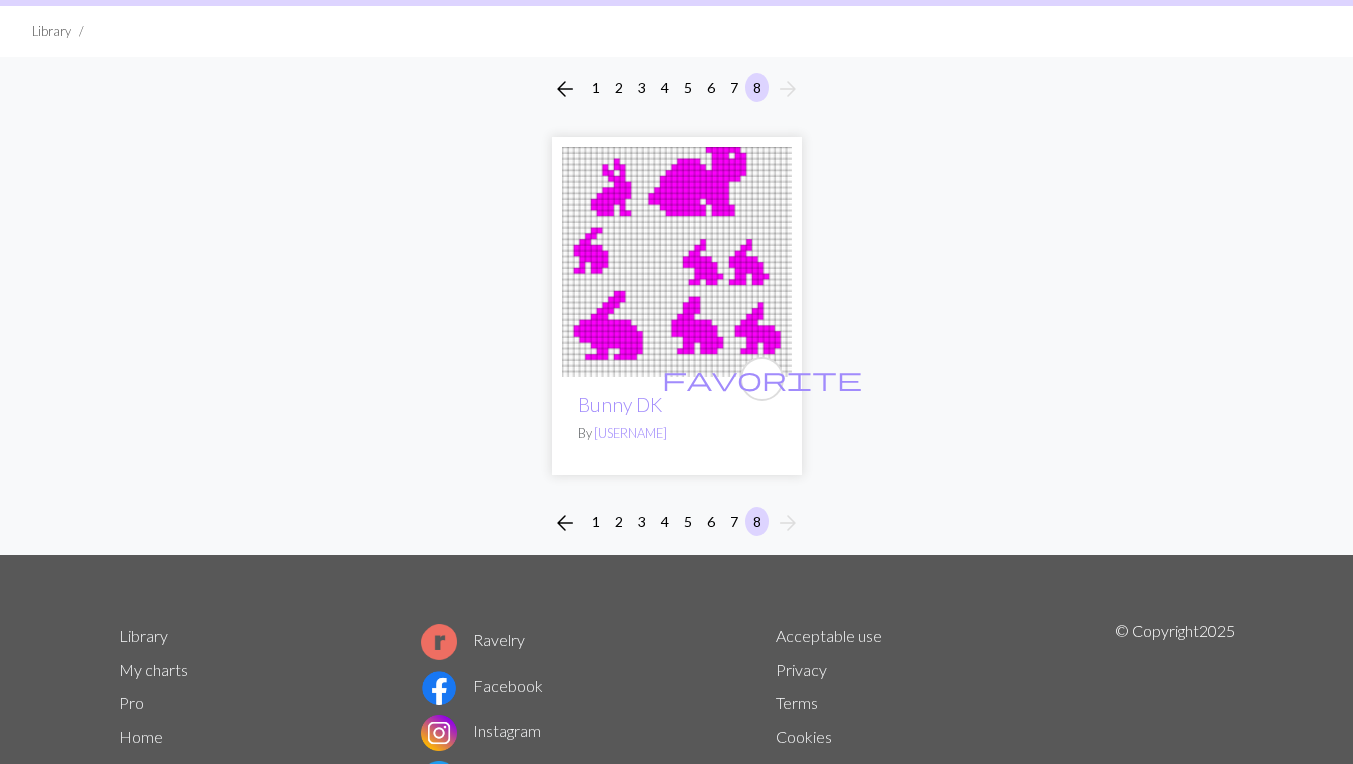 click on "7" at bounding box center (734, 521) 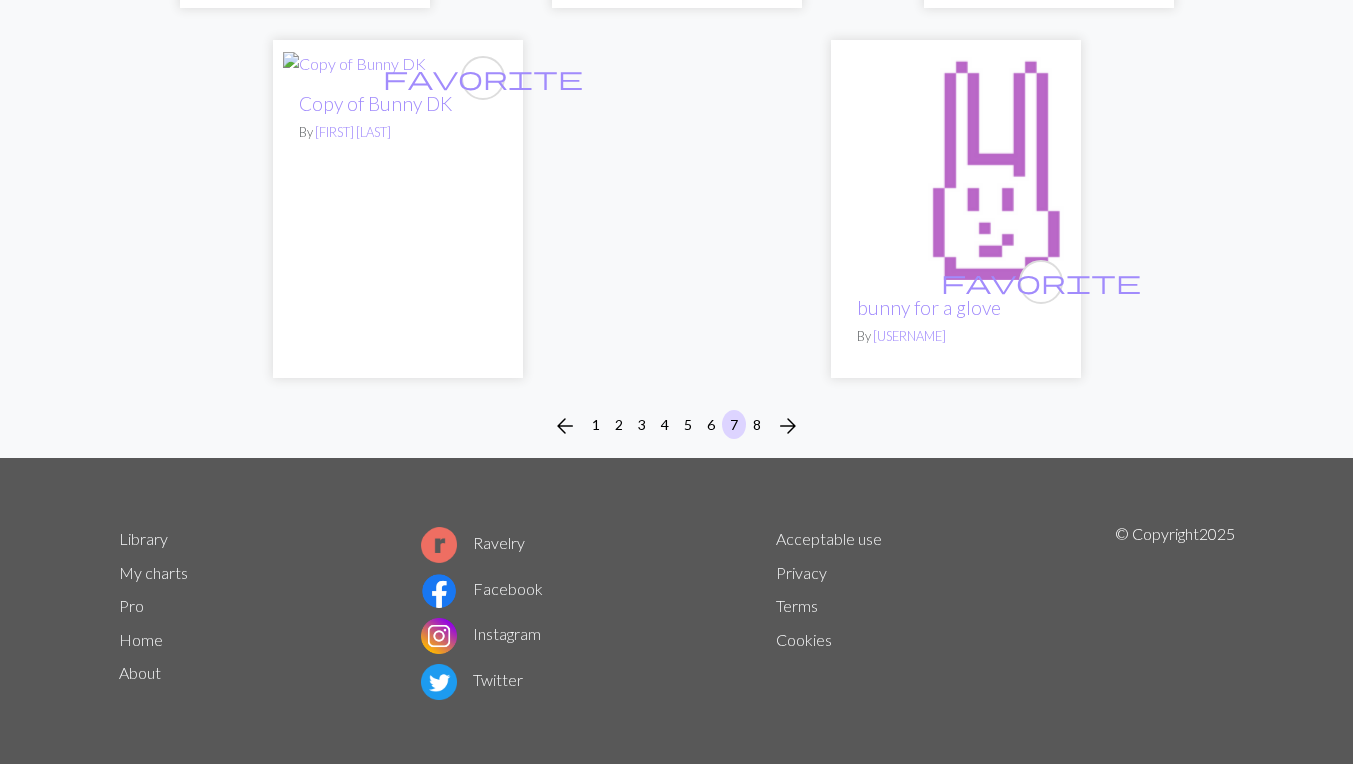 scroll, scrollTop: 6527, scrollLeft: 0, axis: vertical 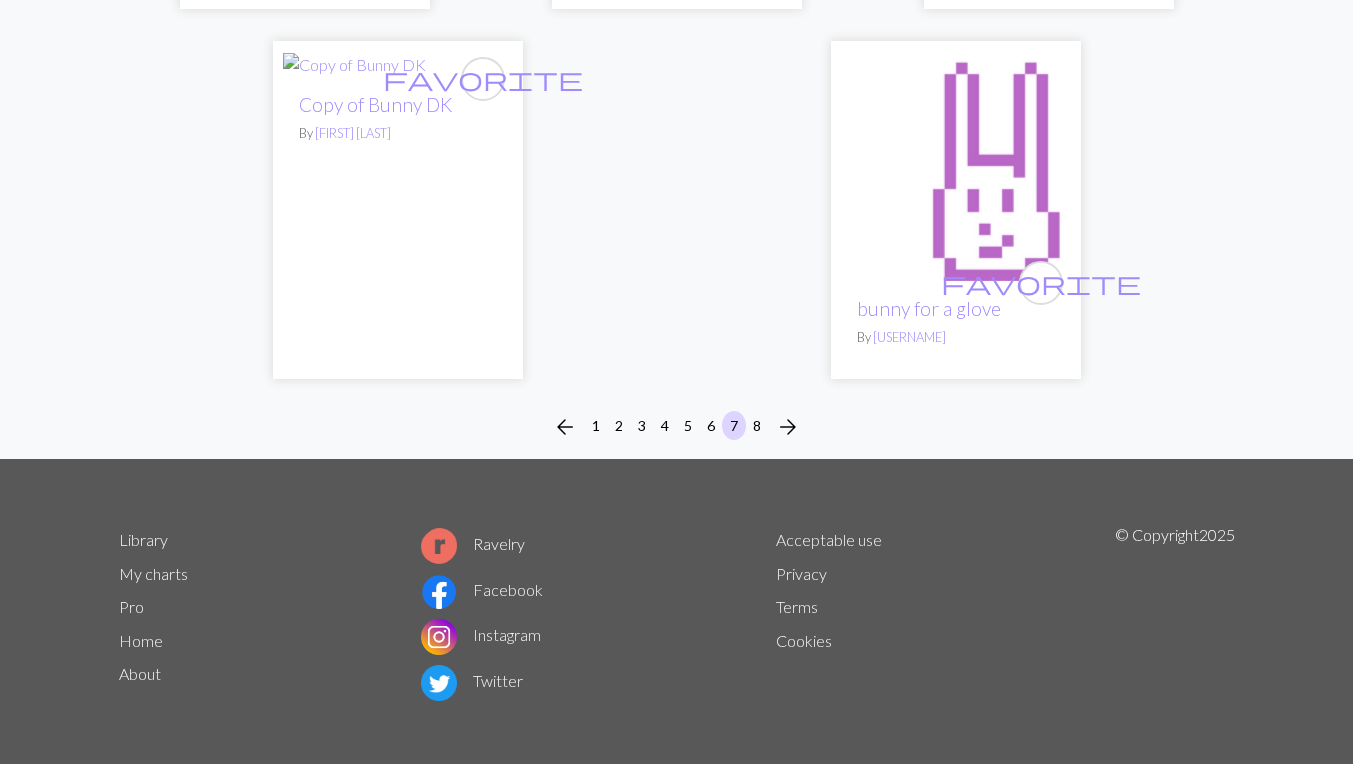 click on "6" at bounding box center [711, 425] 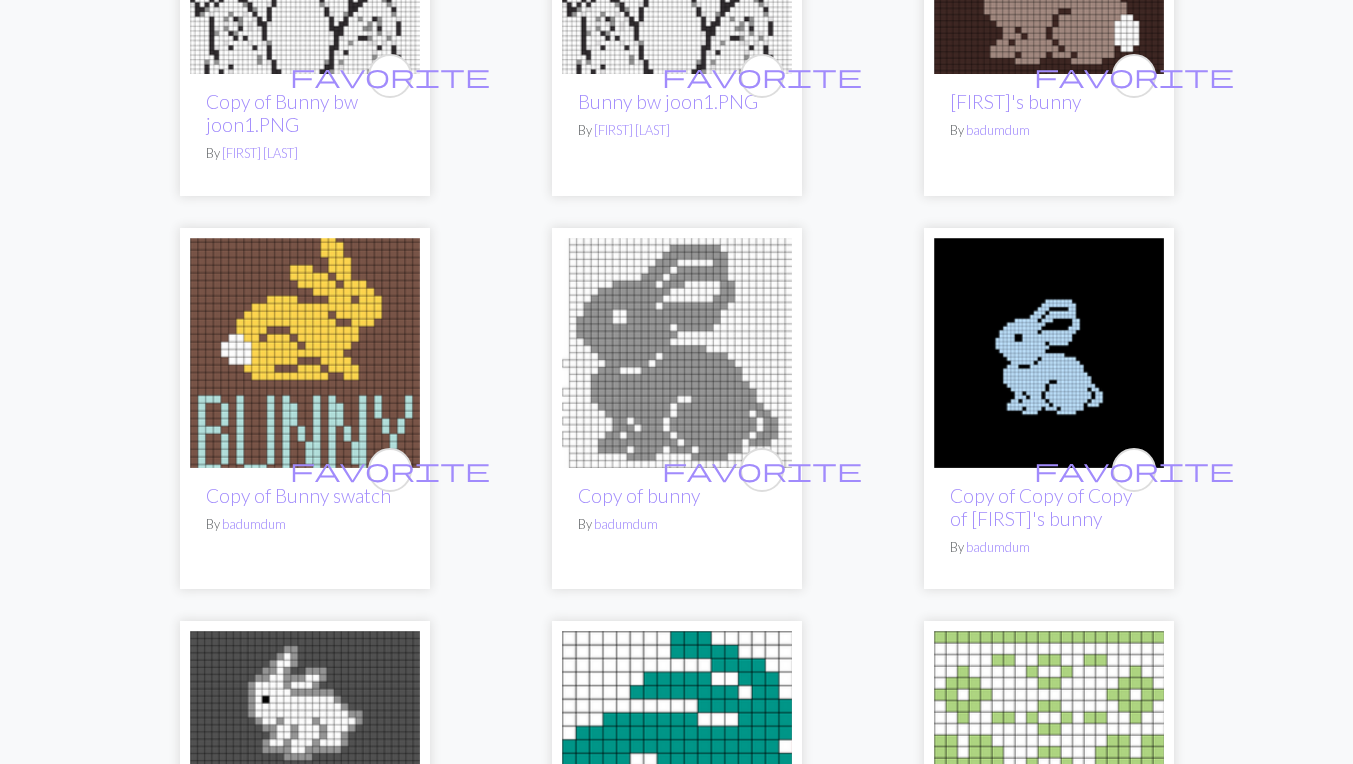 scroll, scrollTop: 3222, scrollLeft: 0, axis: vertical 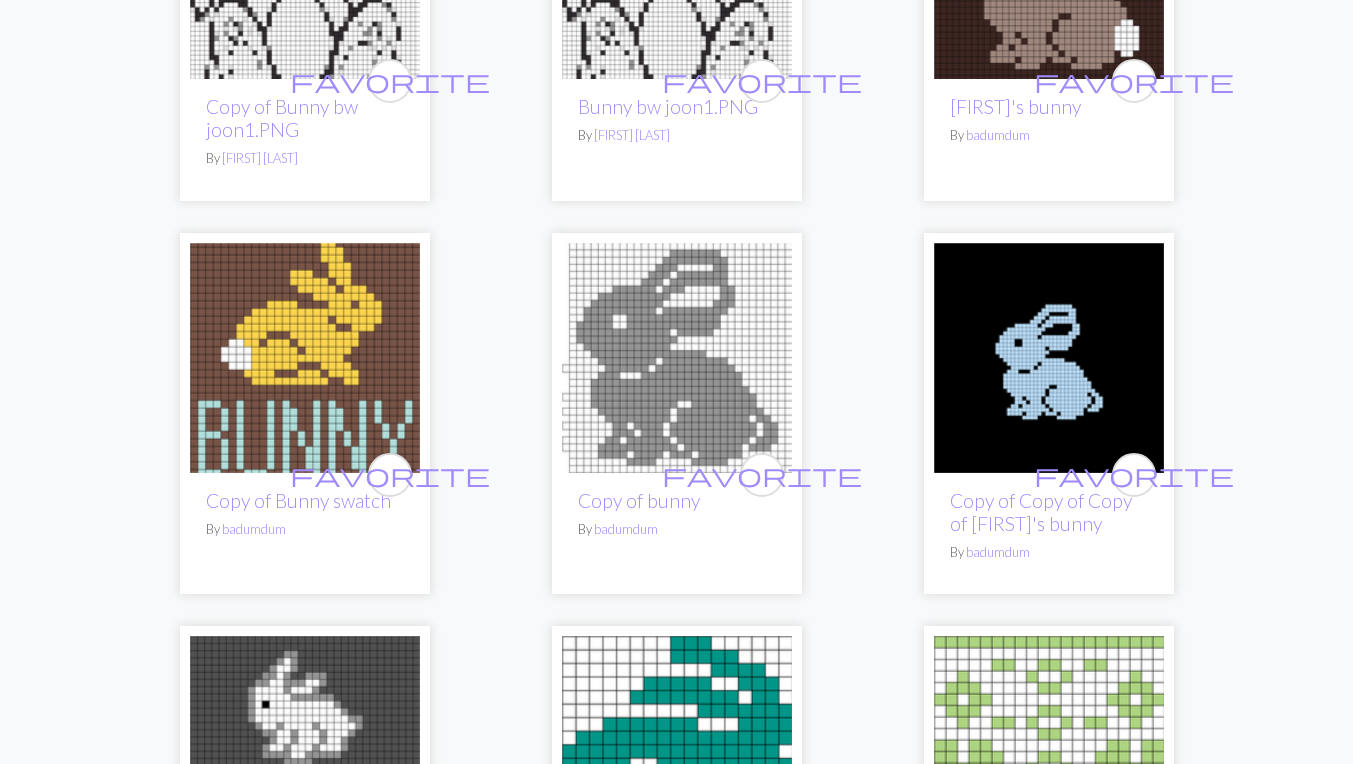 click at bounding box center [677, 358] 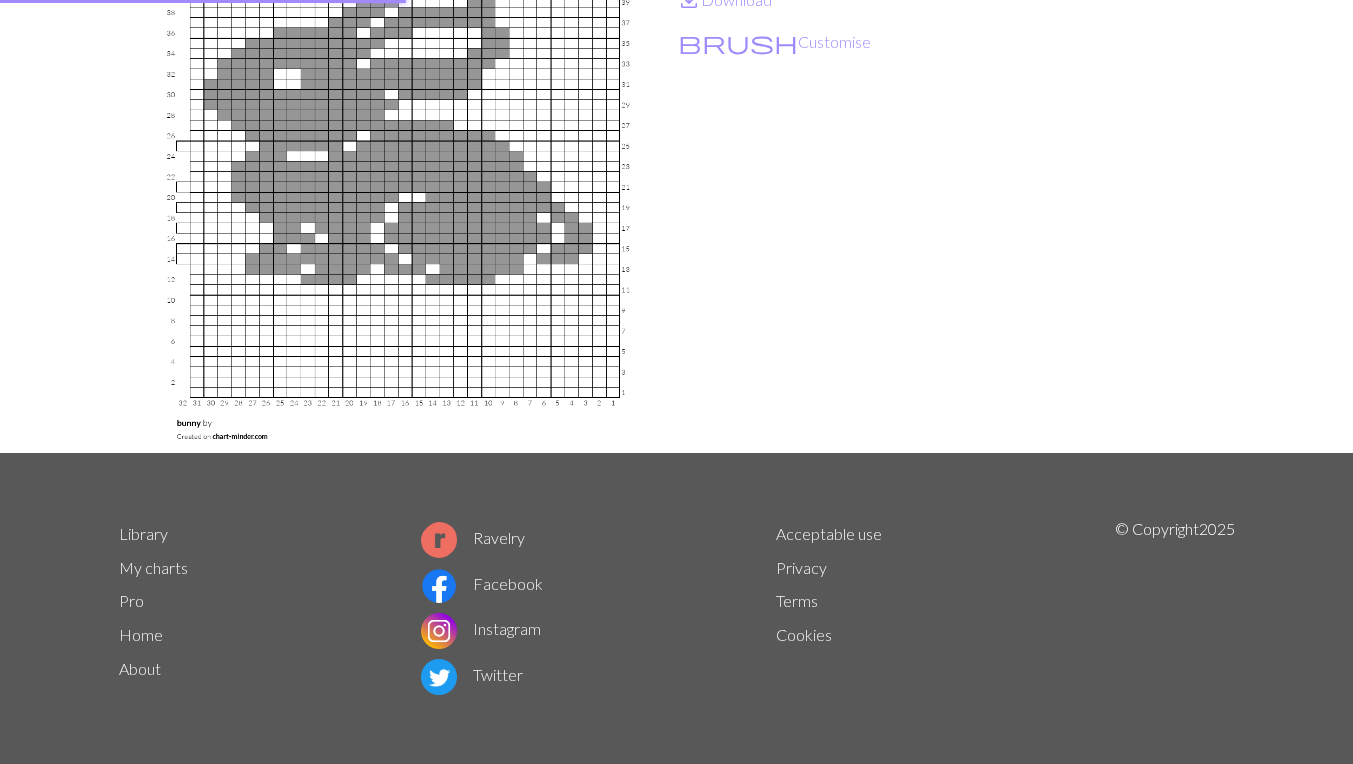 scroll, scrollTop: 0, scrollLeft: 0, axis: both 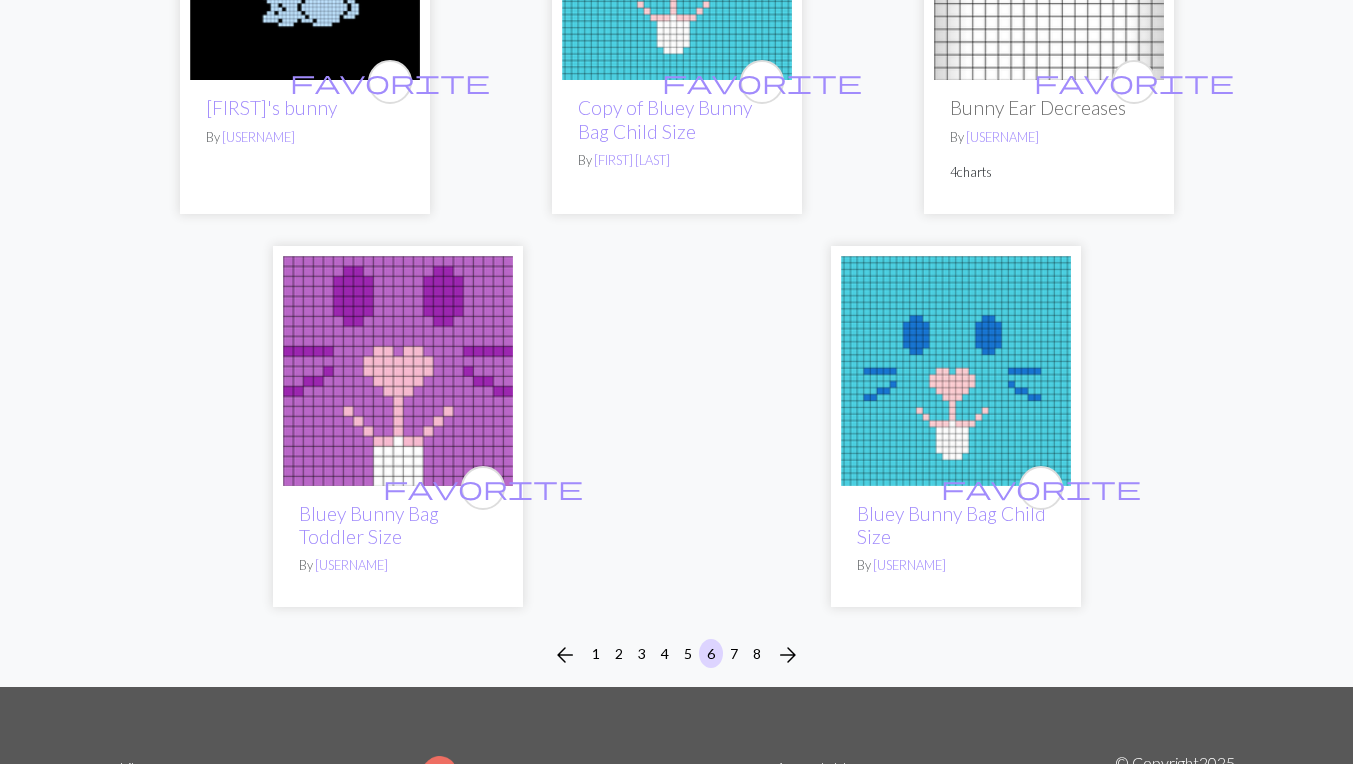 click on "5" at bounding box center [688, 653] 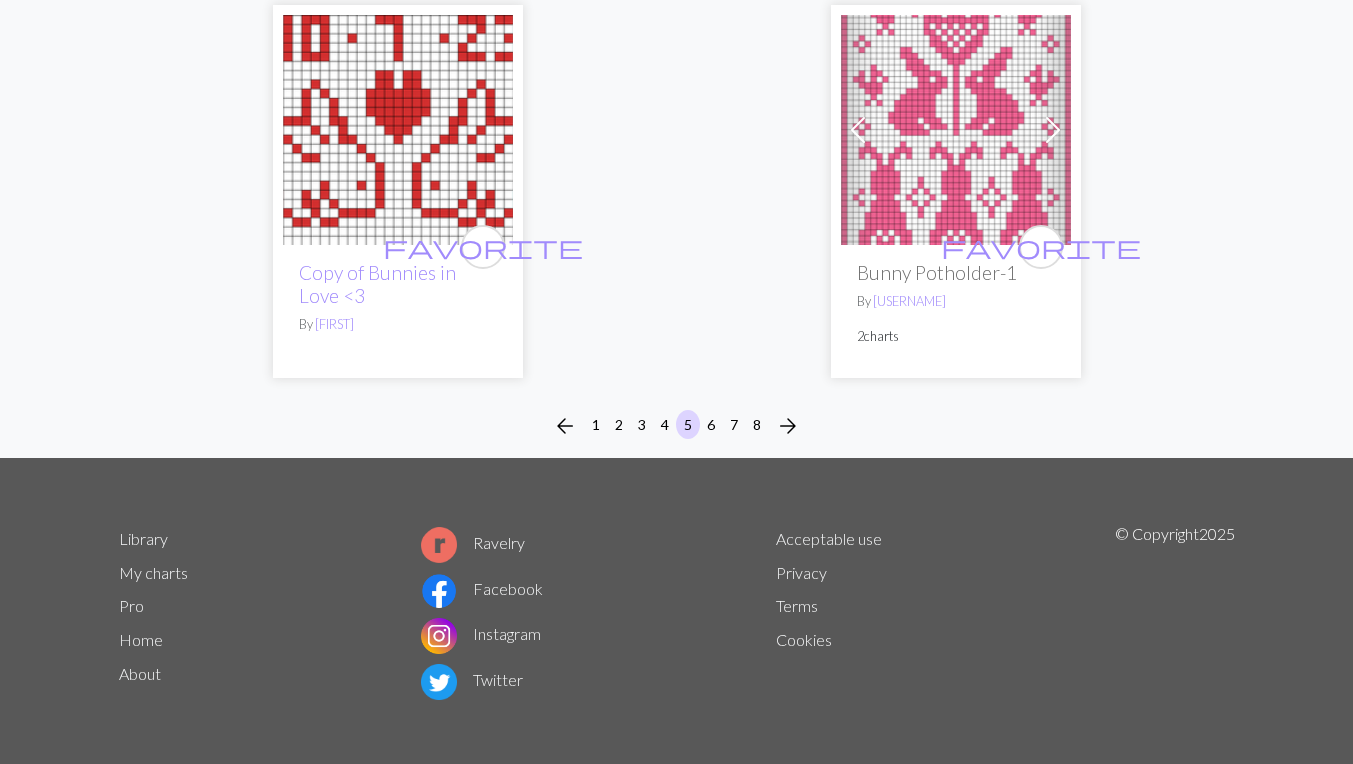 scroll, scrollTop: 6574, scrollLeft: 0, axis: vertical 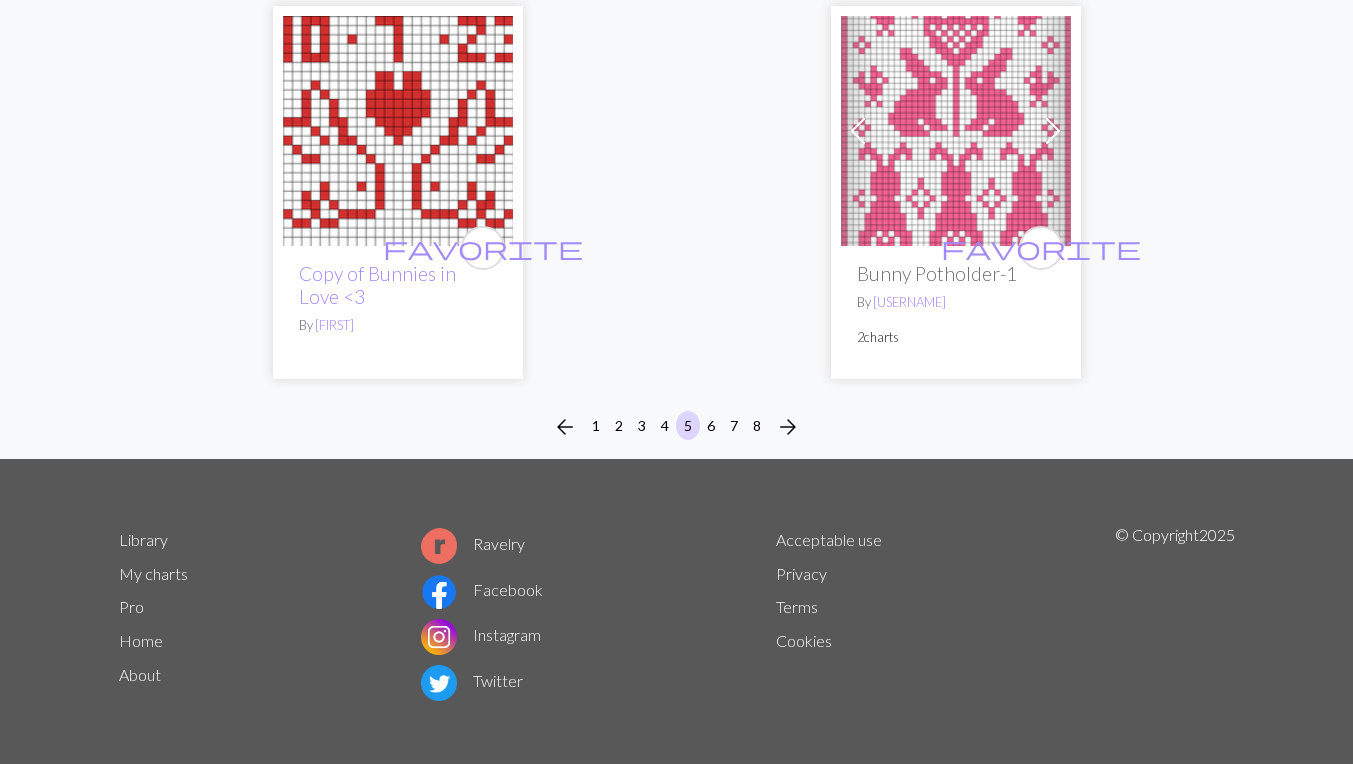 click on "4" at bounding box center [665, 425] 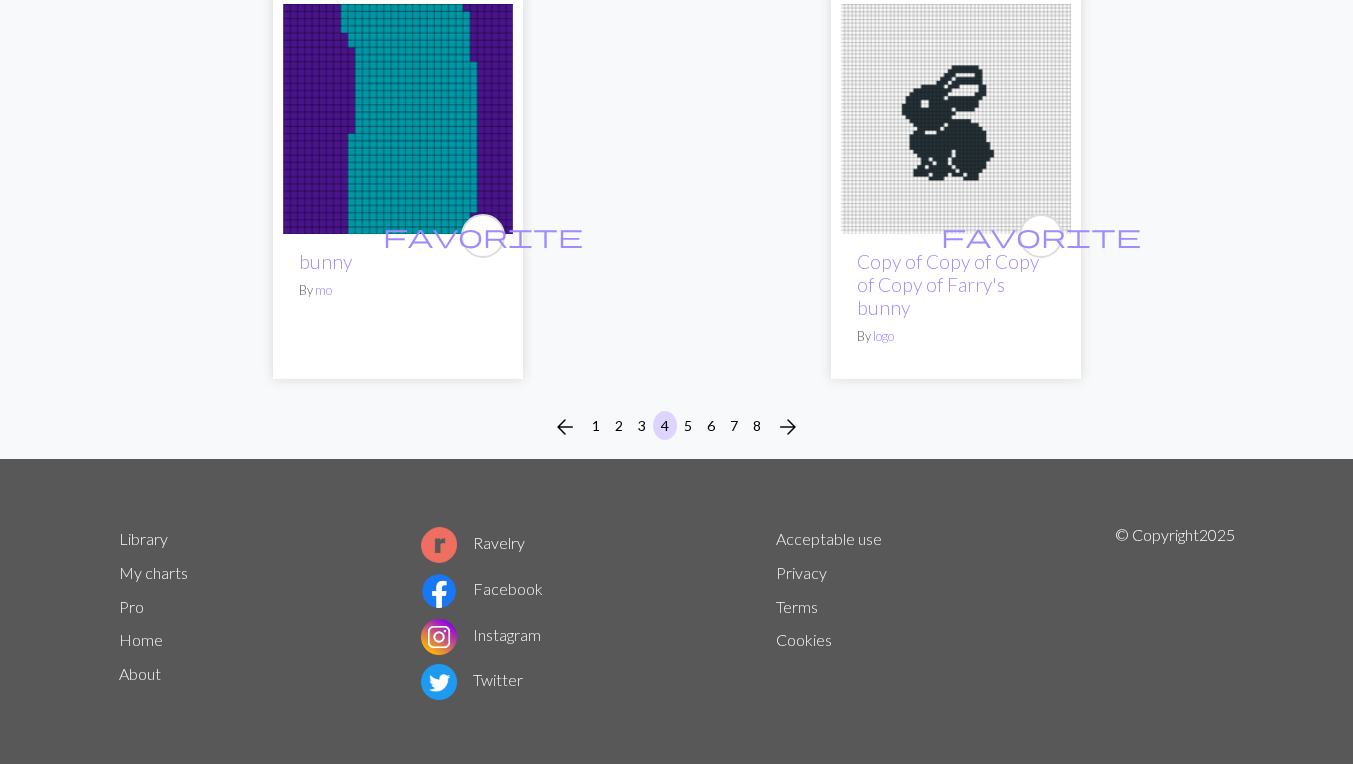 scroll, scrollTop: 6712, scrollLeft: 0, axis: vertical 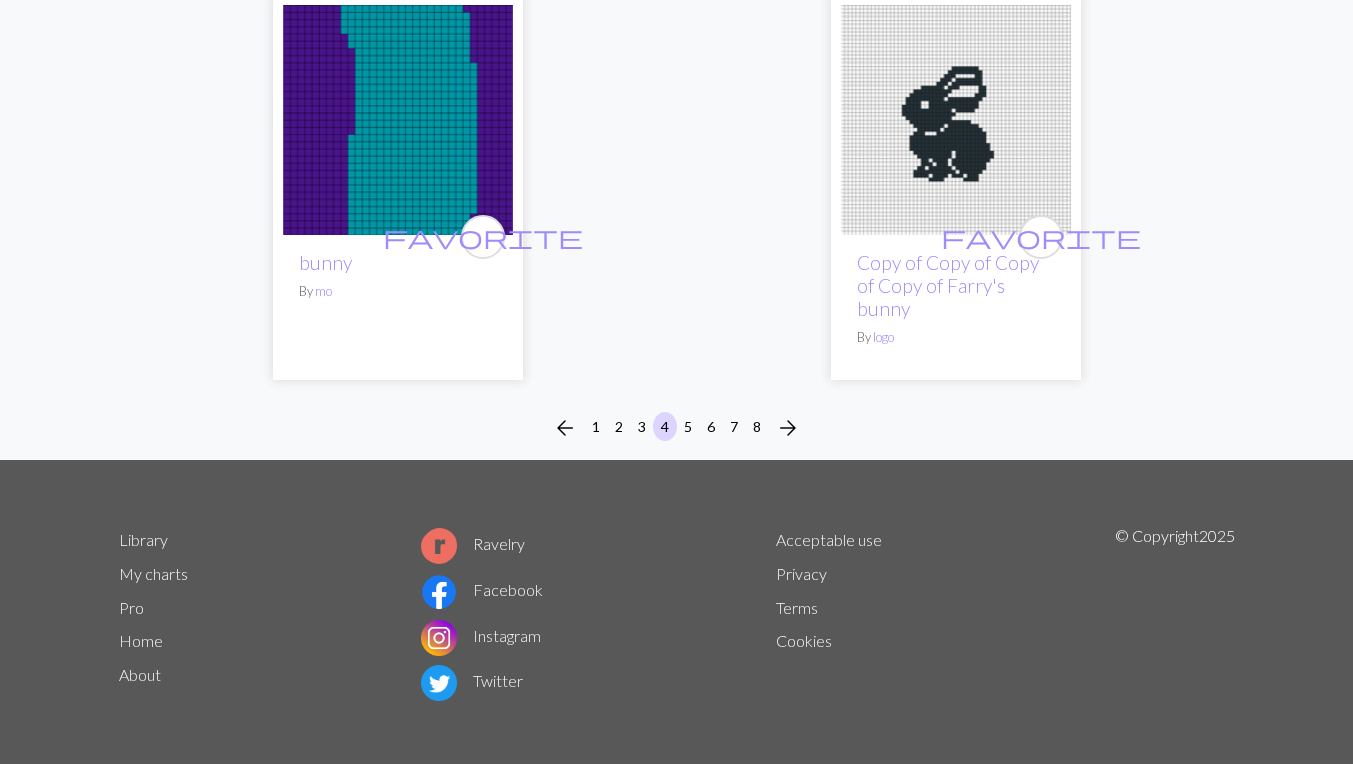 click on "1" at bounding box center [596, 426] 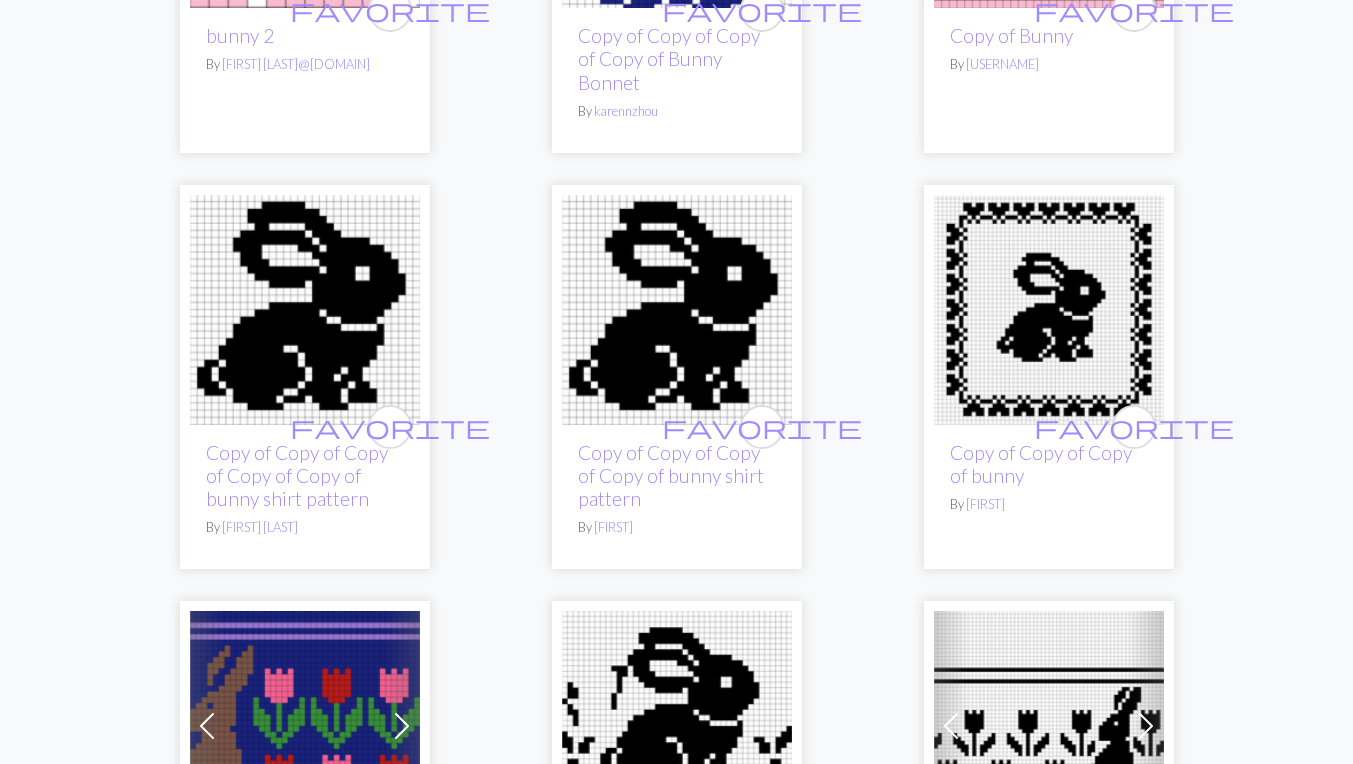 scroll, scrollTop: 881, scrollLeft: 0, axis: vertical 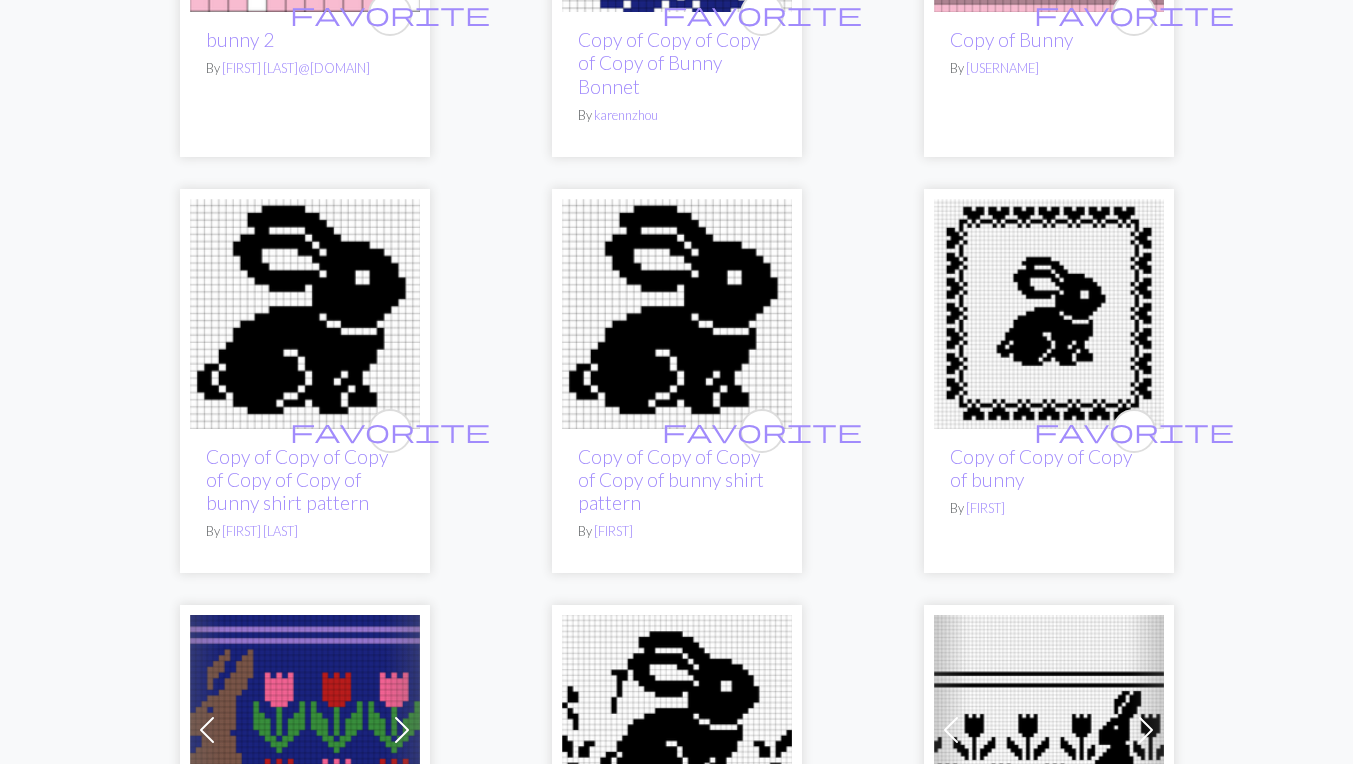 click at bounding box center (677, 314) 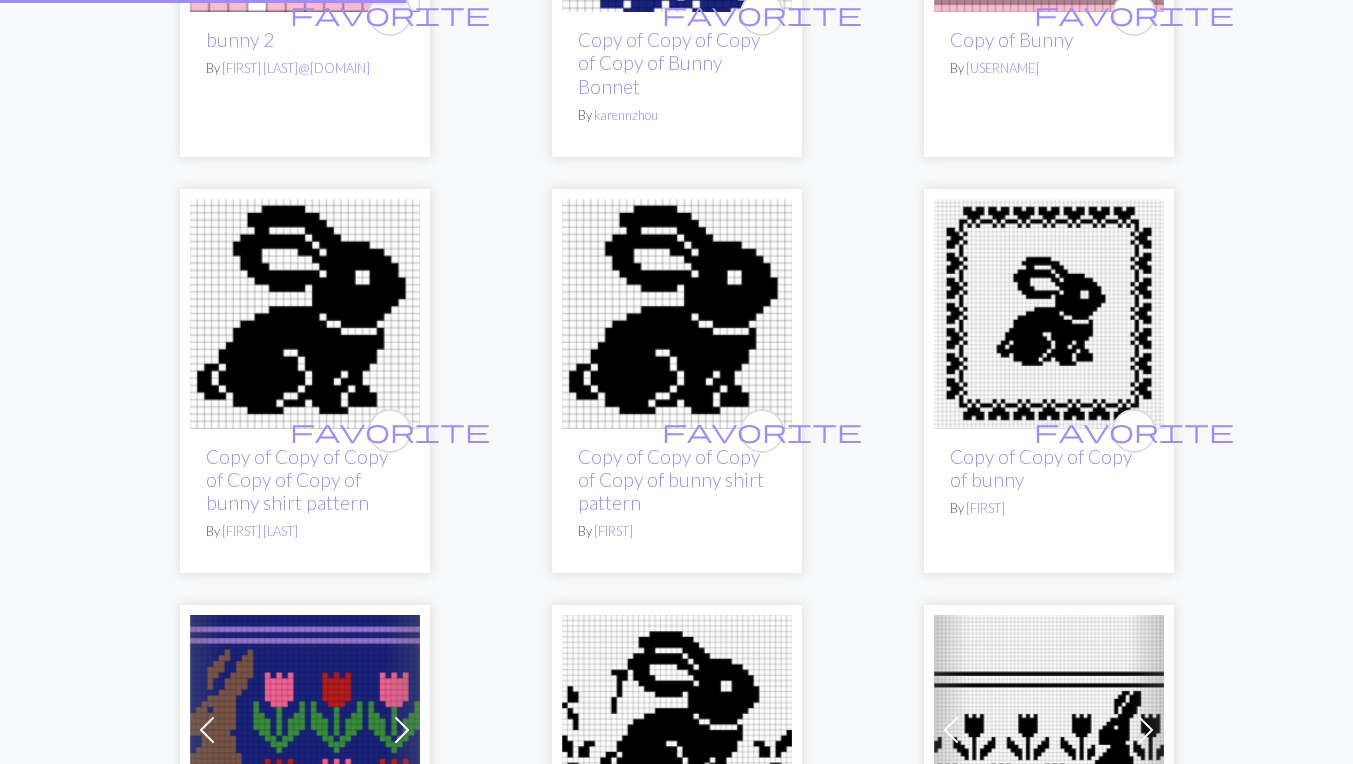 scroll, scrollTop: 882, scrollLeft: 0, axis: vertical 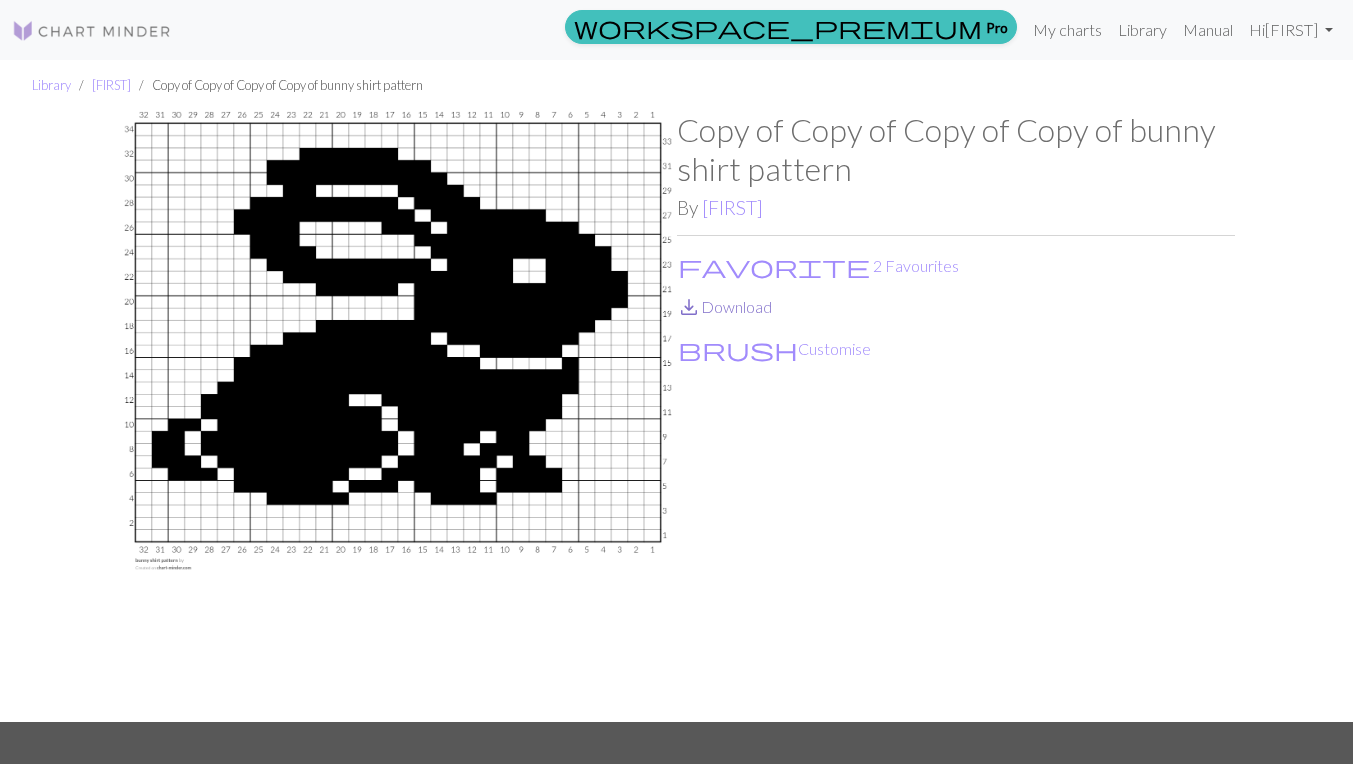 click on "save_alt  Download" at bounding box center [724, 306] 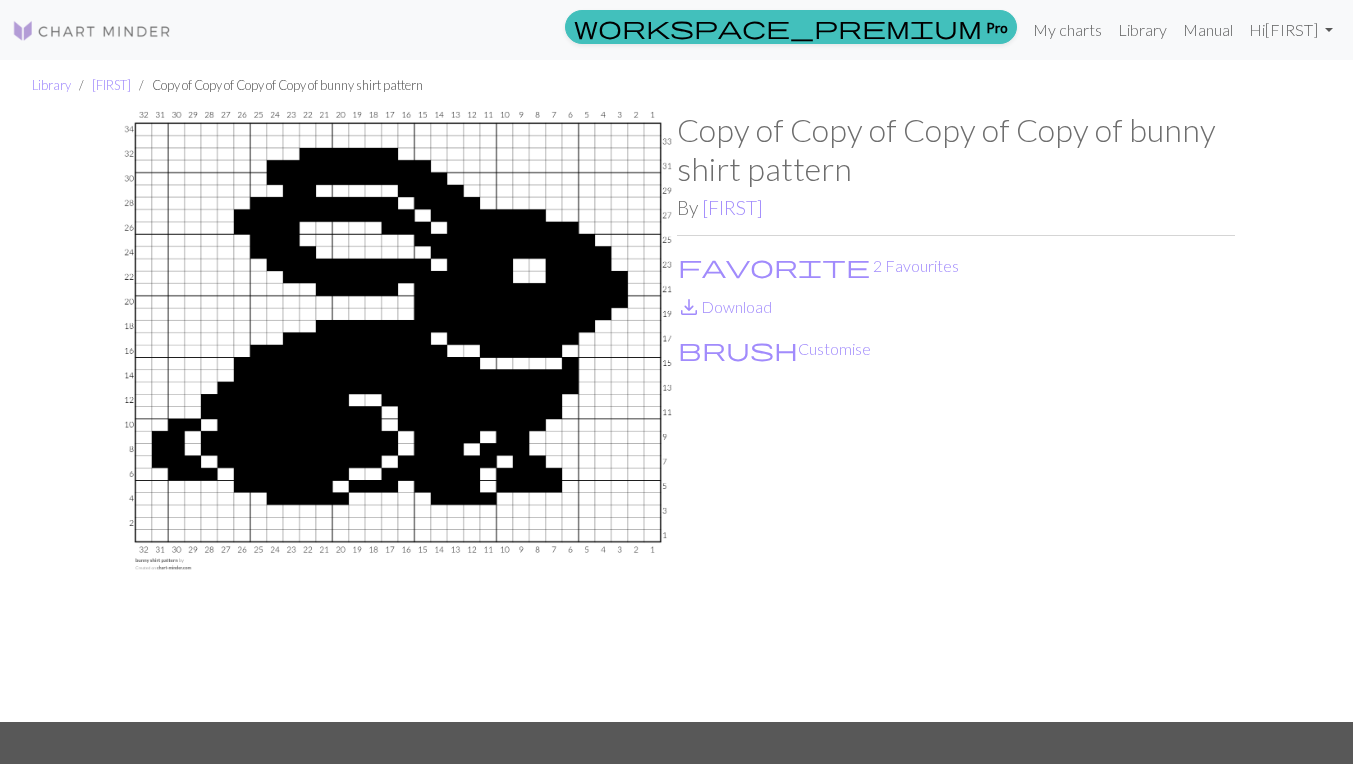 scroll, scrollTop: -2, scrollLeft: 0, axis: vertical 